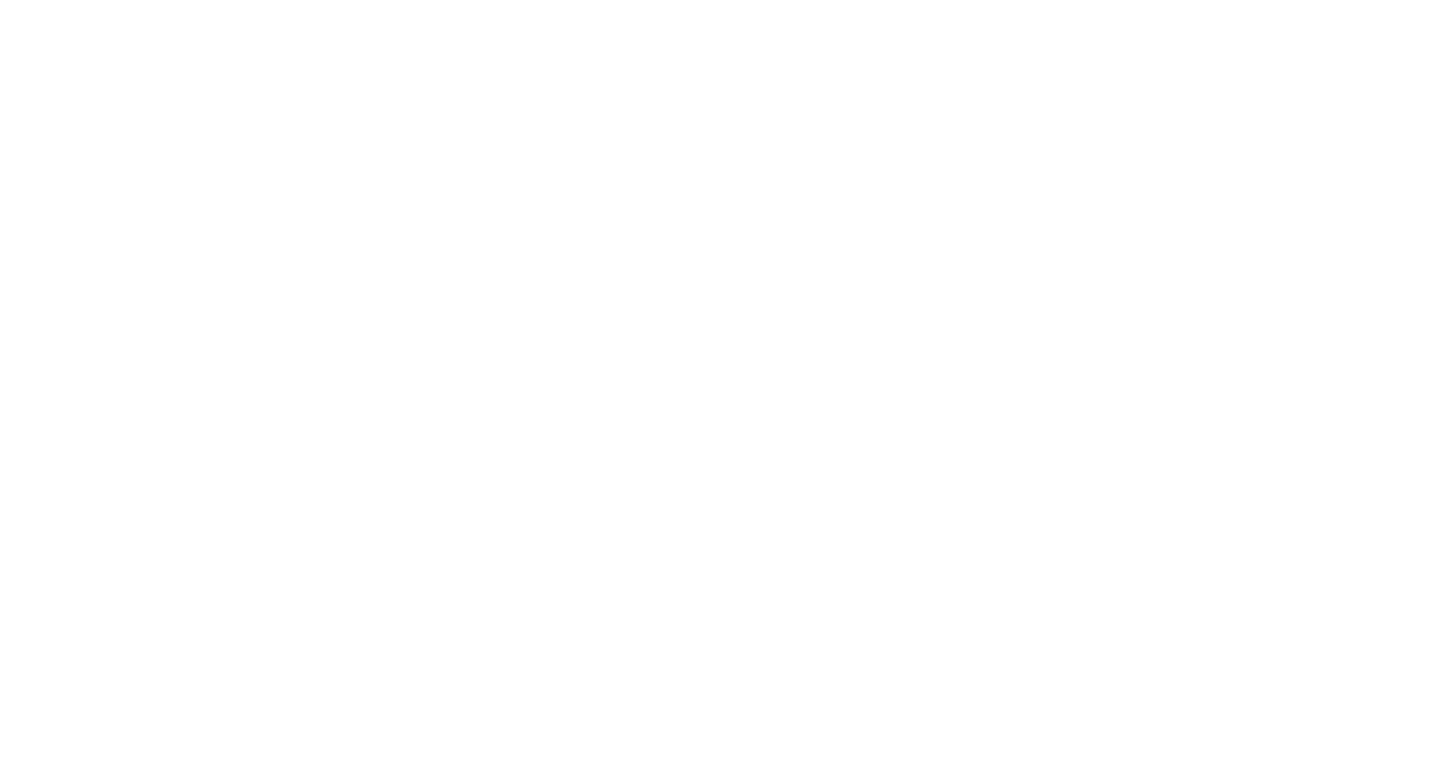 scroll, scrollTop: 0, scrollLeft: 0, axis: both 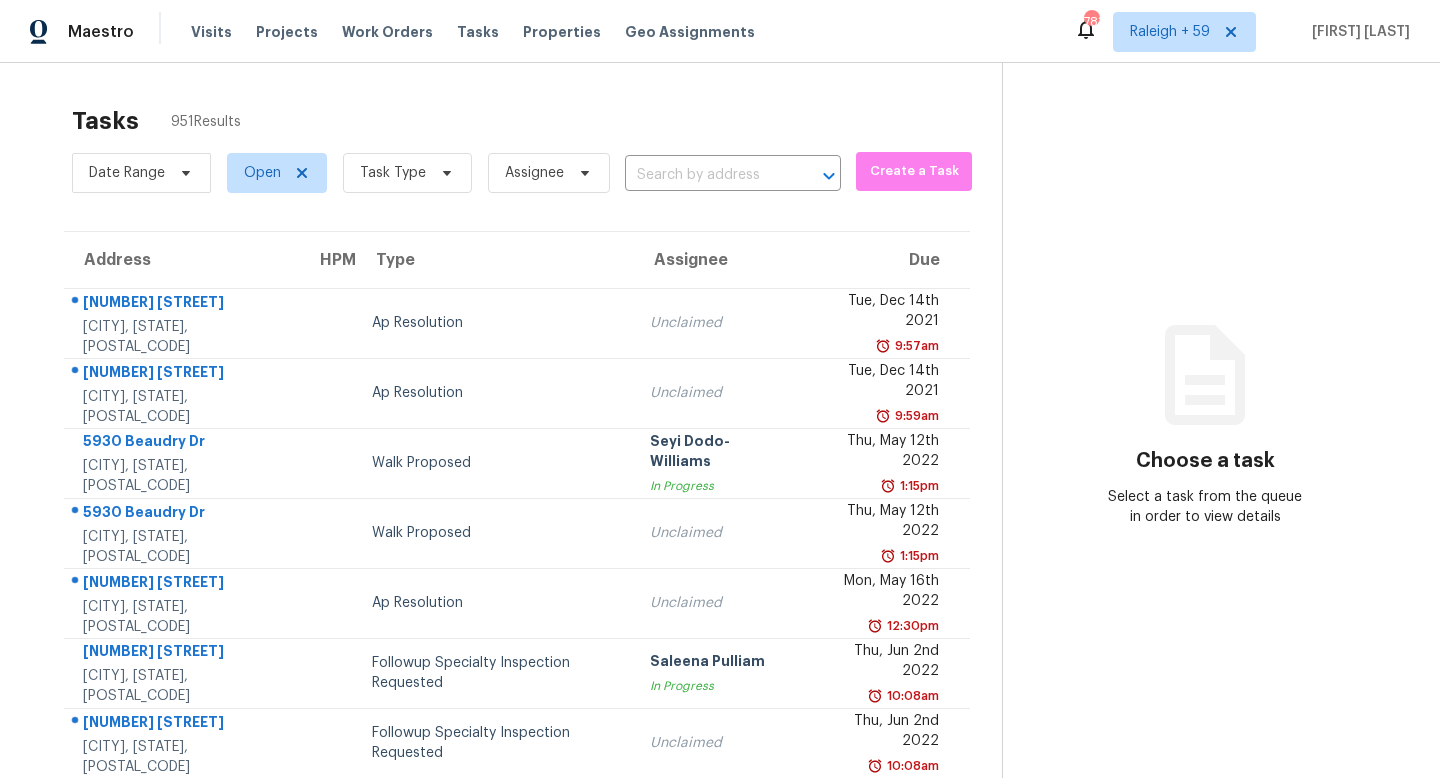 click on "Date Range Open Task Type Assignee ​" at bounding box center [456, 173] 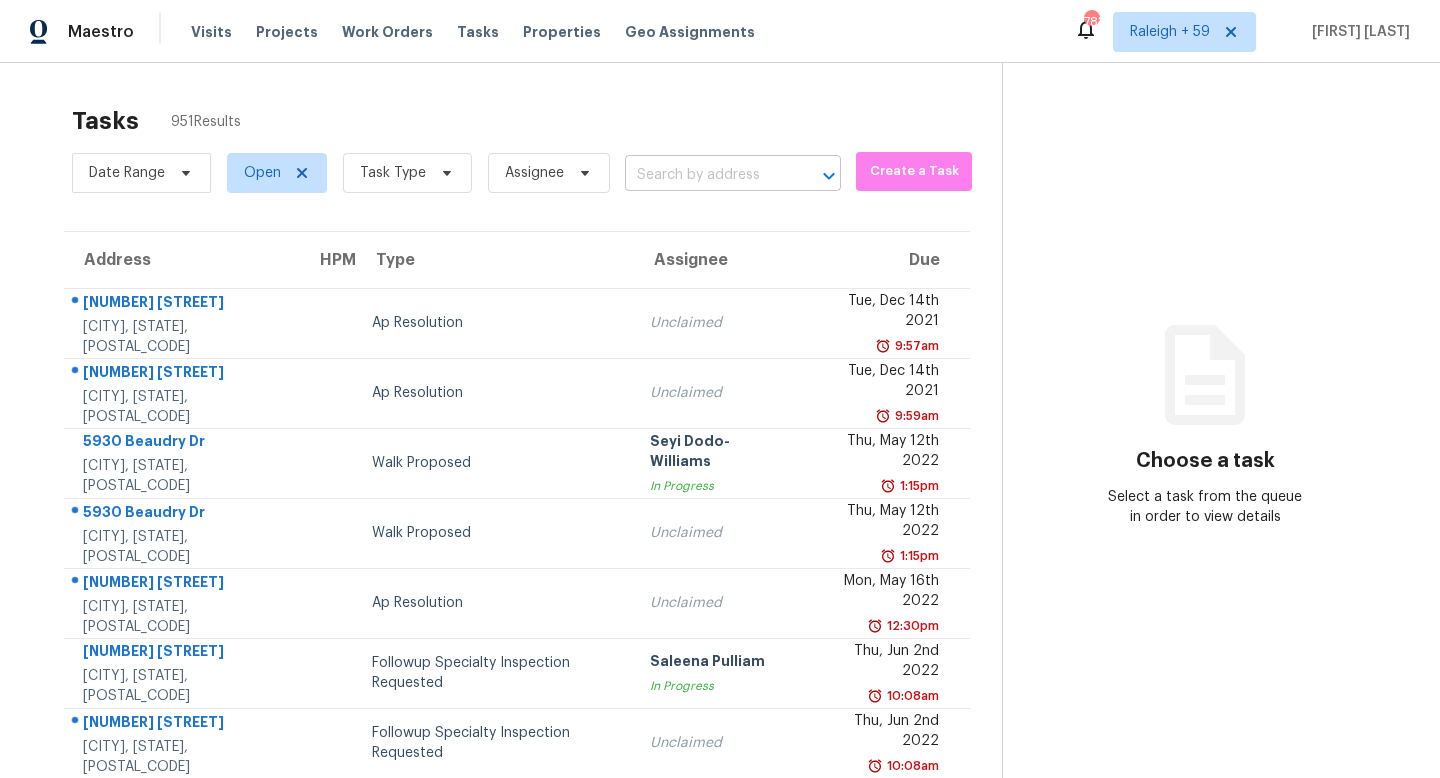 click at bounding box center [705, 175] 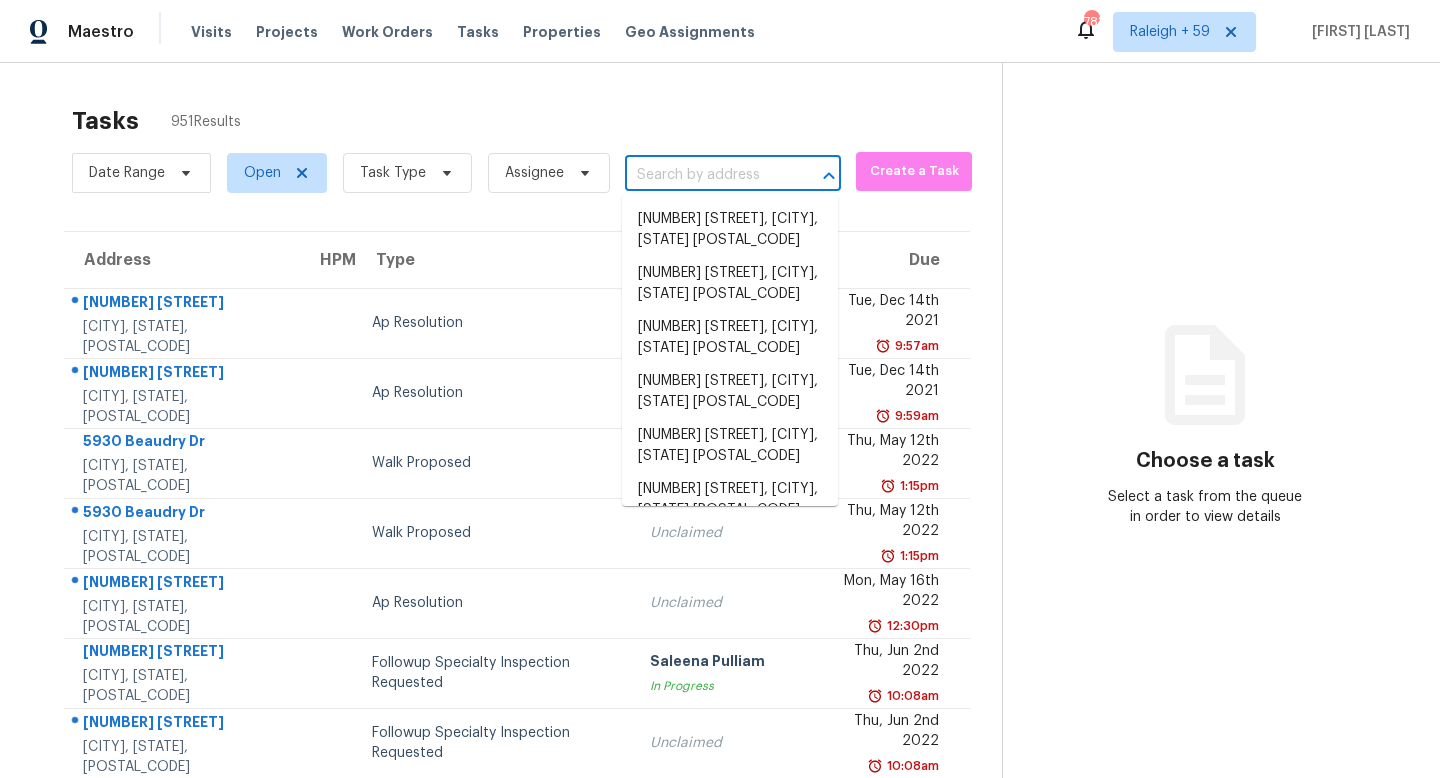 paste on "304 Kilgore Rd Griffin, GA, 30223" 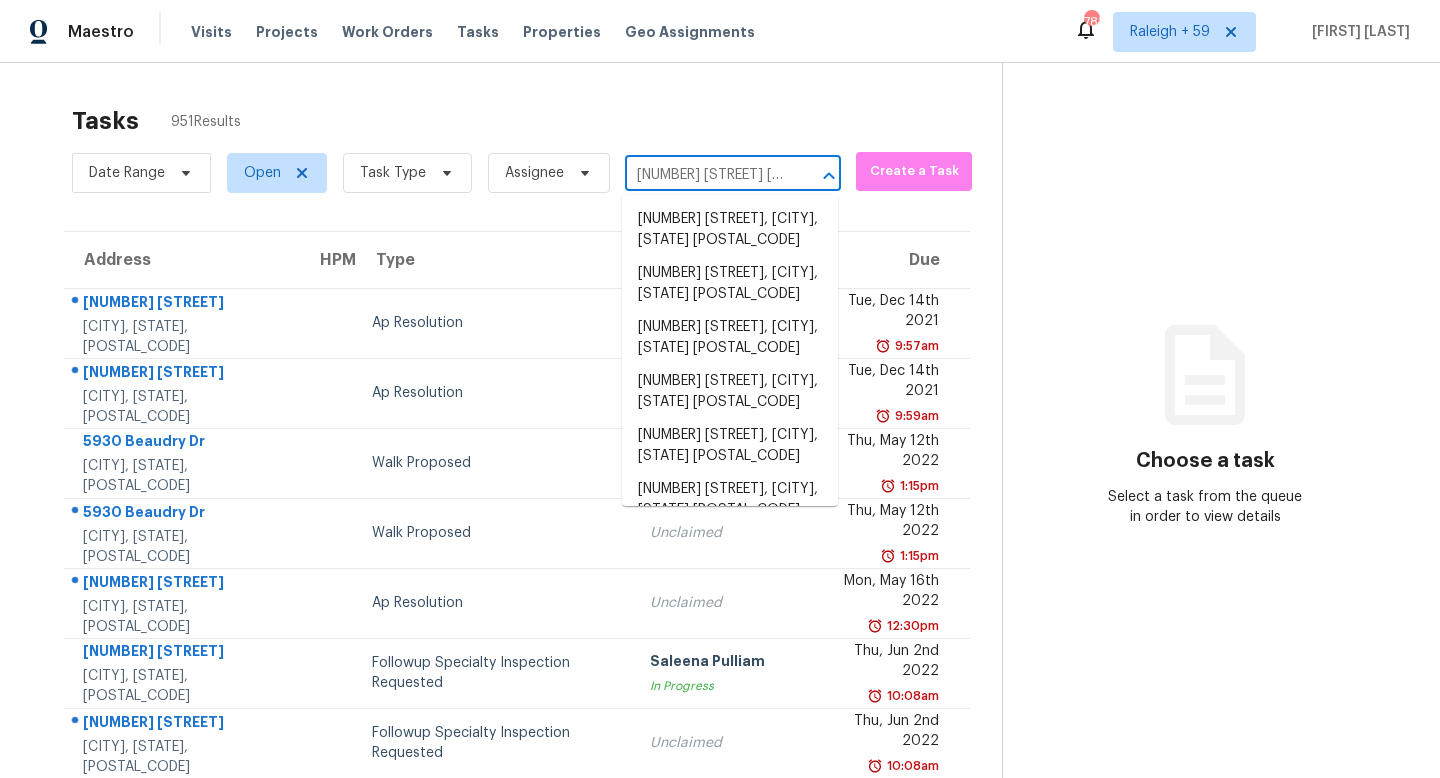 scroll, scrollTop: 0, scrollLeft: 70, axis: horizontal 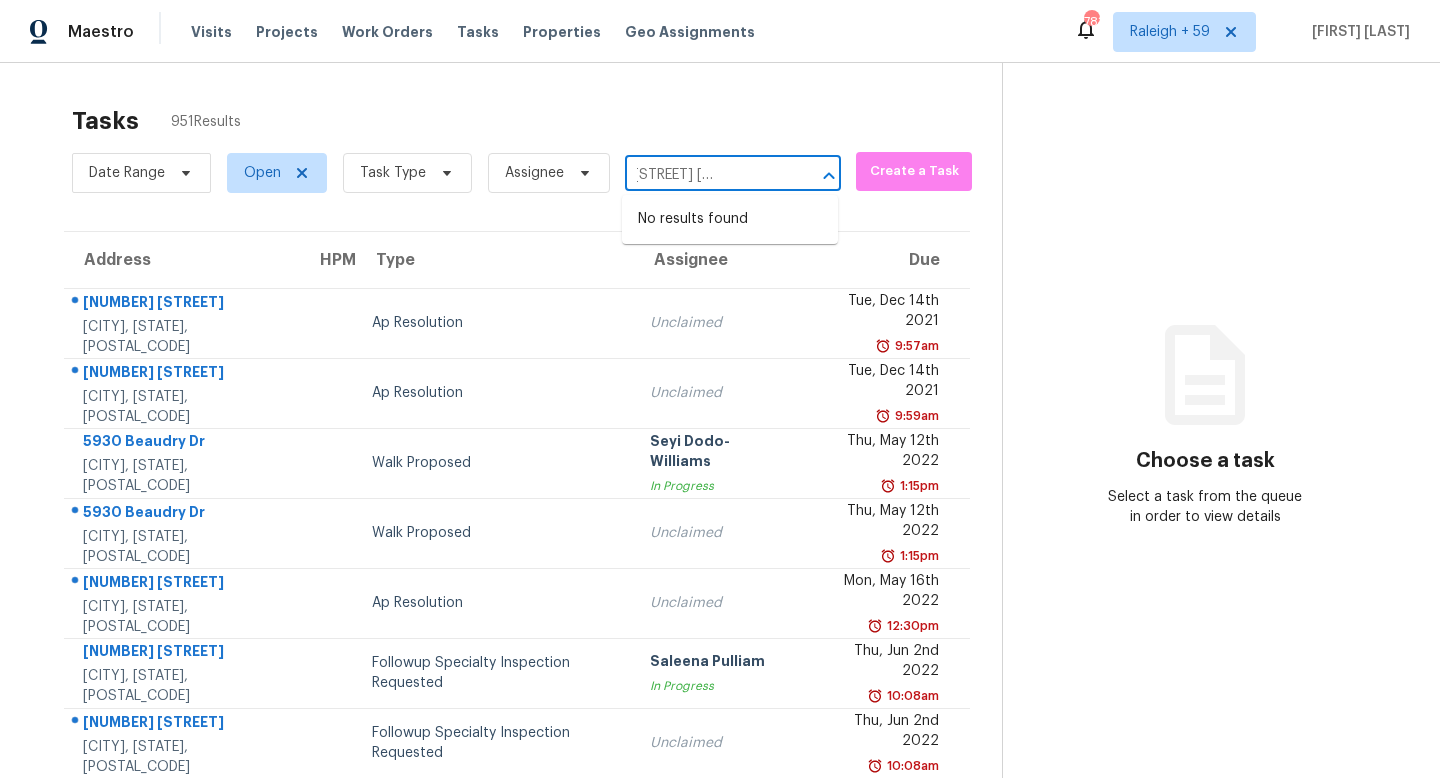 type on "304 Kilgore Rd Griffin, GA, 30223" 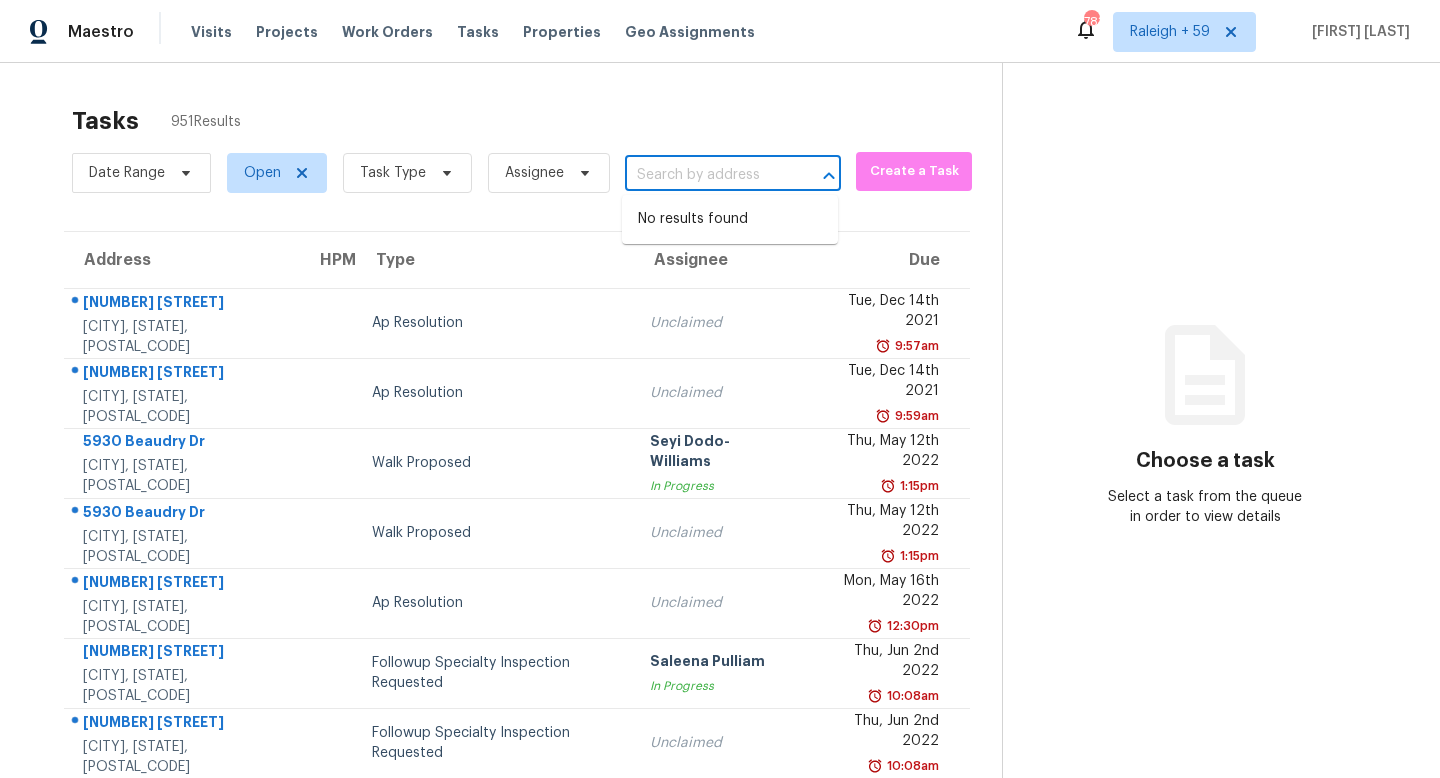 scroll, scrollTop: 0, scrollLeft: 0, axis: both 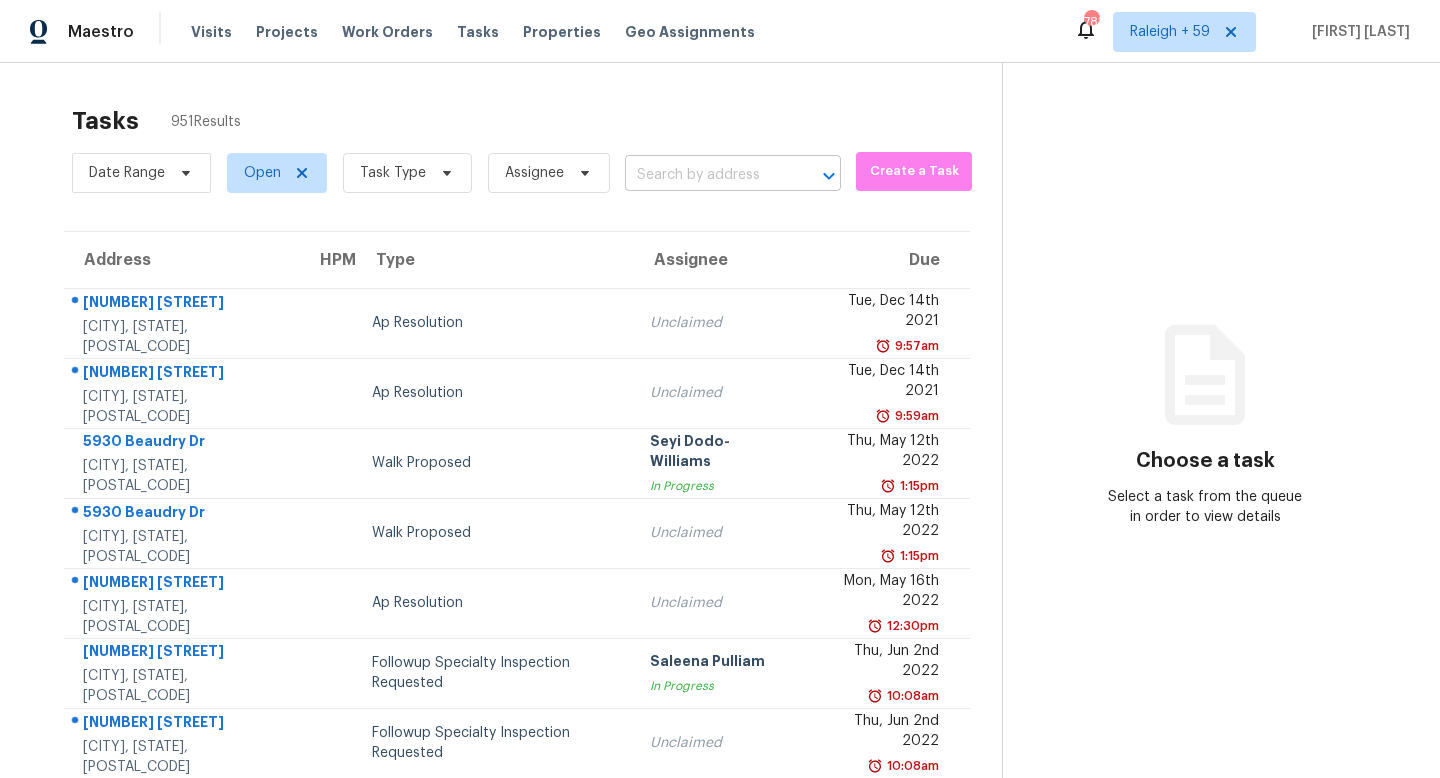 click at bounding box center (705, 175) 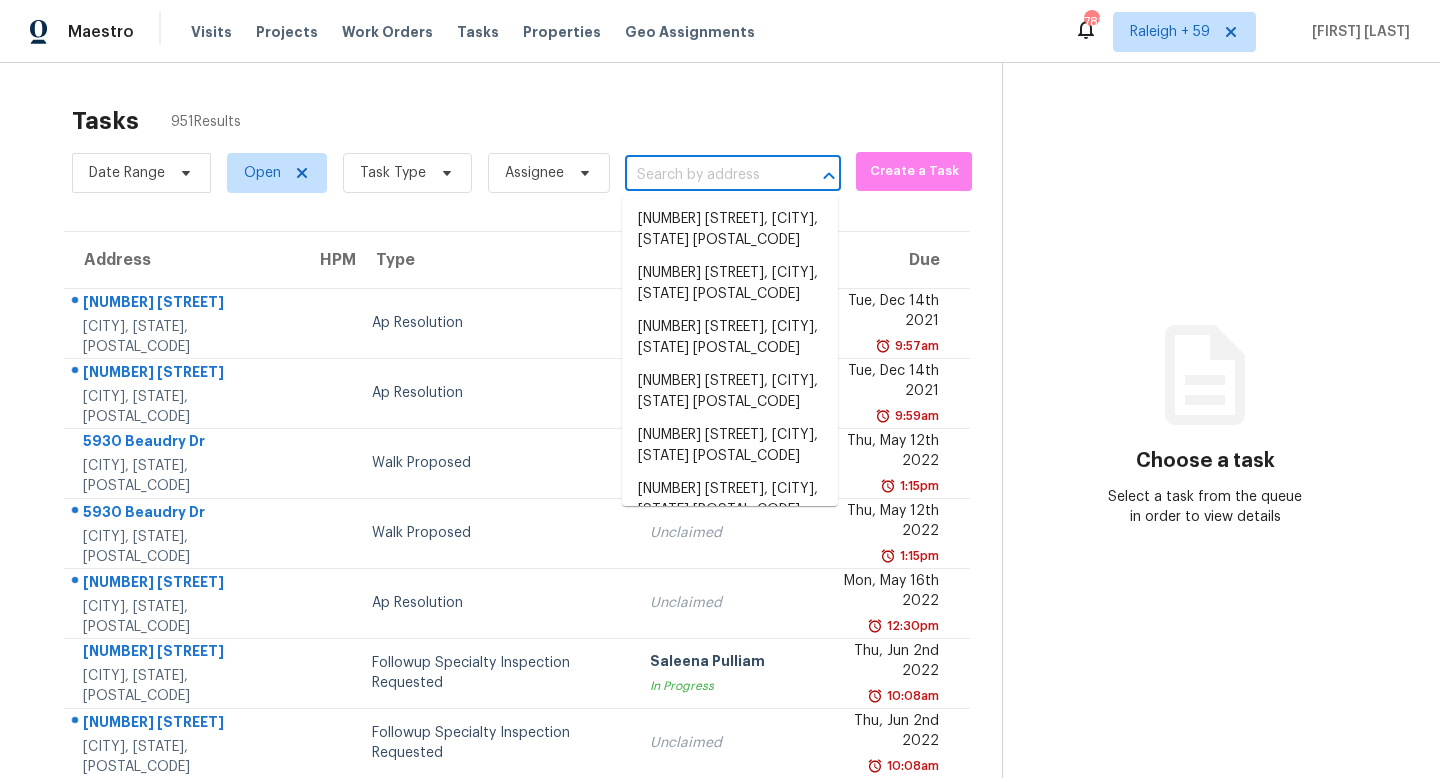 paste on "304 Kilgore Rd Griffin, GA, 30223" 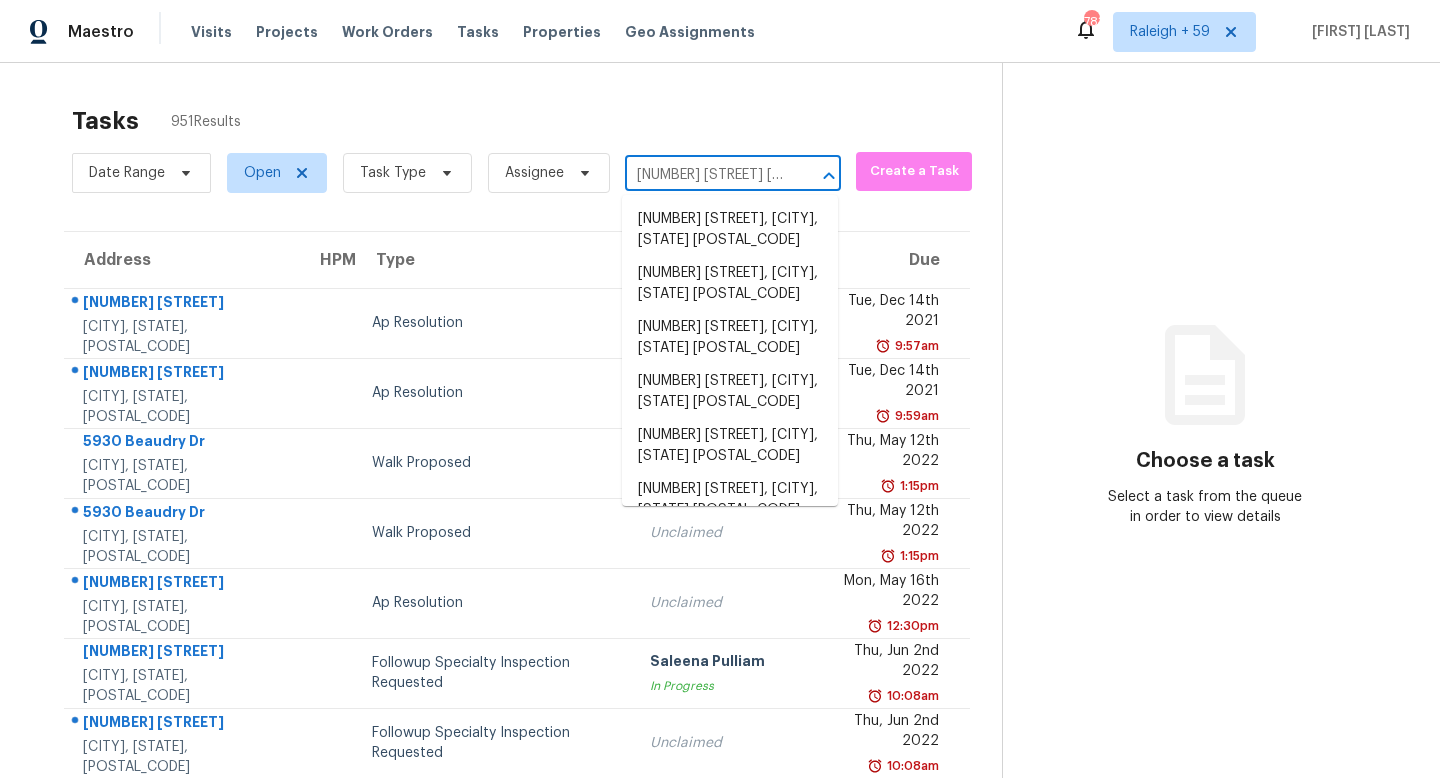 scroll, scrollTop: 0, scrollLeft: 70, axis: horizontal 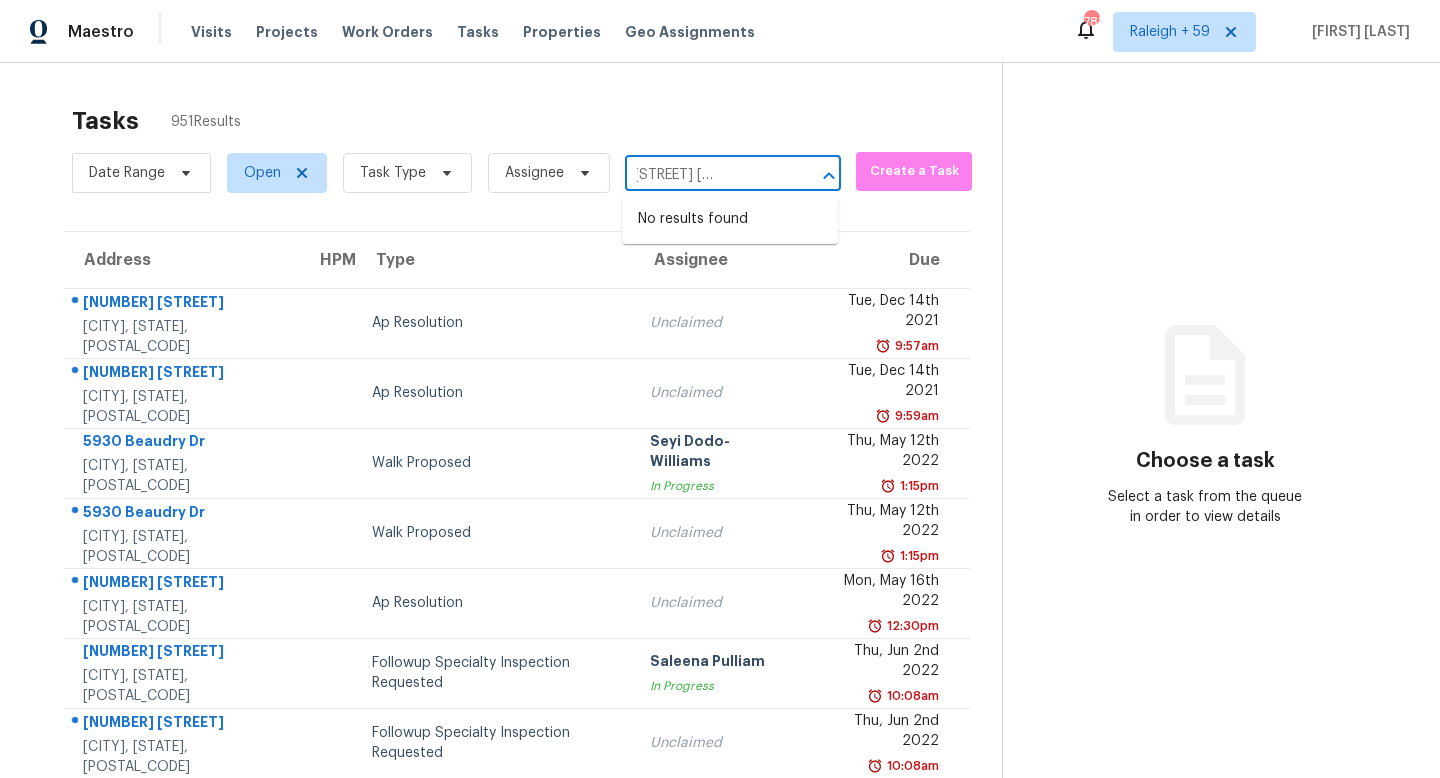type on "304 Kilgore Rd Griffin, GA, 30223" 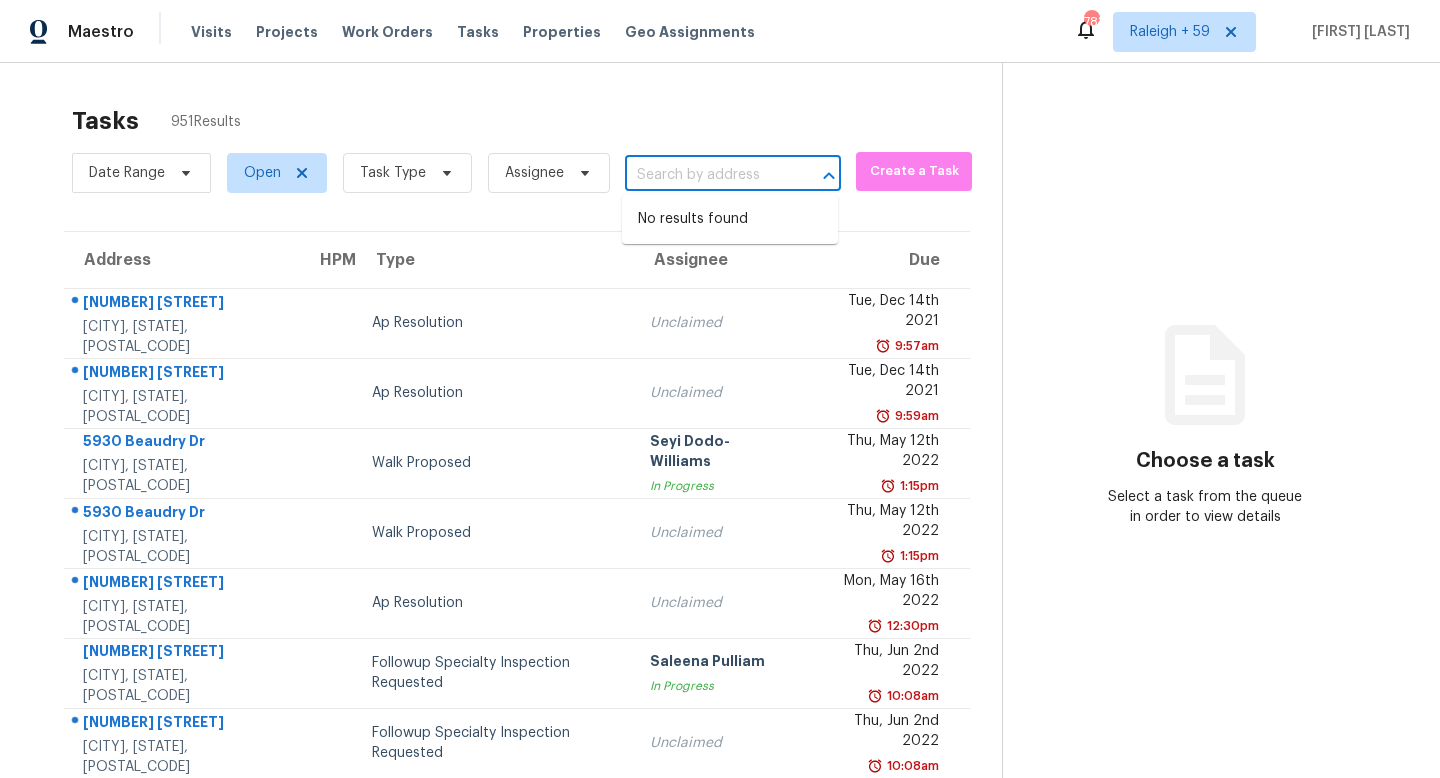 click on "Tasks 951  Results" at bounding box center (537, 121) 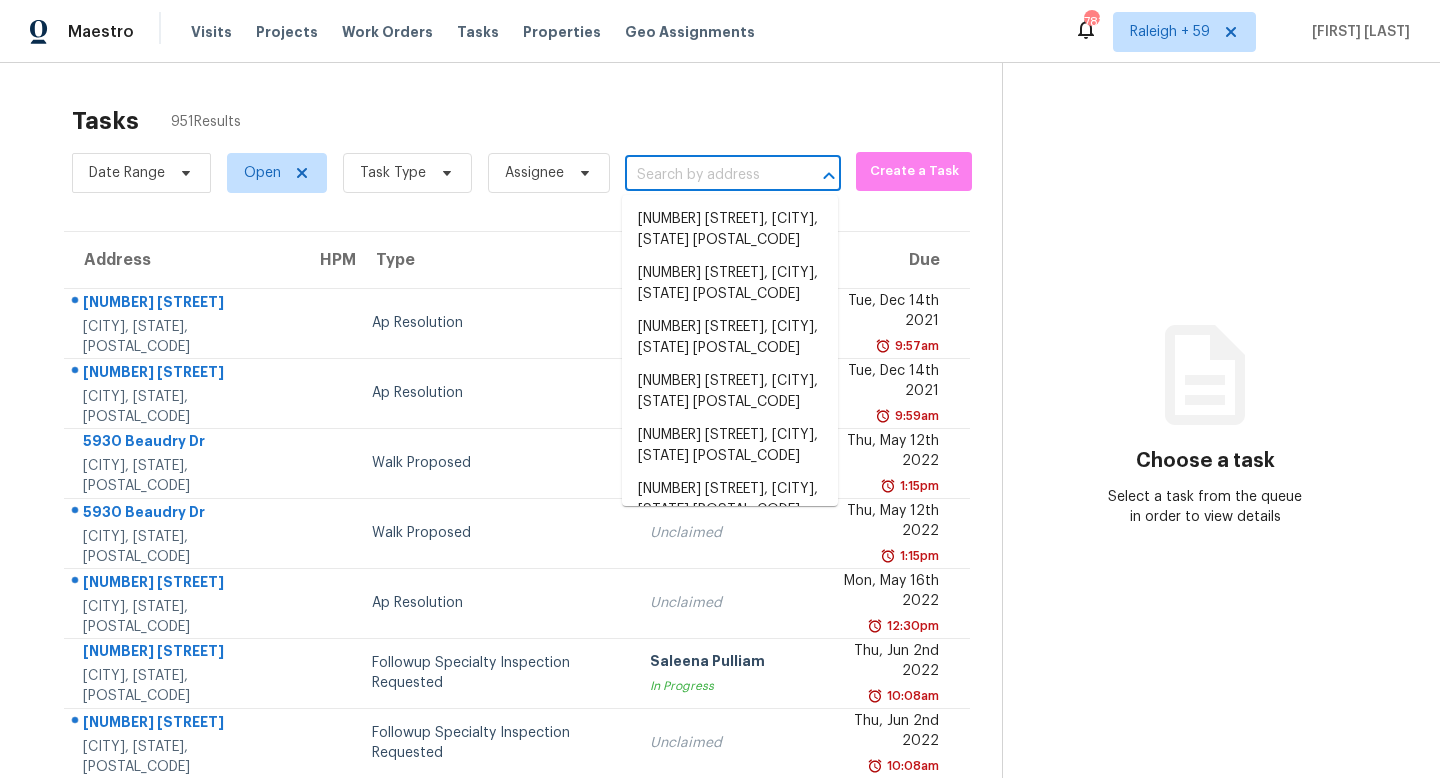 click at bounding box center (705, 175) 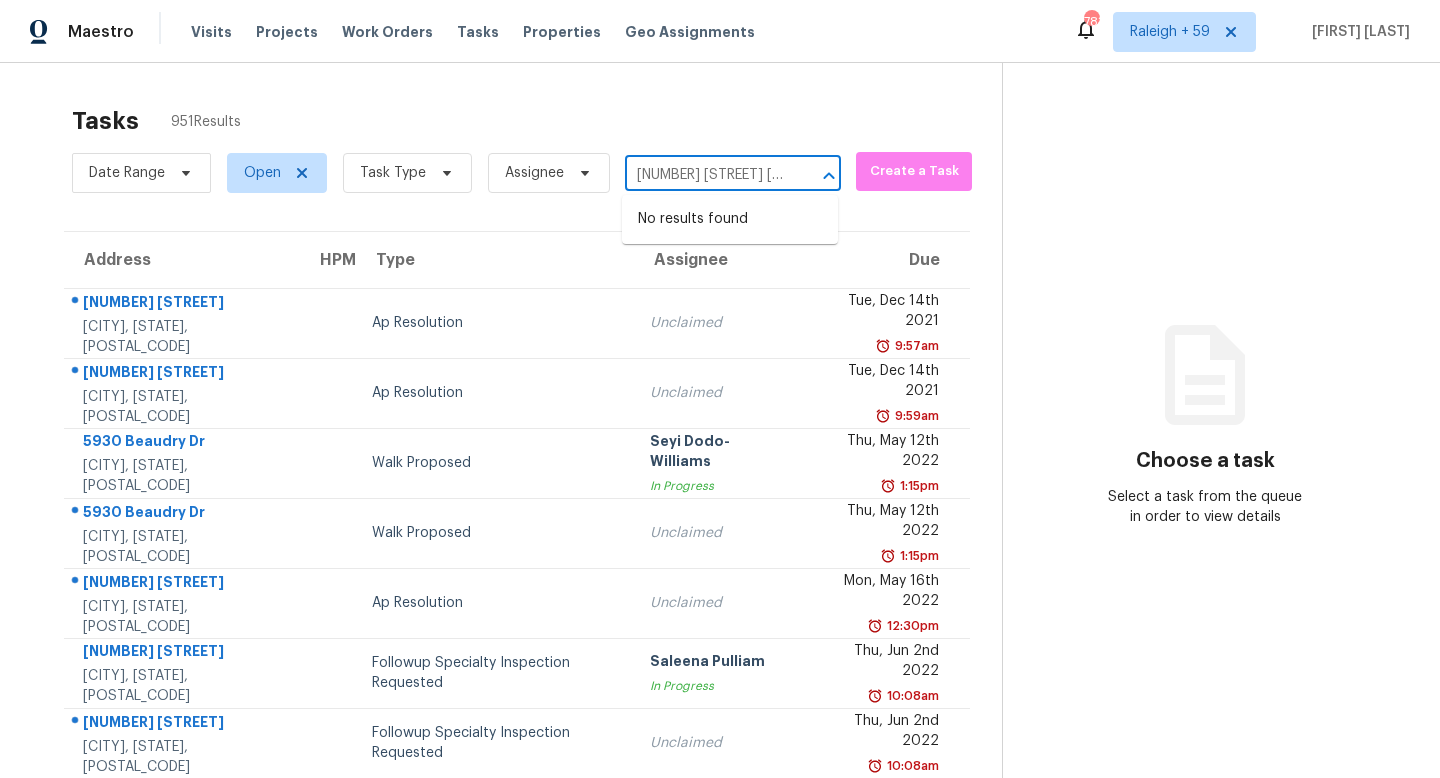 scroll, scrollTop: 0, scrollLeft: 70, axis: horizontal 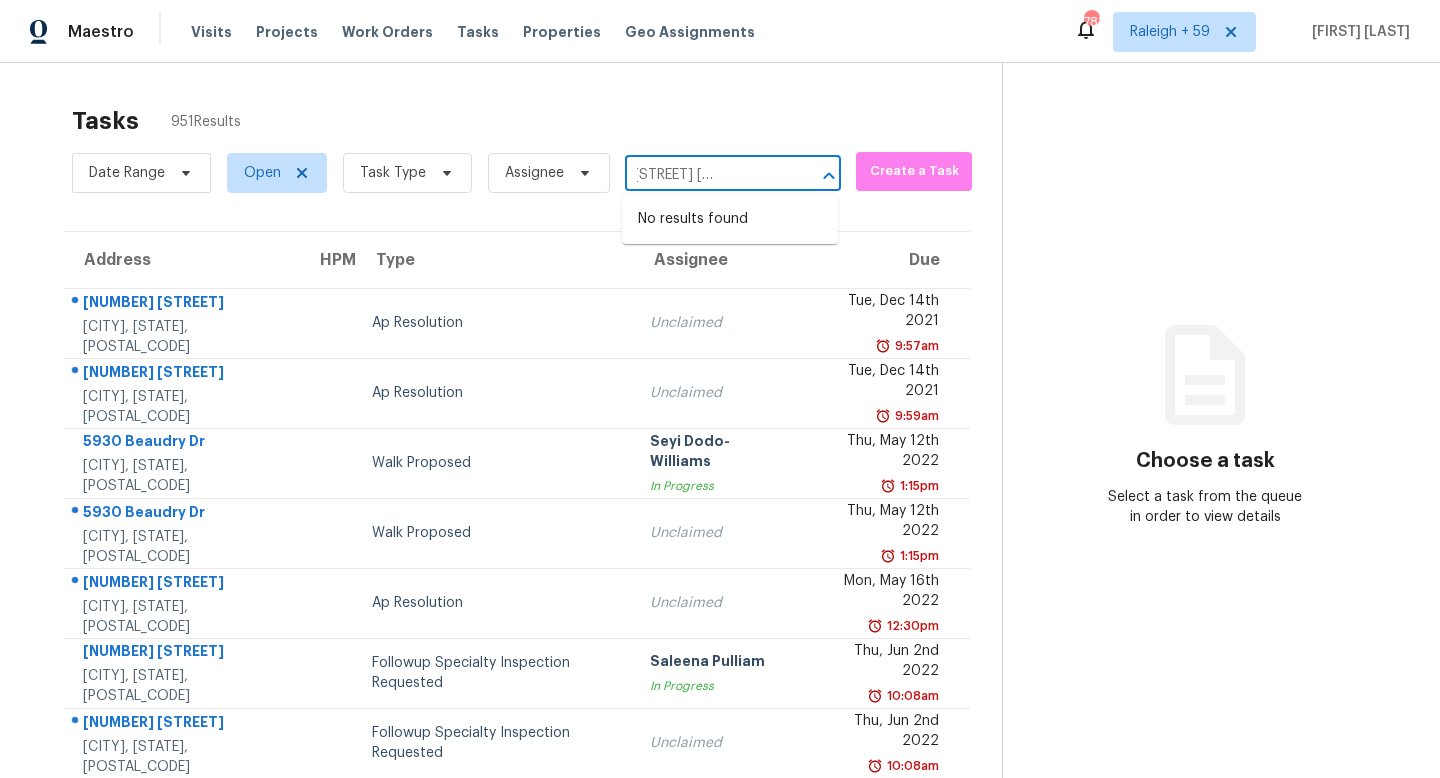 type on "304 Kilgore Rd Griffin, GA, 30223" 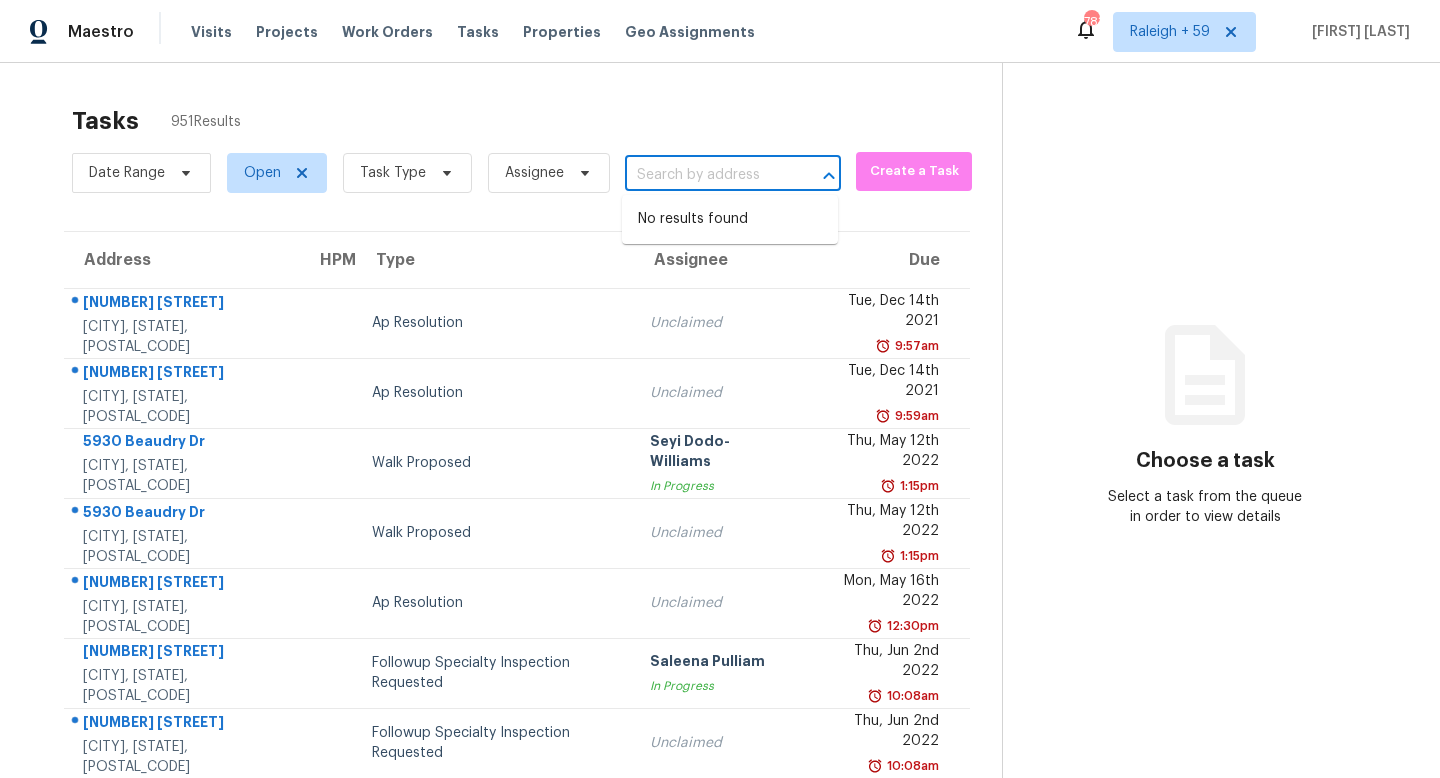 click on "Tasks 951  Results" at bounding box center (537, 121) 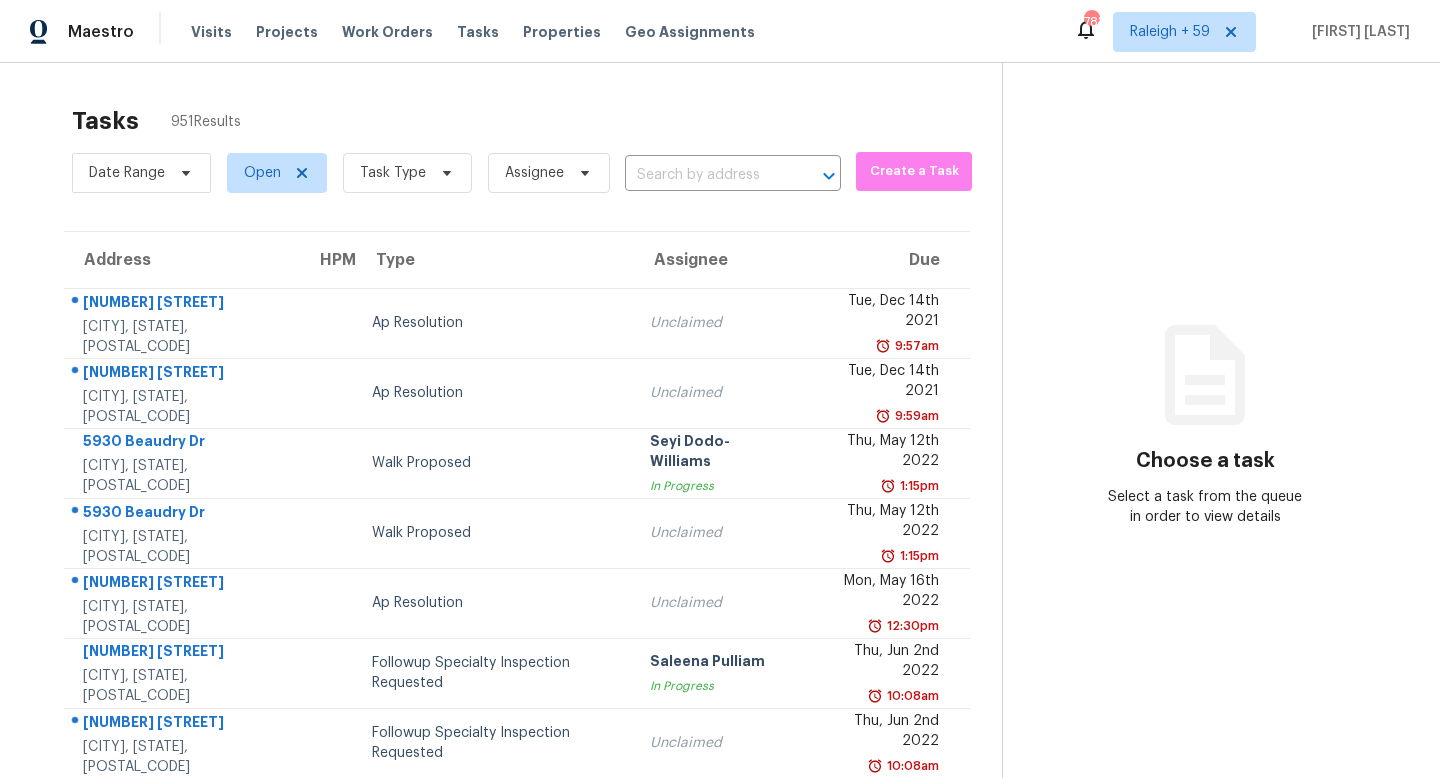 scroll, scrollTop: 0, scrollLeft: 0, axis: both 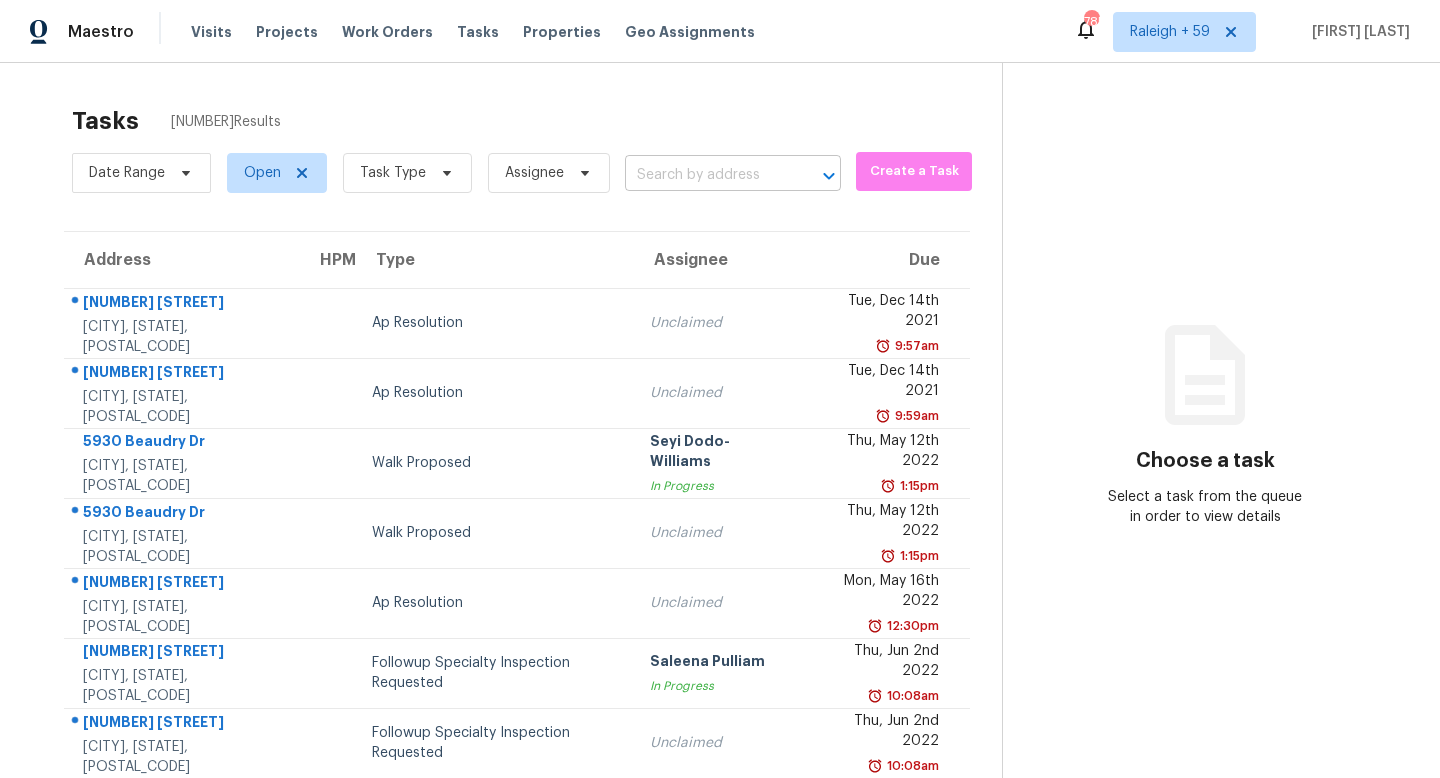 click at bounding box center [705, 175] 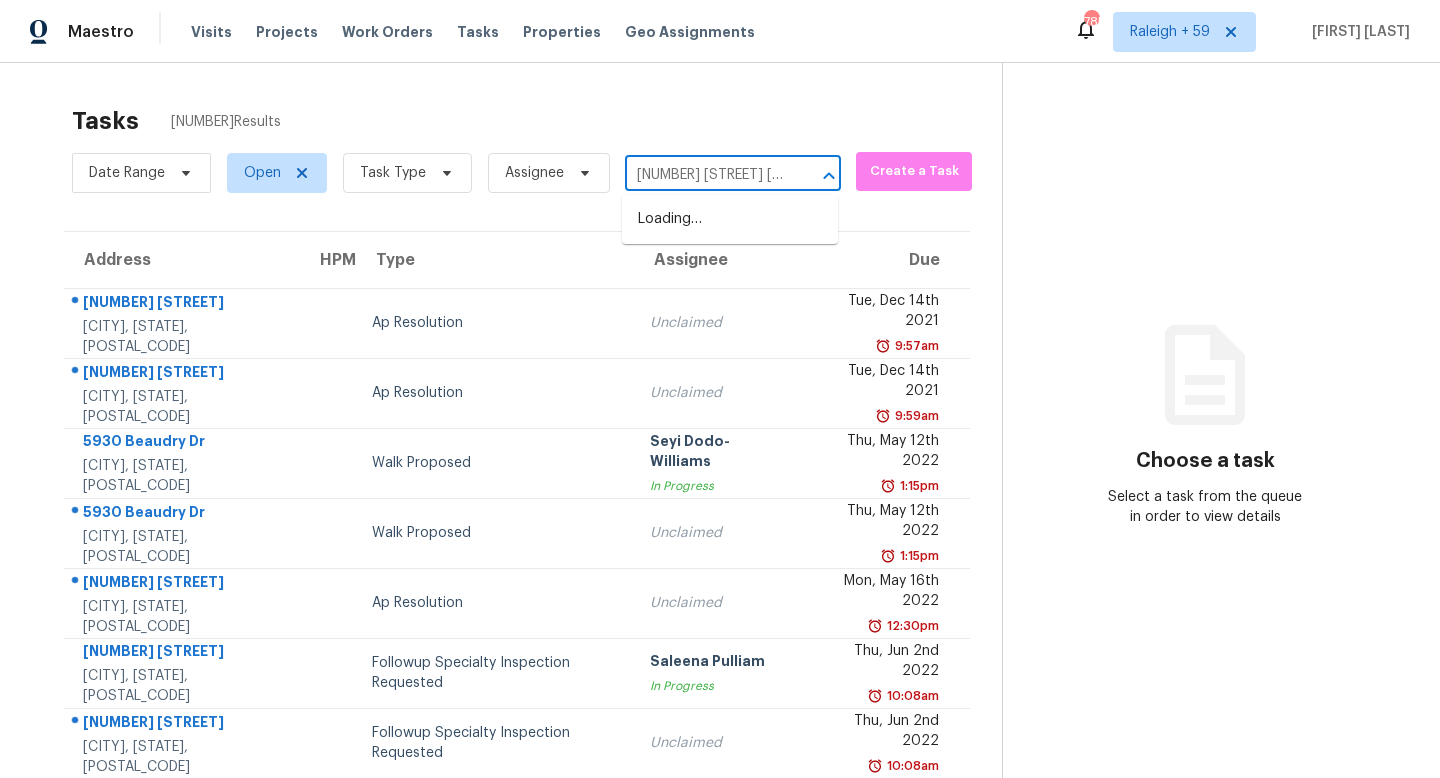 scroll, scrollTop: 0, scrollLeft: 70, axis: horizontal 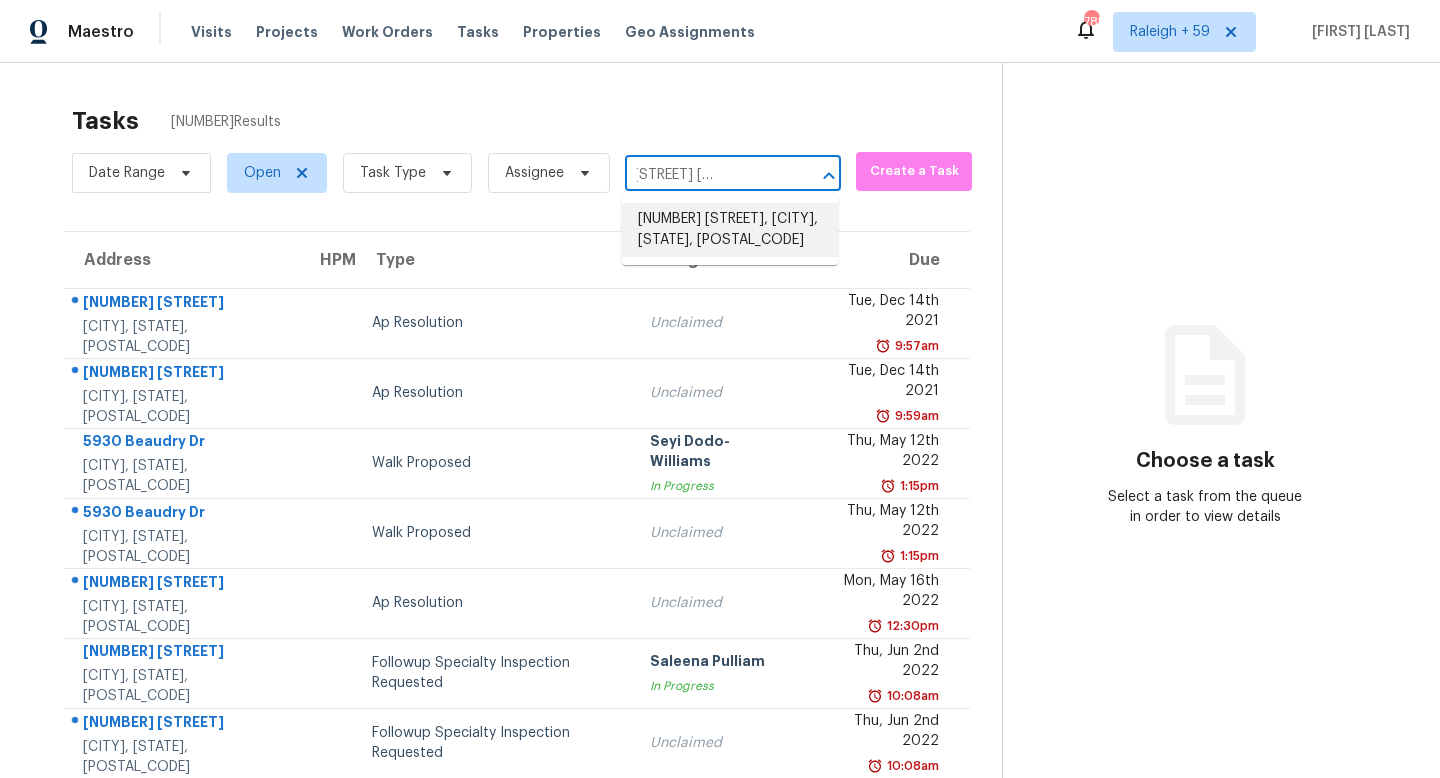 click on "304 Kilgore Rd, Griffin, GA 30223" at bounding box center [730, 230] 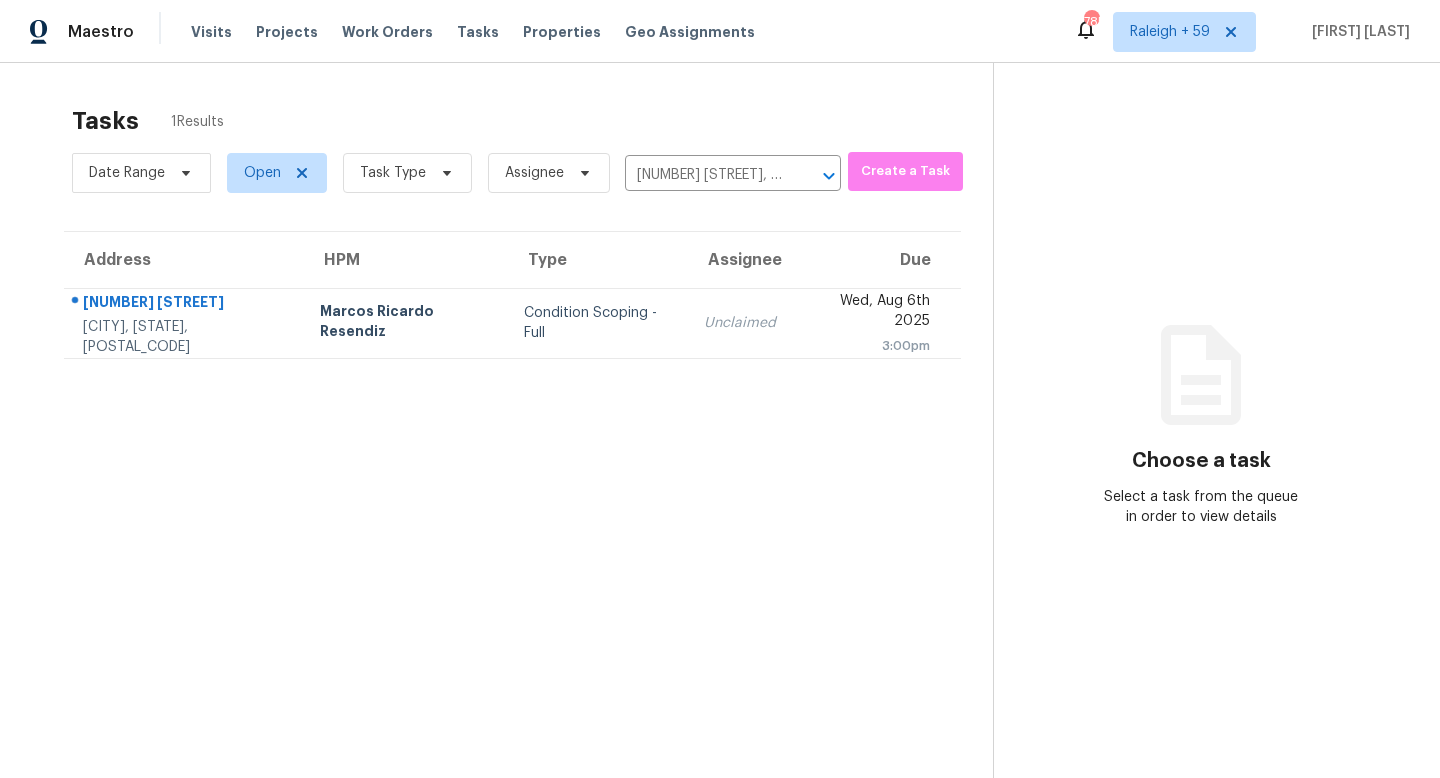 click on "Unclaimed" at bounding box center (740, 323) 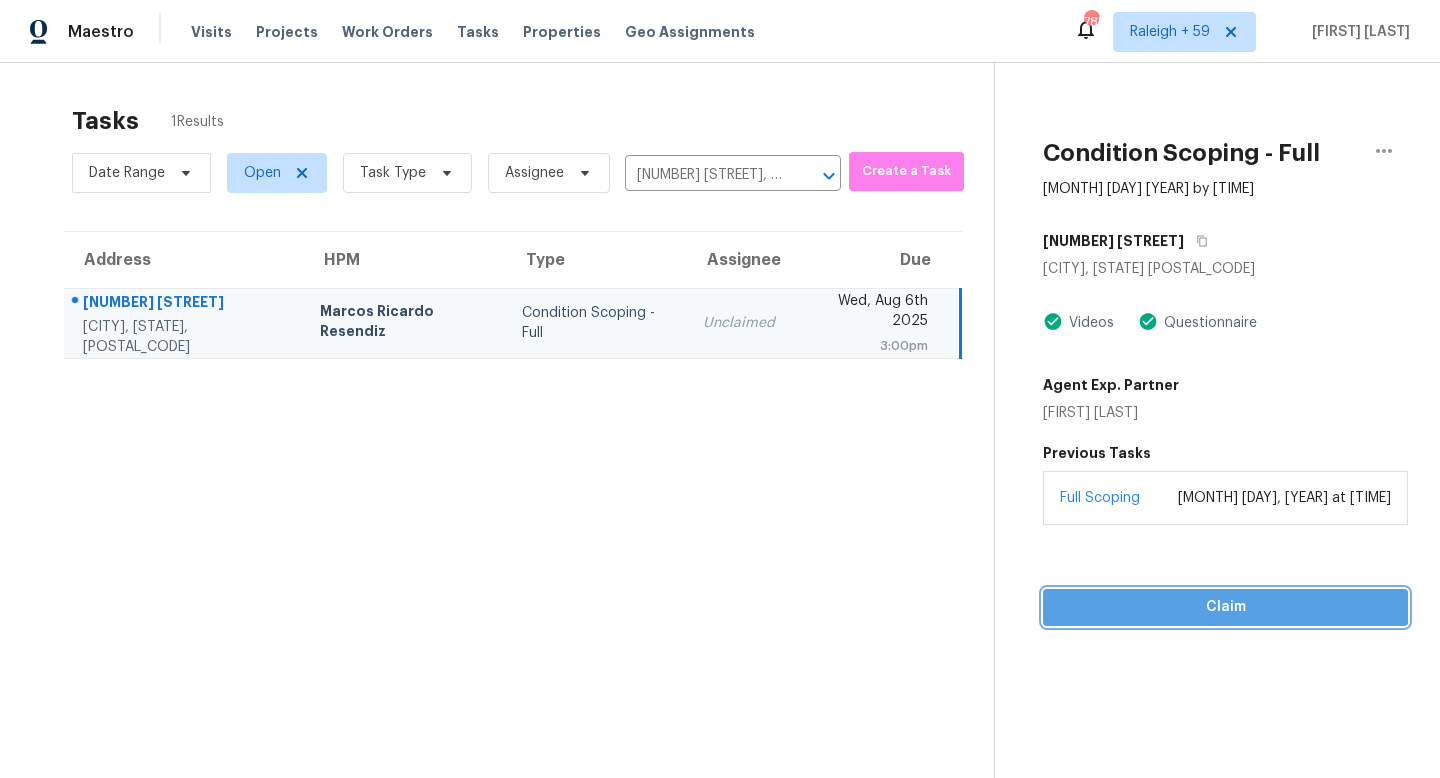 click on "Claim" at bounding box center [1225, 607] 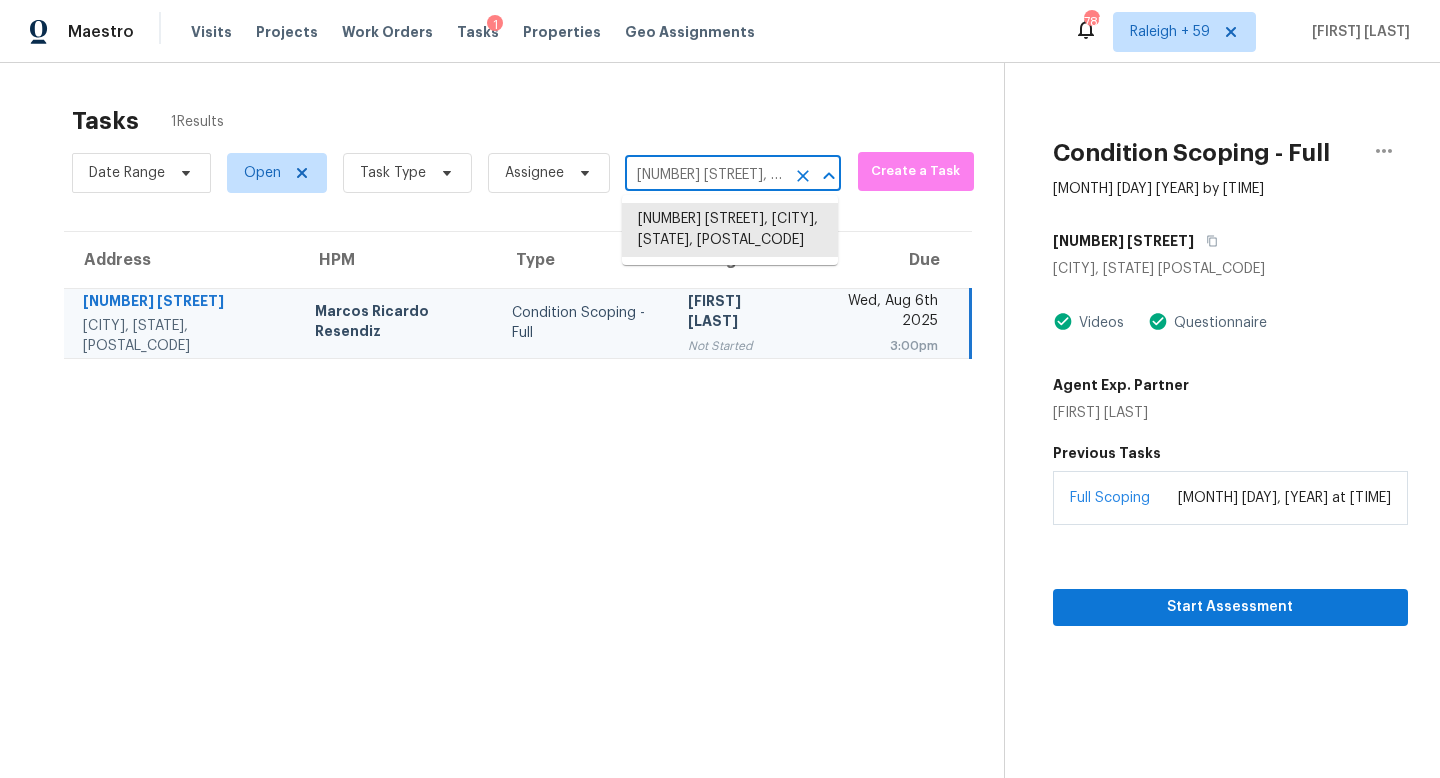 click on "304 Kilgore Rd, Griffin, GA 30223" at bounding box center [705, 175] 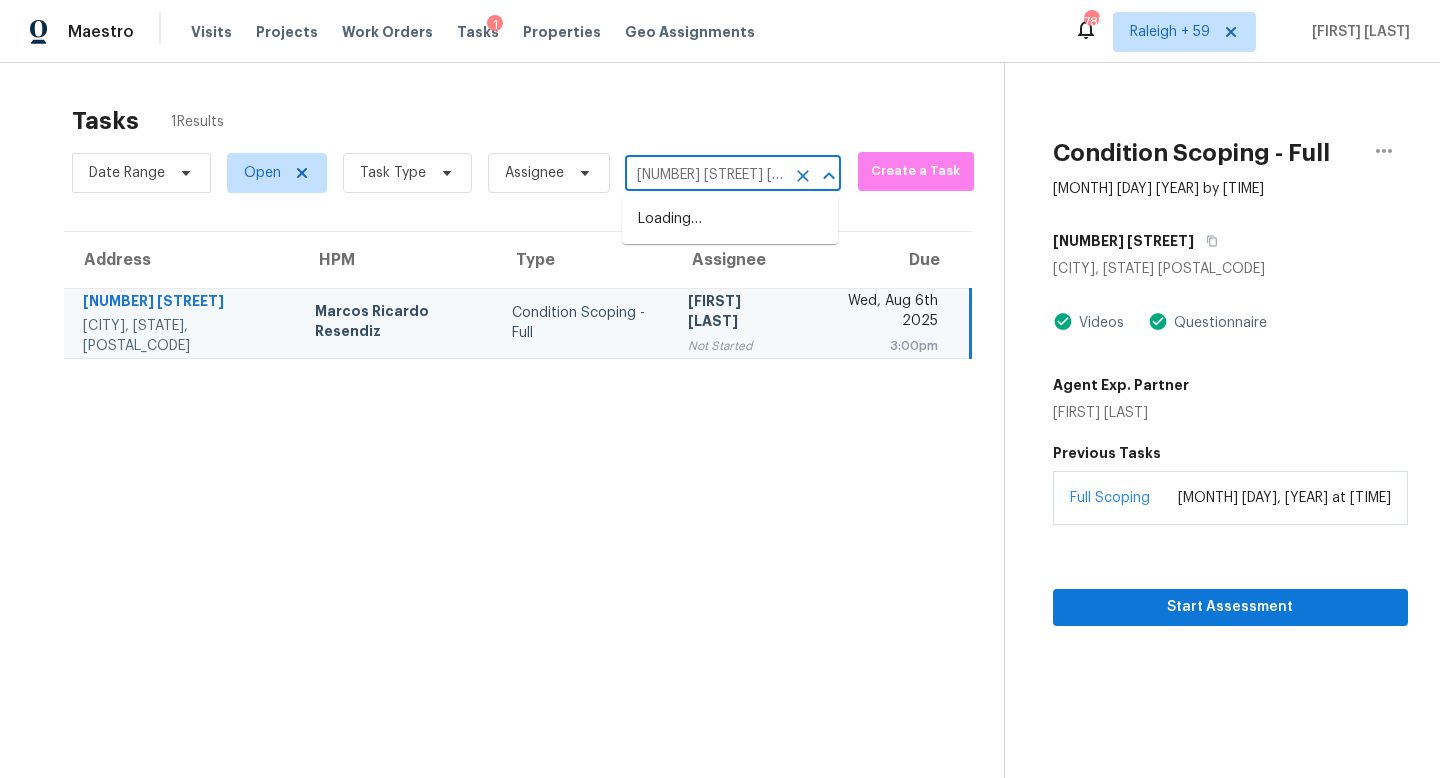 scroll, scrollTop: 0, scrollLeft: 128, axis: horizontal 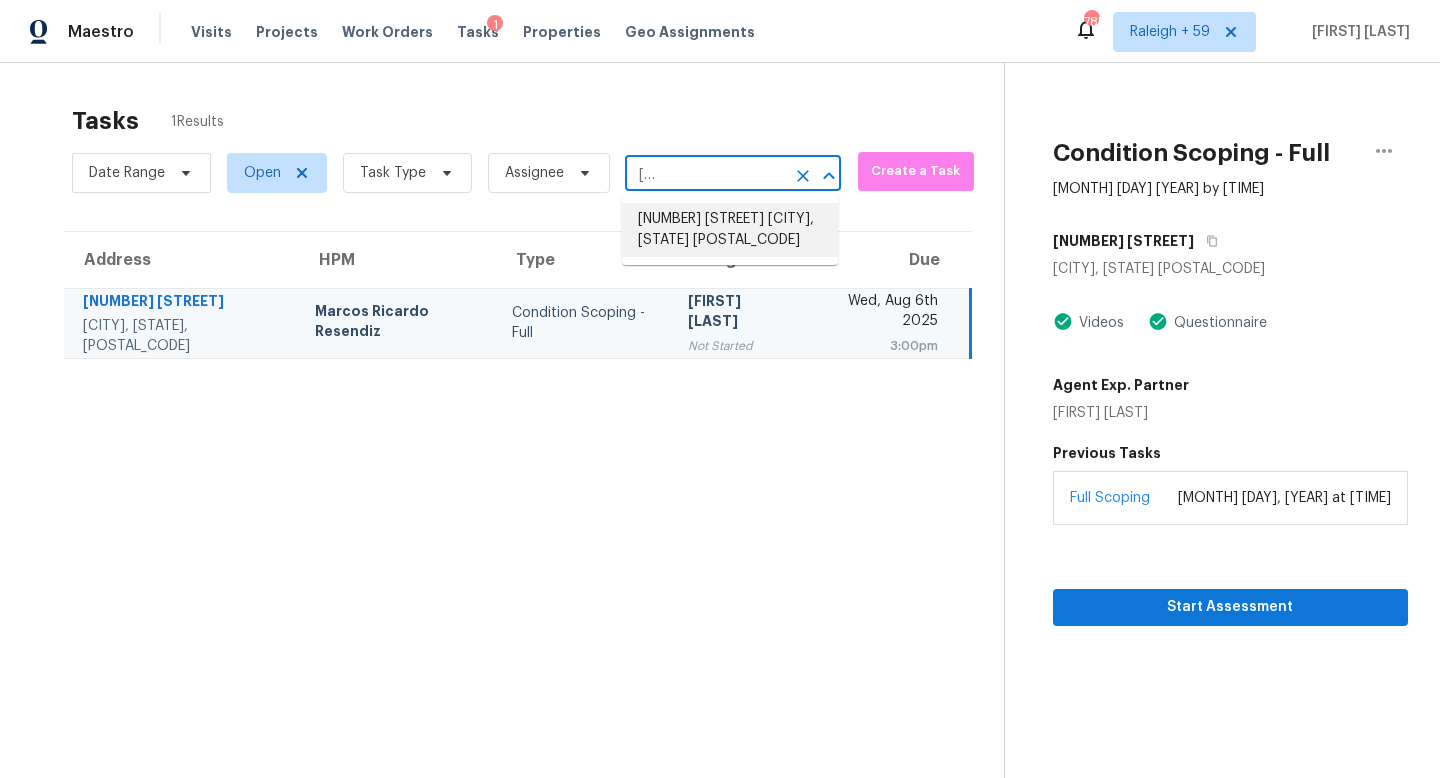 click on "2550 Big Oaks Dr SW, Marietta, GA 30064" at bounding box center (730, 230) 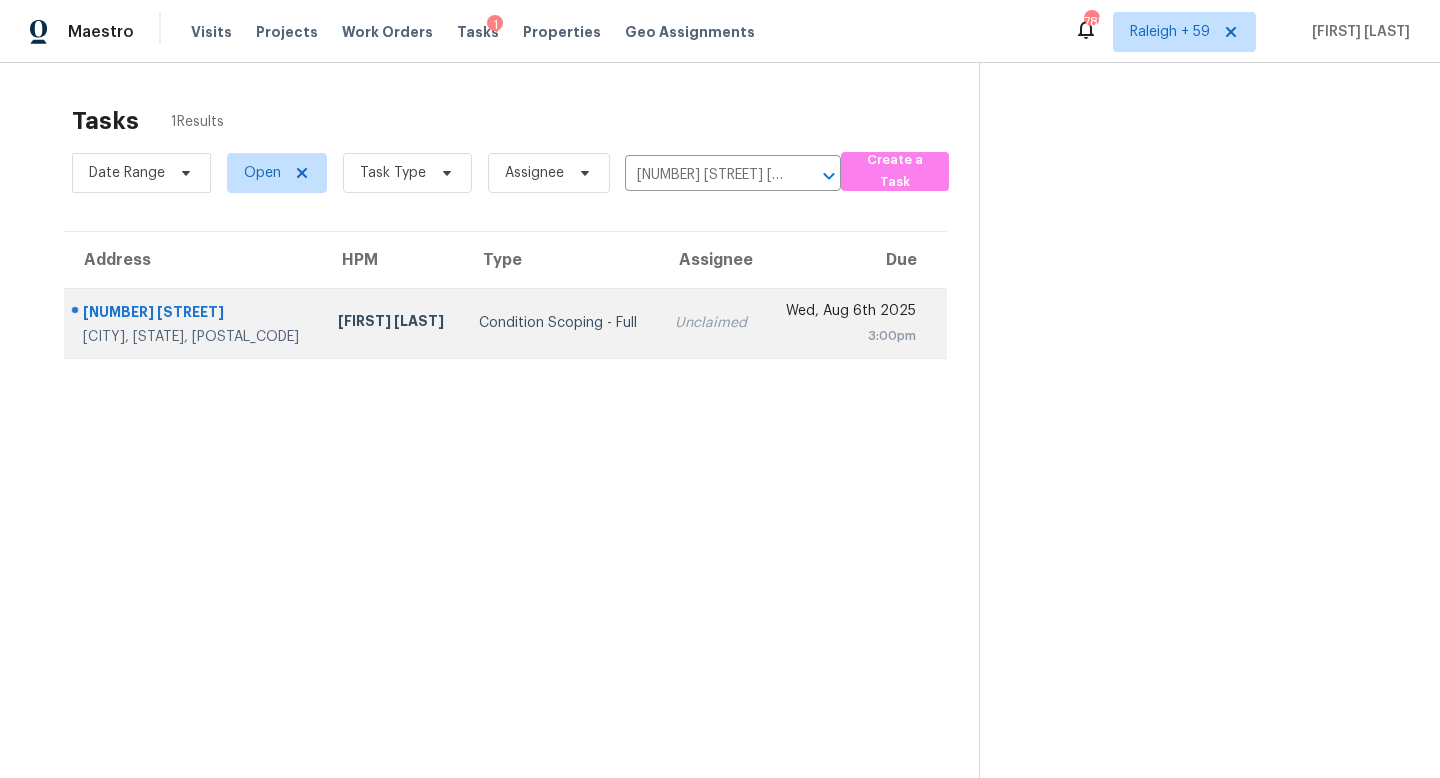 click on "Unclaimed" at bounding box center [712, 323] 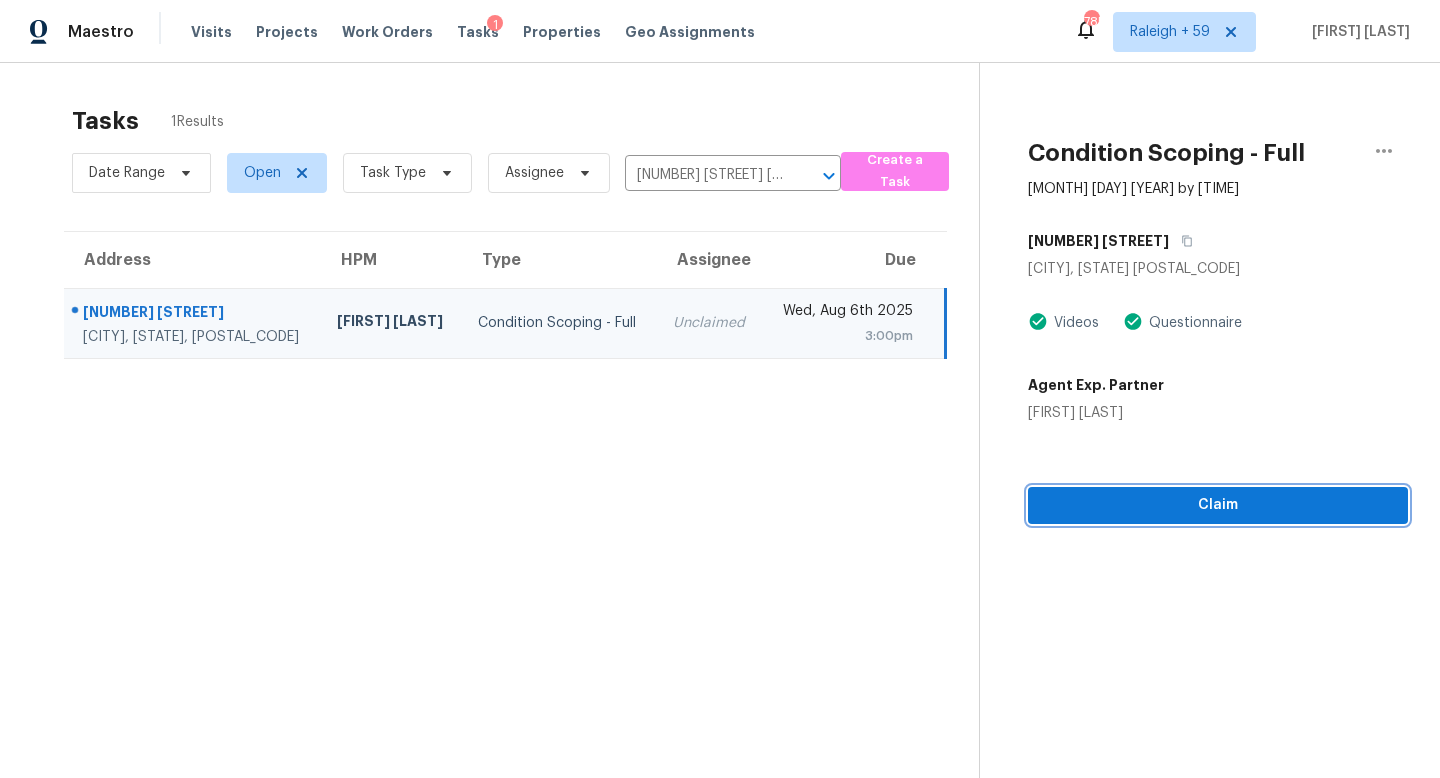 click on "Claim" at bounding box center [1218, 505] 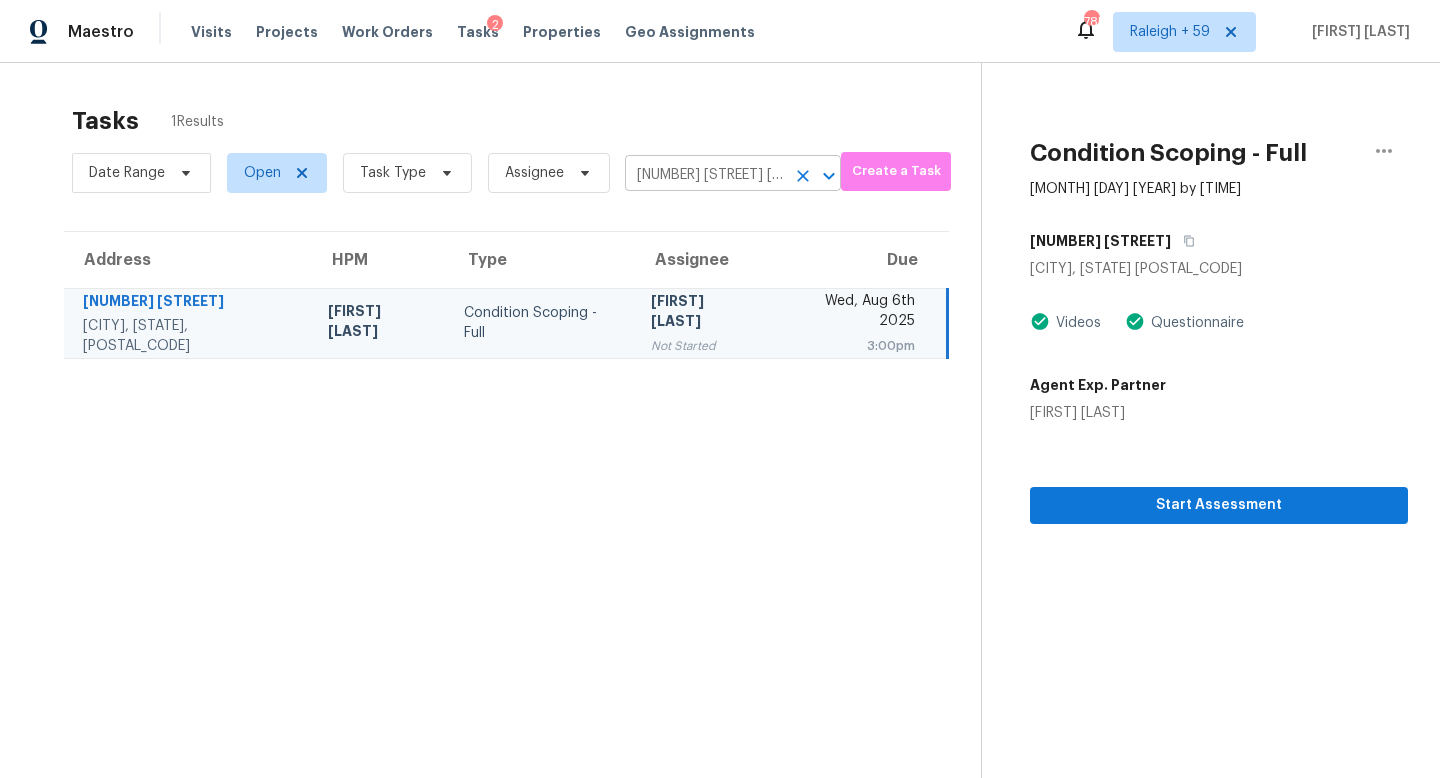 click on "2550 Big Oaks Dr SW, Marietta, GA 30064" at bounding box center [705, 175] 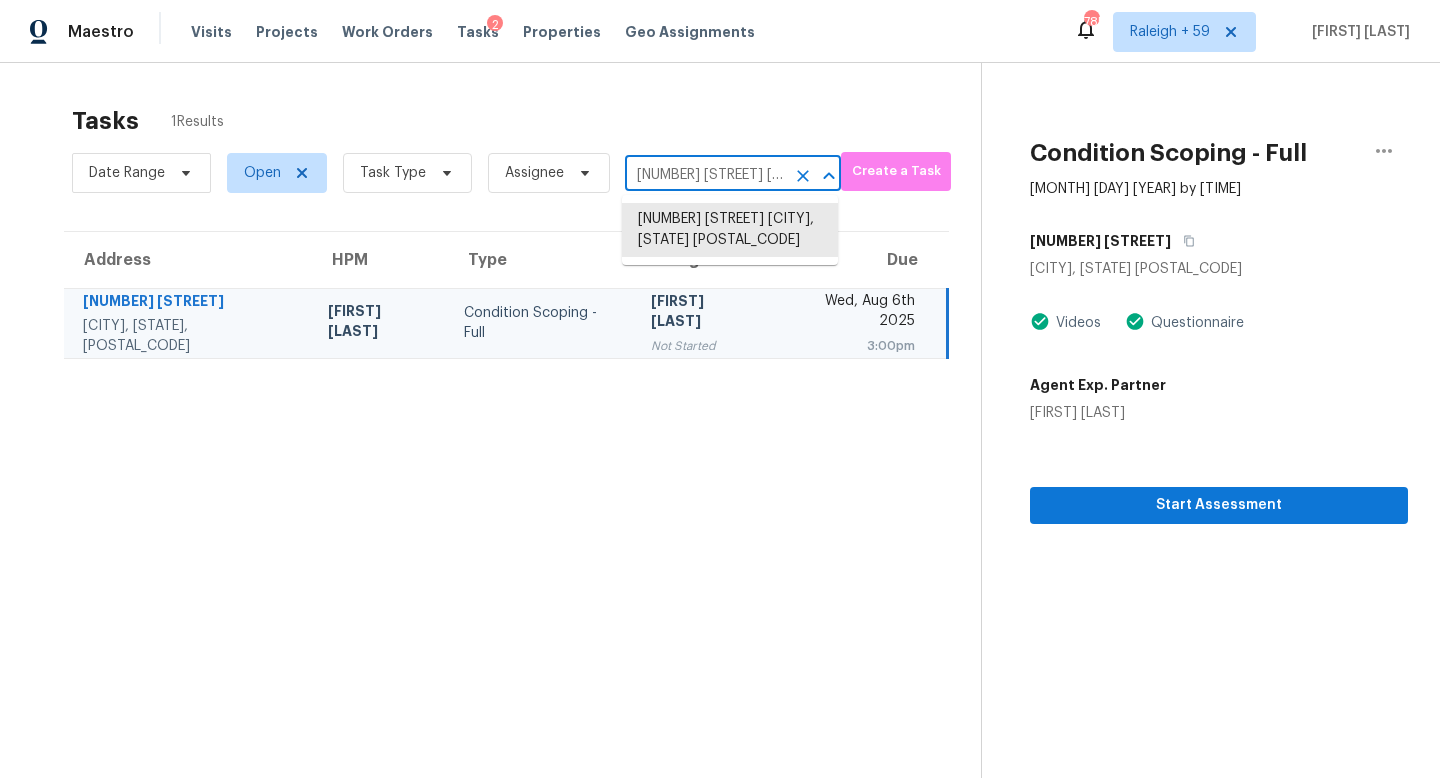 paste on "70 Mountainside Ln Covington, GA, 30016" 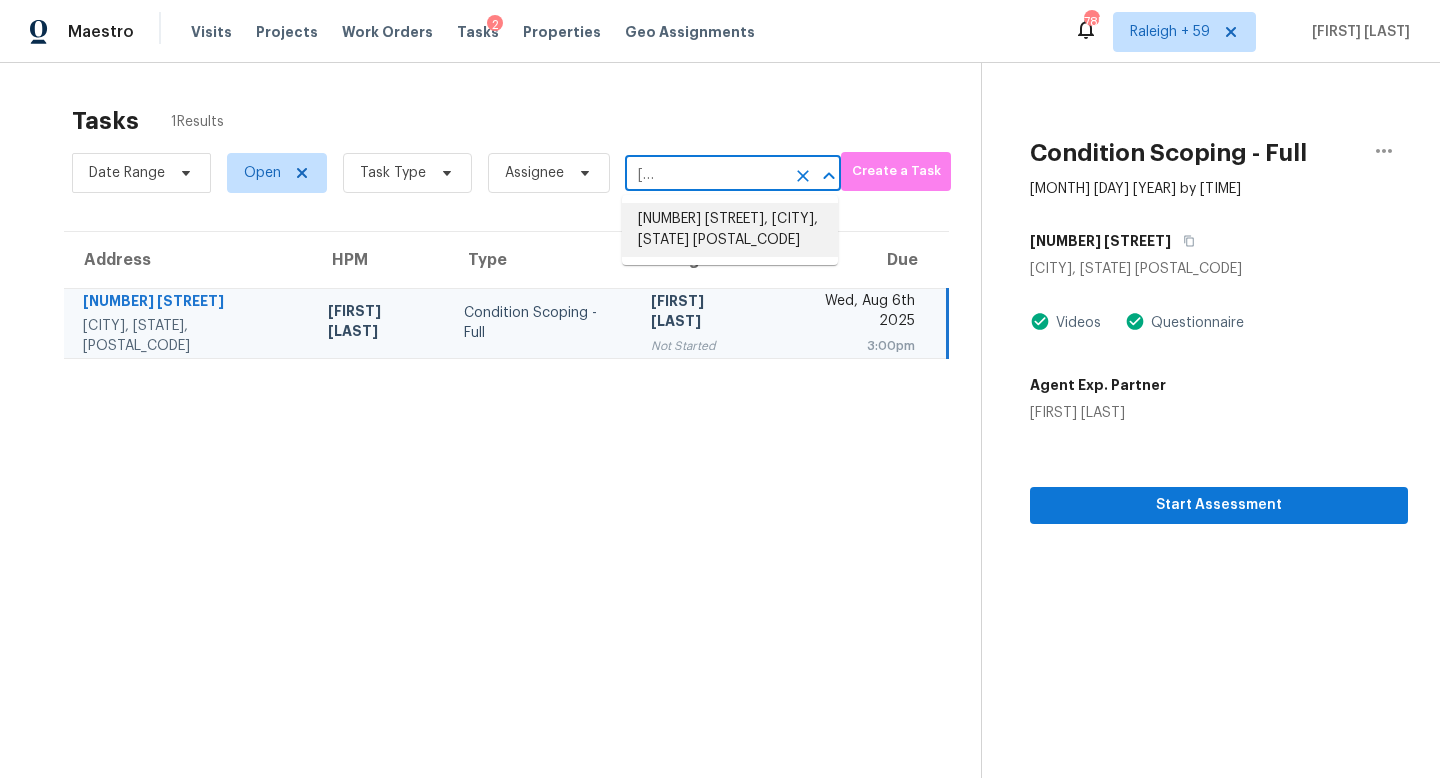 click on "70 Mountainside Ln, Covington, GA 30016" at bounding box center (730, 230) 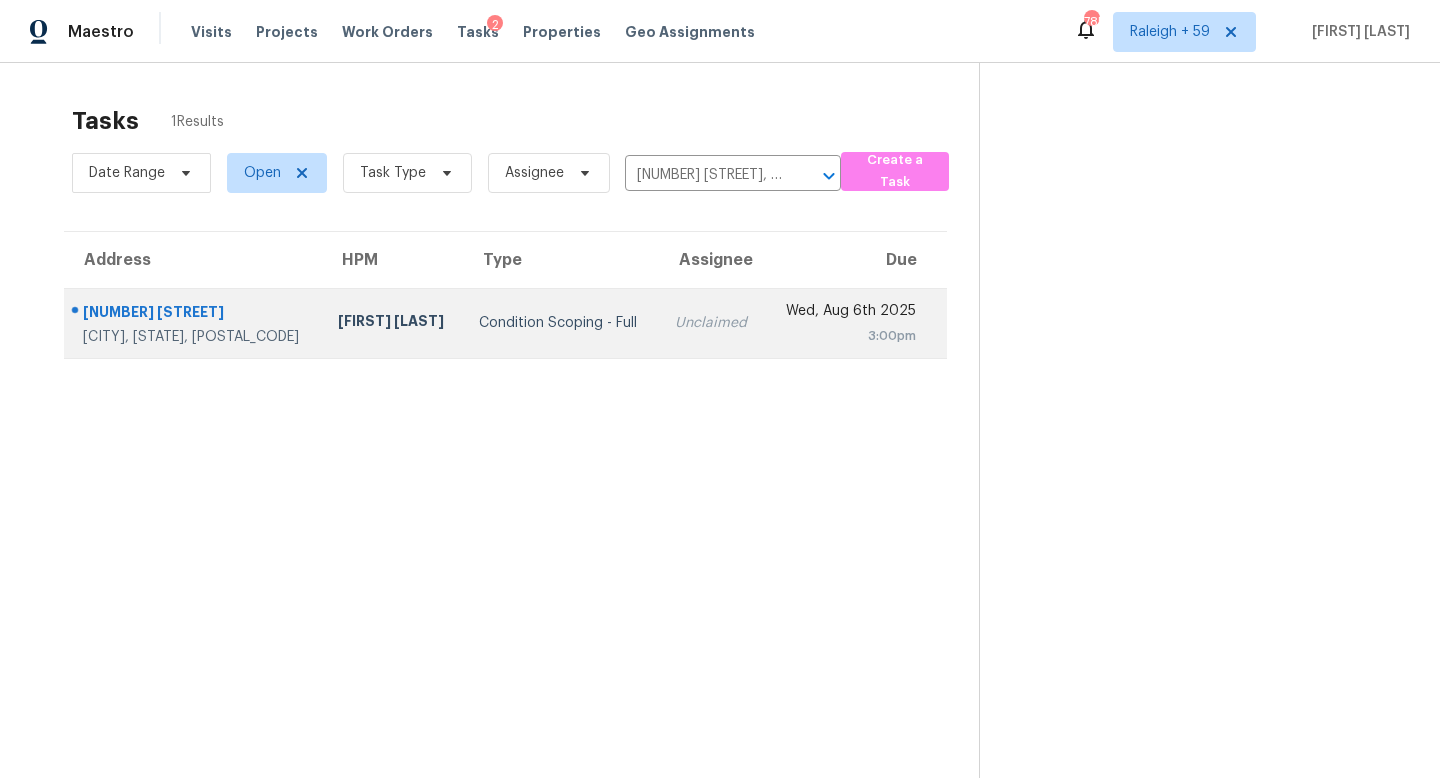 click on "Unclaimed" at bounding box center (712, 323) 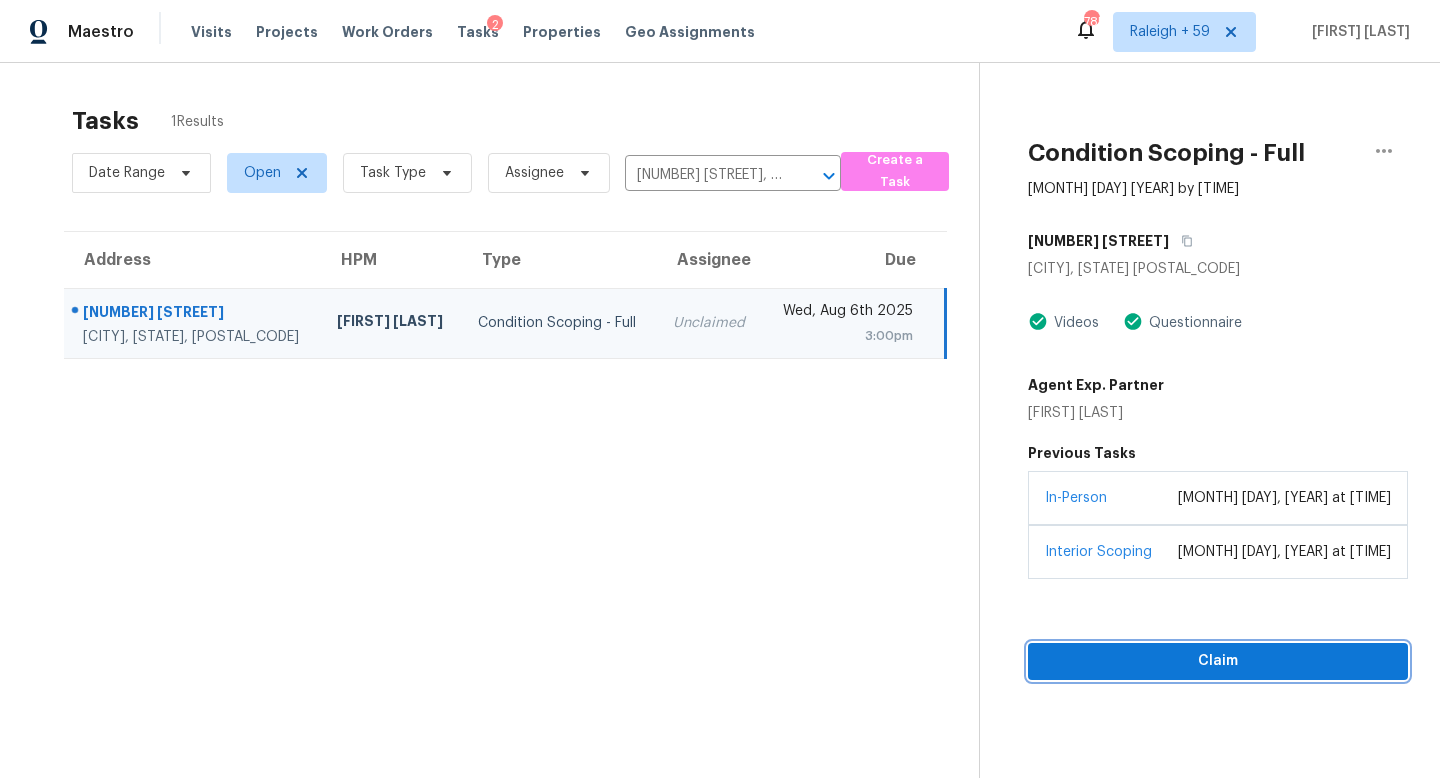 click on "Claim" at bounding box center [1218, 661] 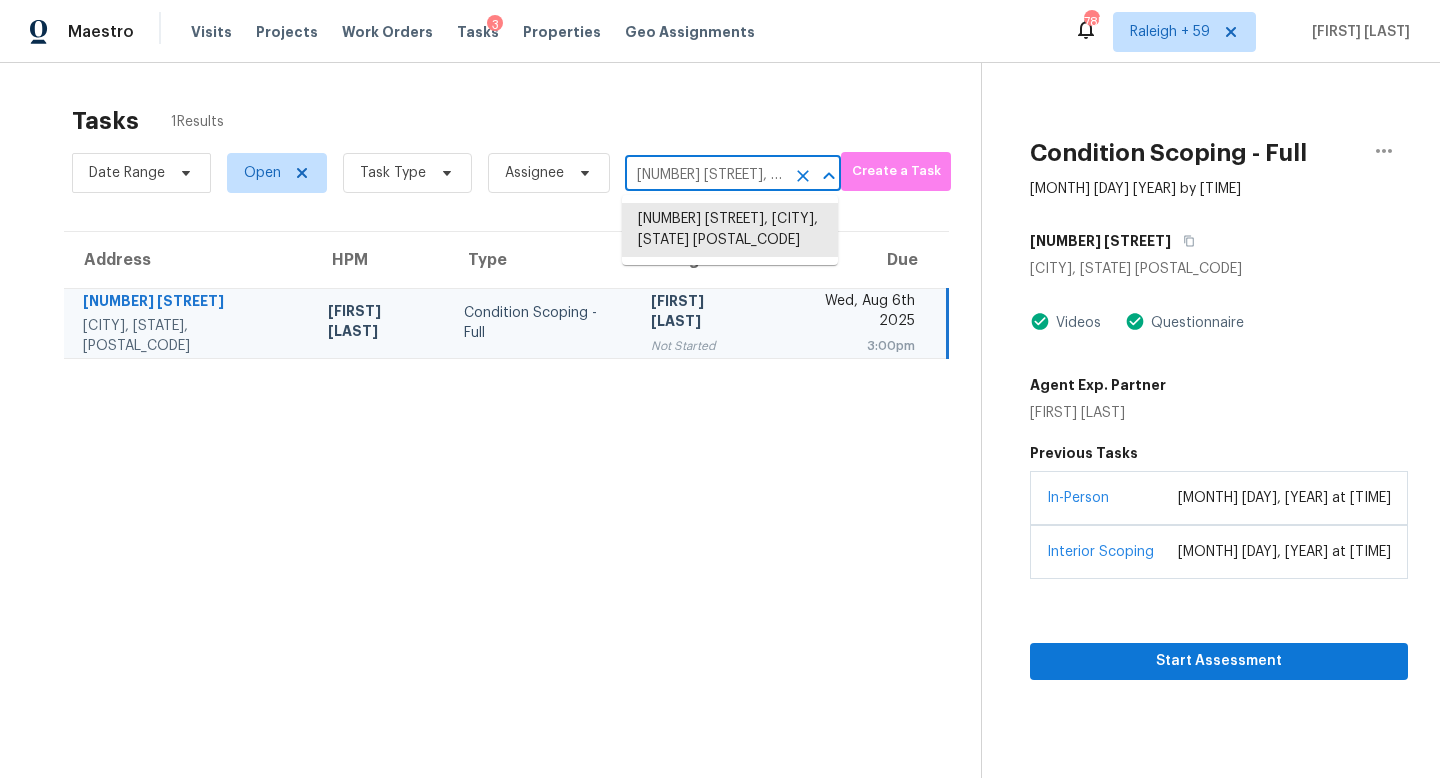 click on "70 Mountainside Ln, Covington, GA 30016" at bounding box center [705, 175] 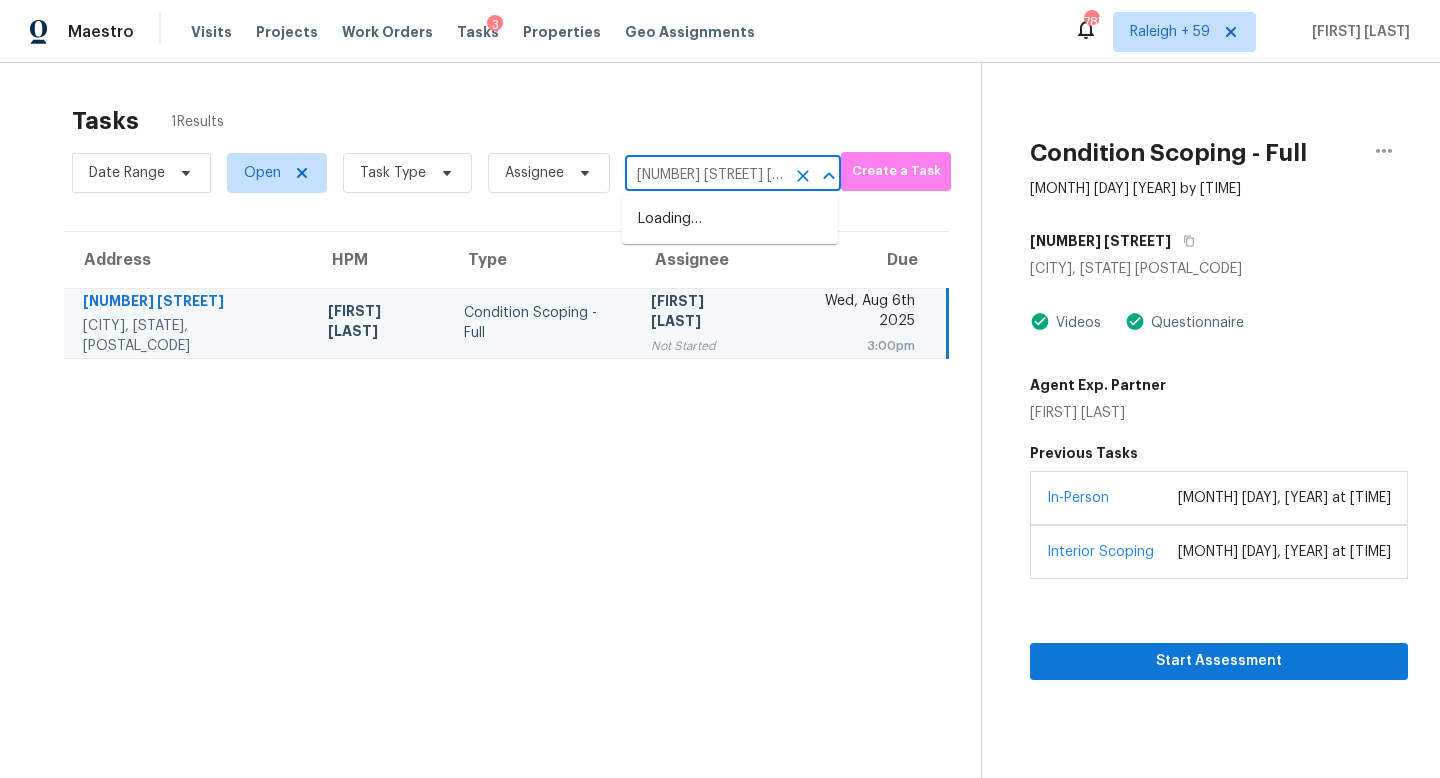 scroll, scrollTop: 0, scrollLeft: 118, axis: horizontal 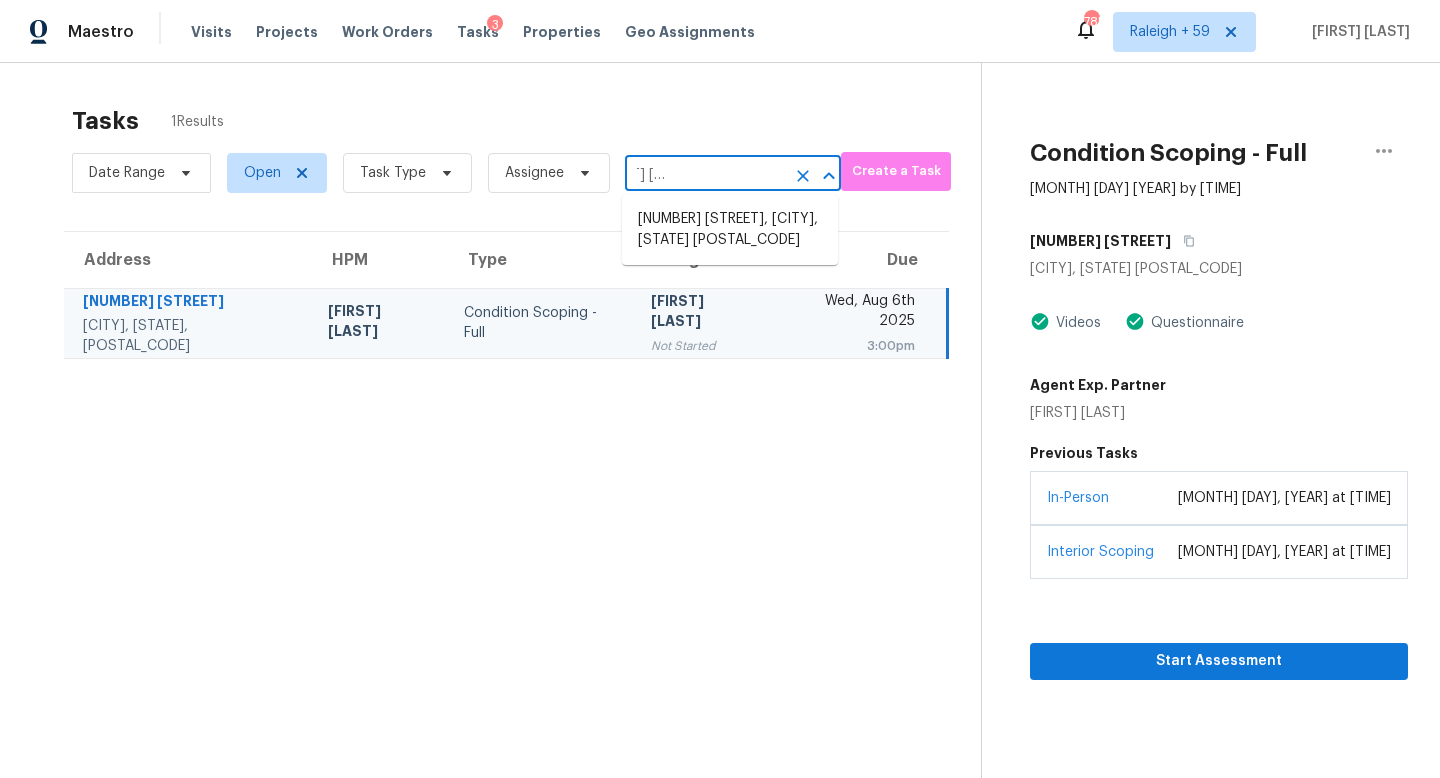 click on "941 NW 26th Ct, Wilton Manors, FL 33311" at bounding box center [730, 230] 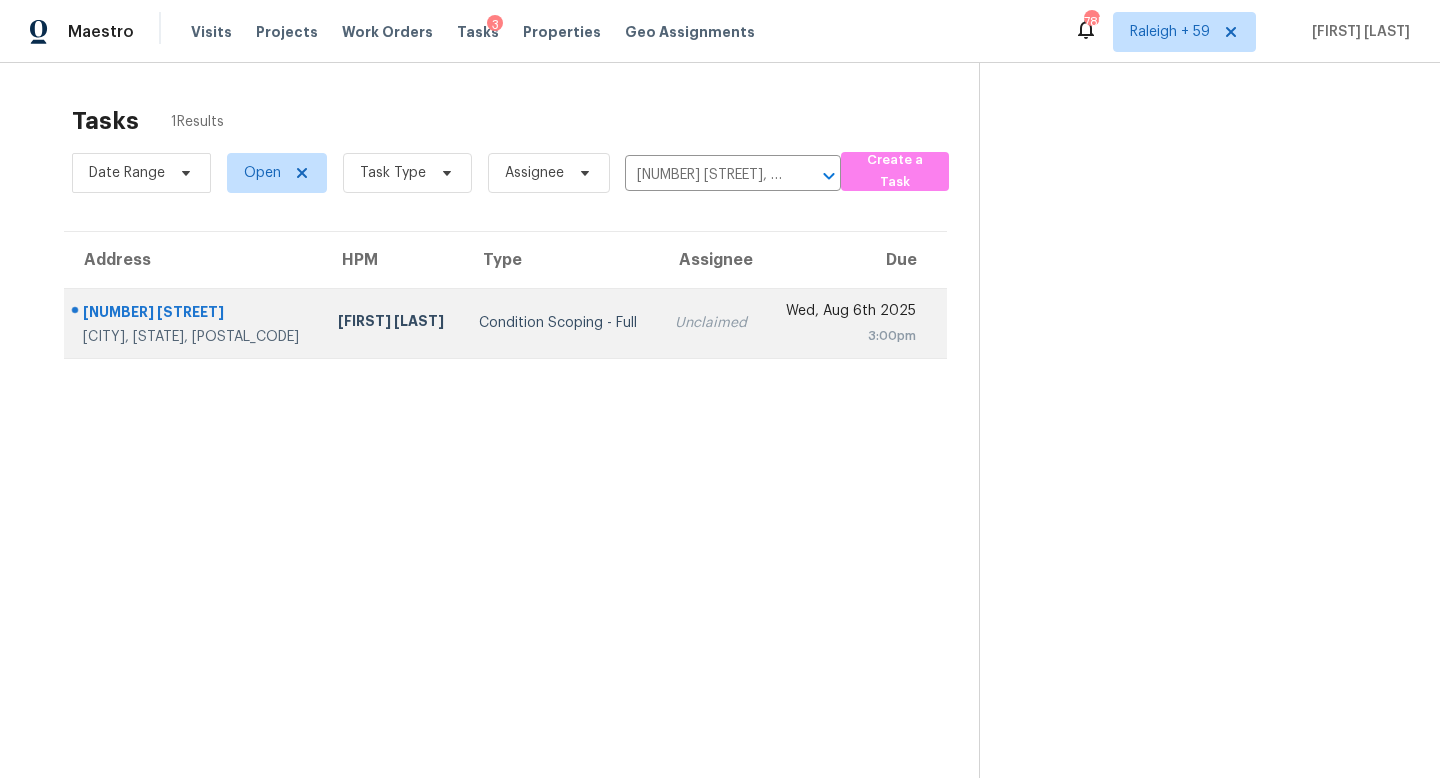 click on "Unclaimed" at bounding box center [712, 323] 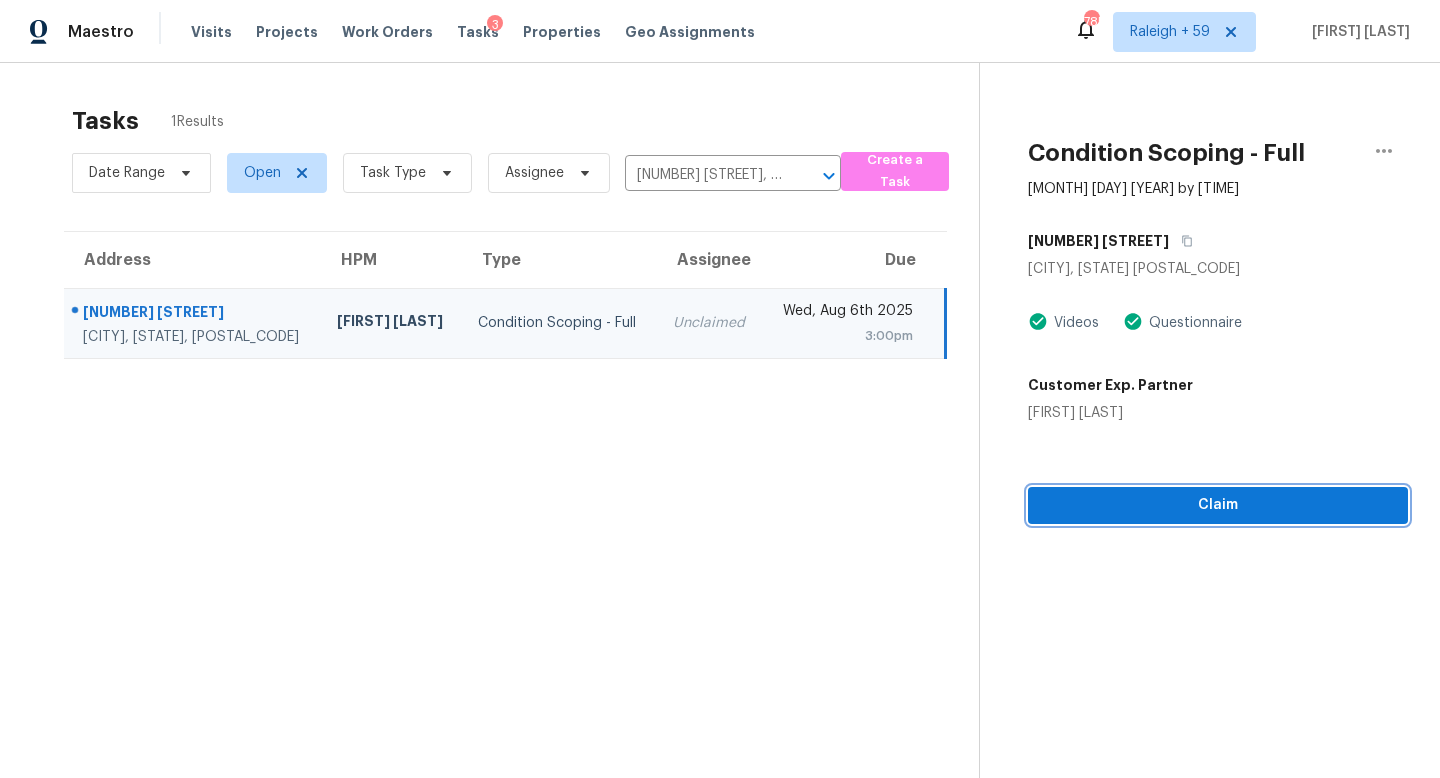 click on "Claim" at bounding box center (1218, 505) 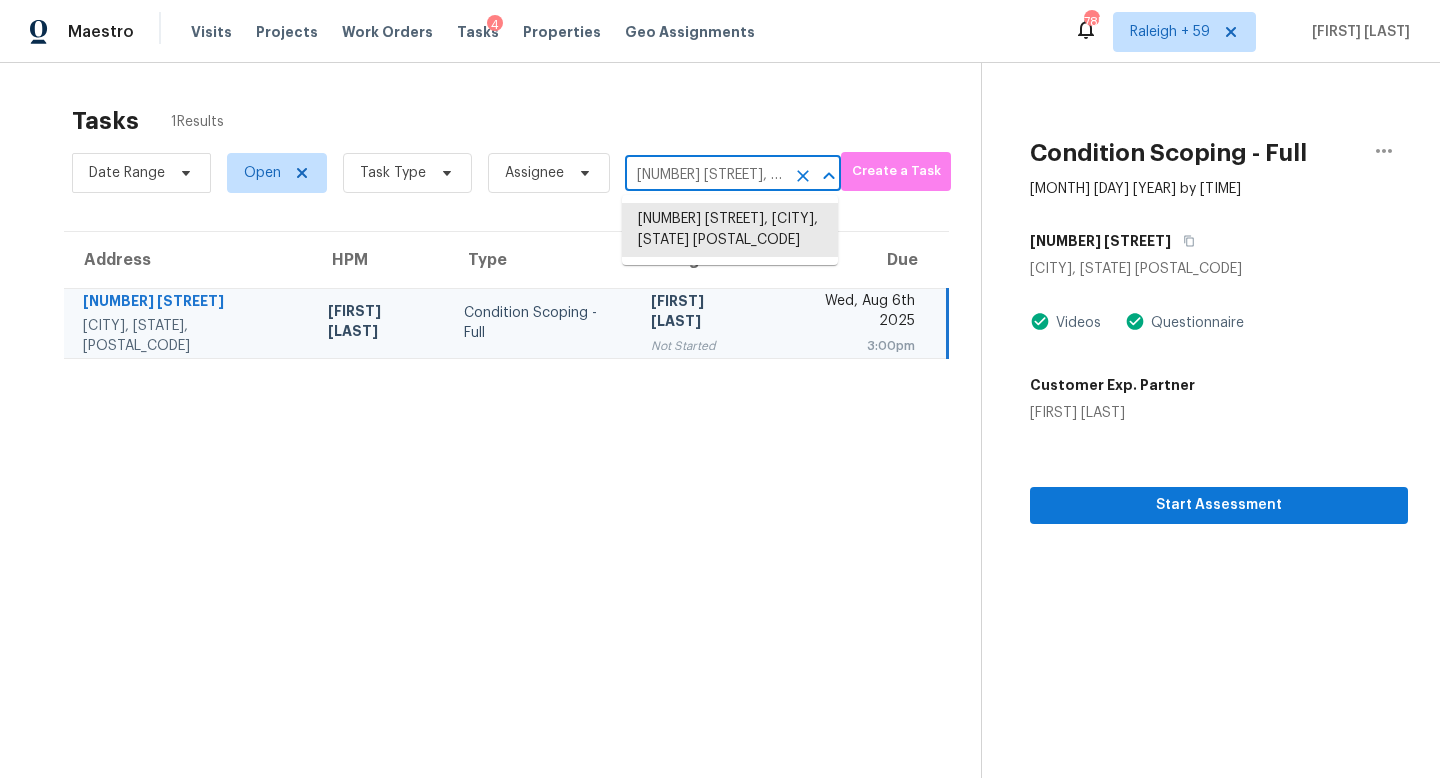 click on "941 NW 26th Ct, Wilton Manors, FL 33311" at bounding box center [705, 175] 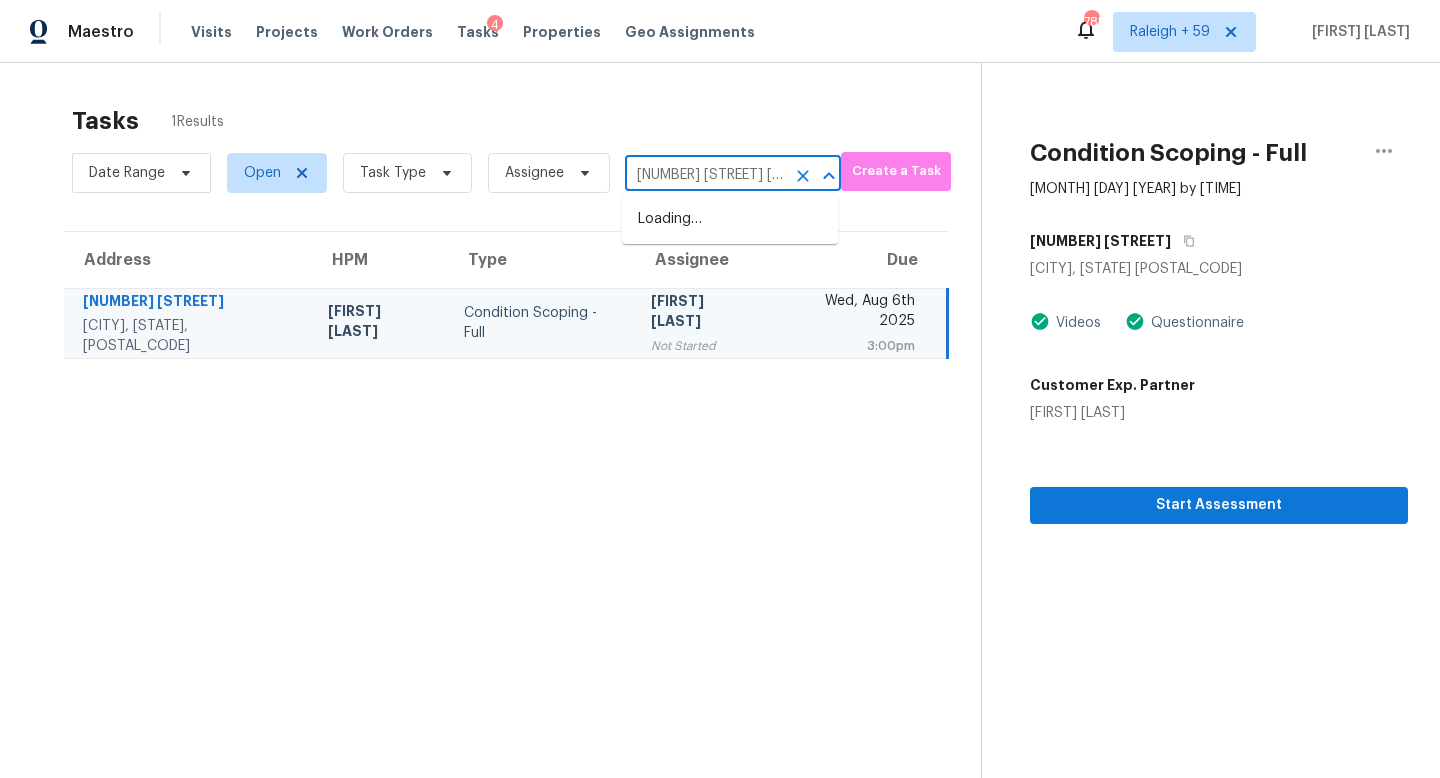scroll, scrollTop: 0, scrollLeft: 106, axis: horizontal 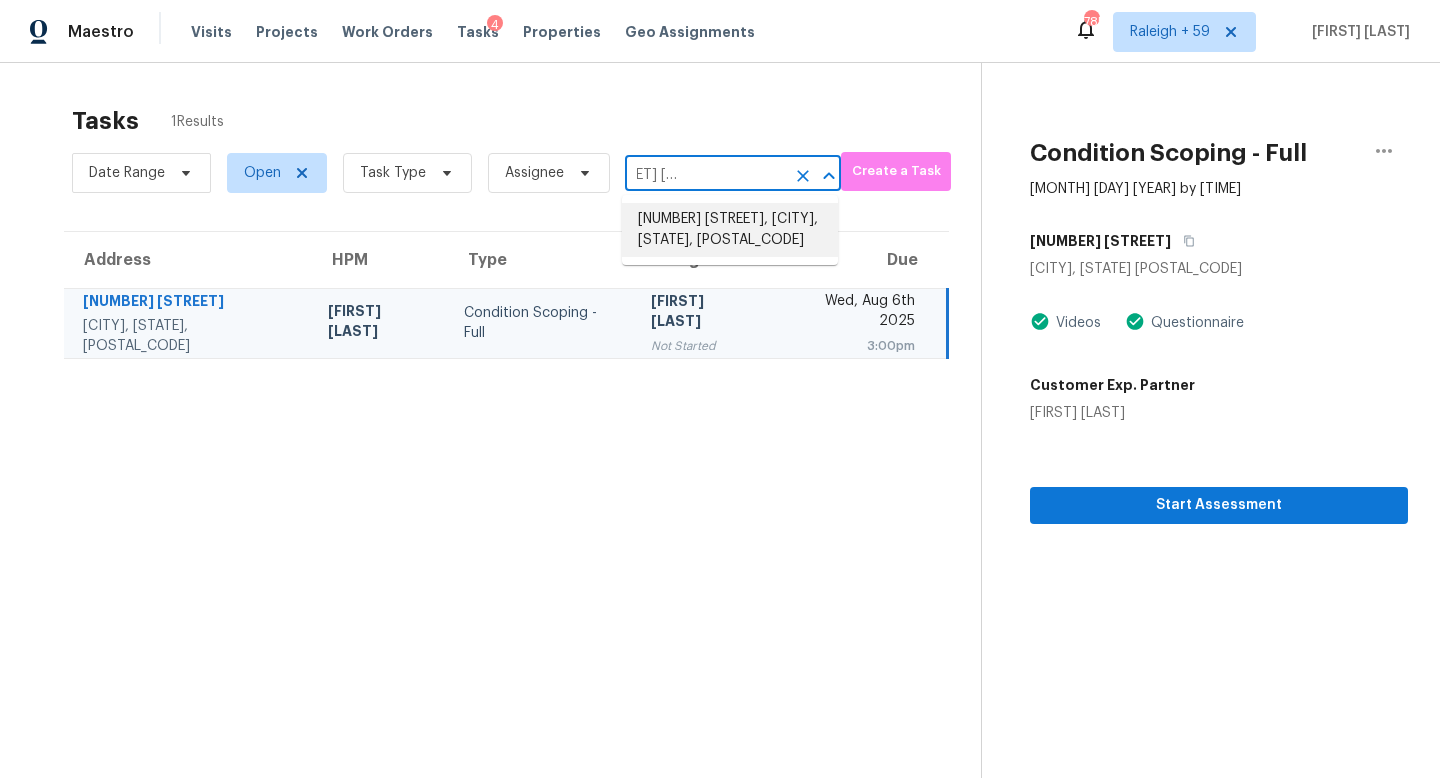 click on "9714 Sweetwell Pl, Riverview, FL 33569" at bounding box center (730, 230) 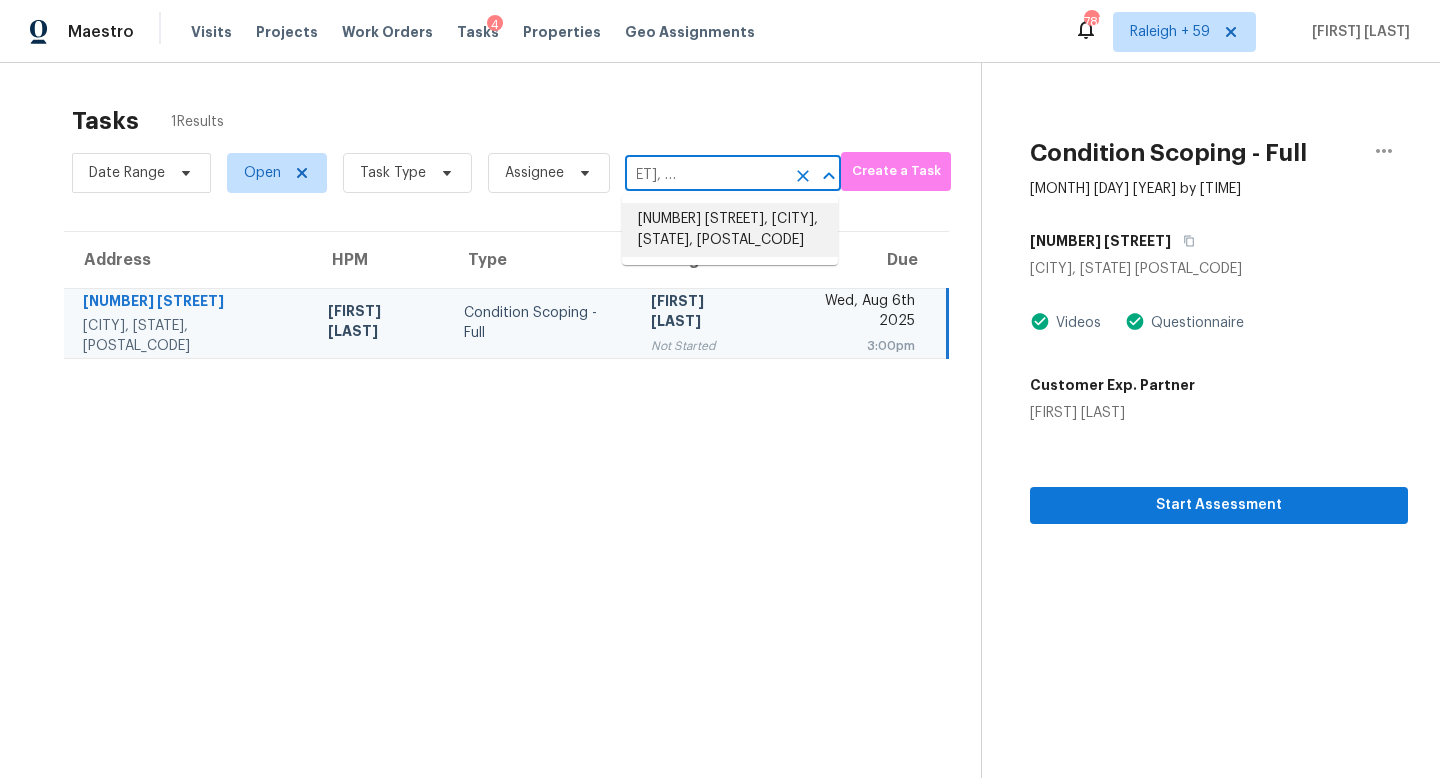 scroll, scrollTop: 0, scrollLeft: 0, axis: both 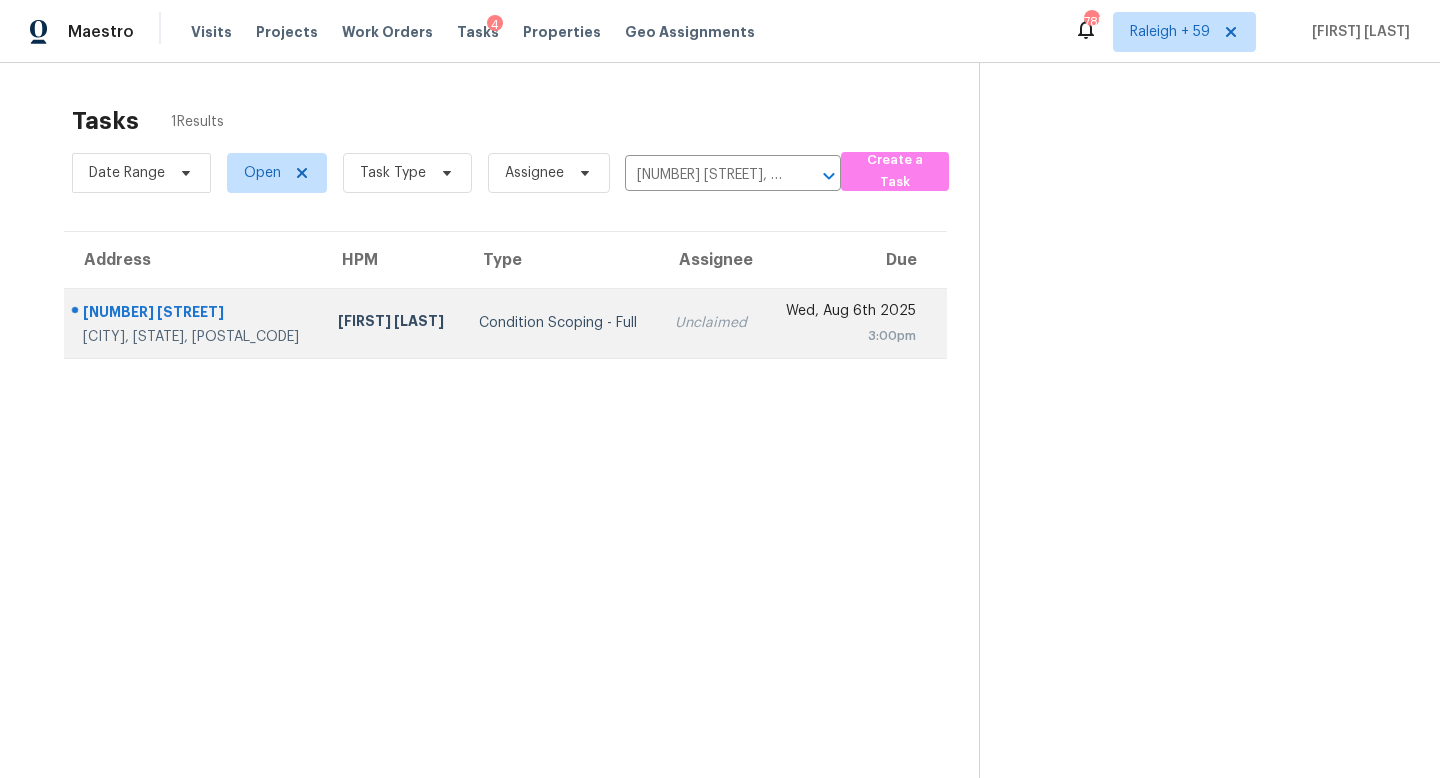 click on "Condition Scoping - Full" at bounding box center (560, 323) 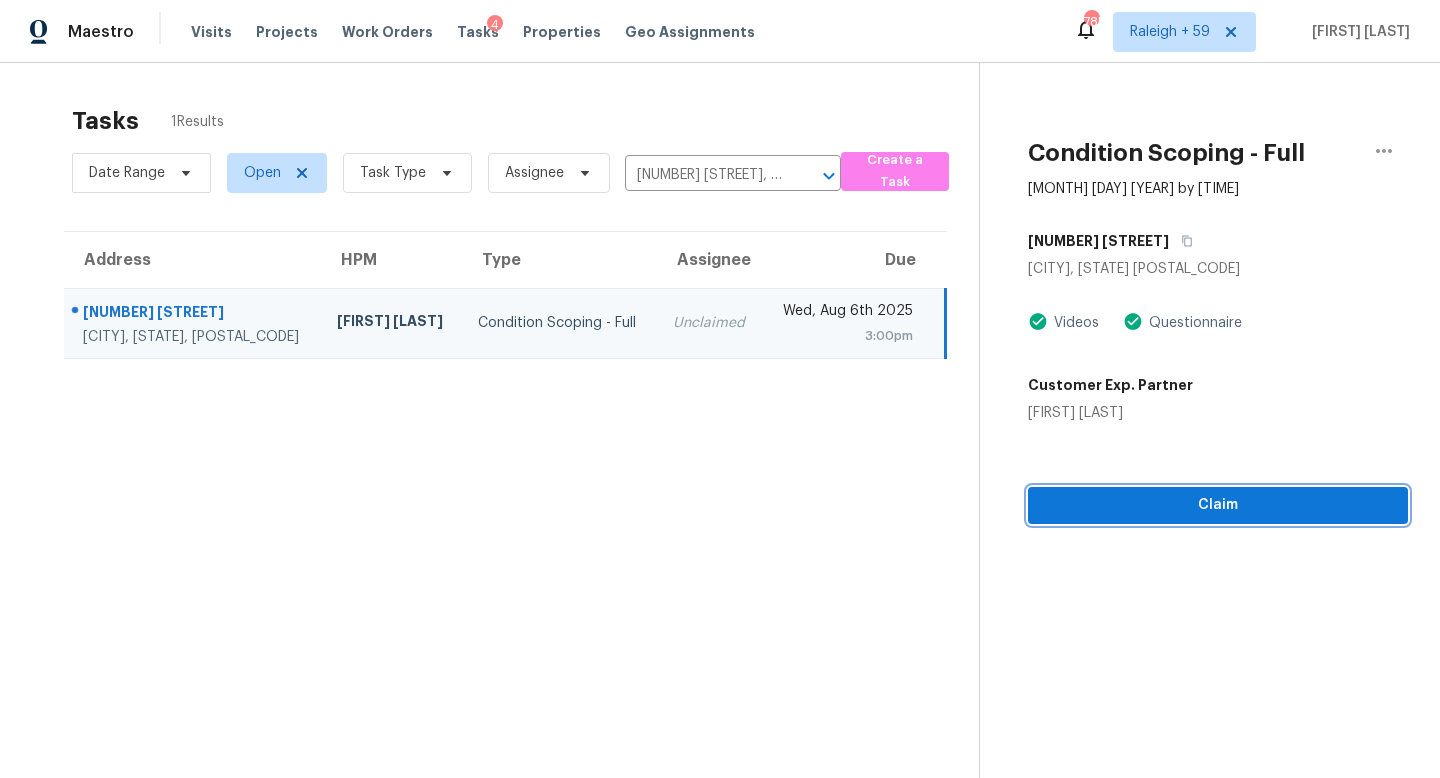 click on "Claim" at bounding box center [1218, 505] 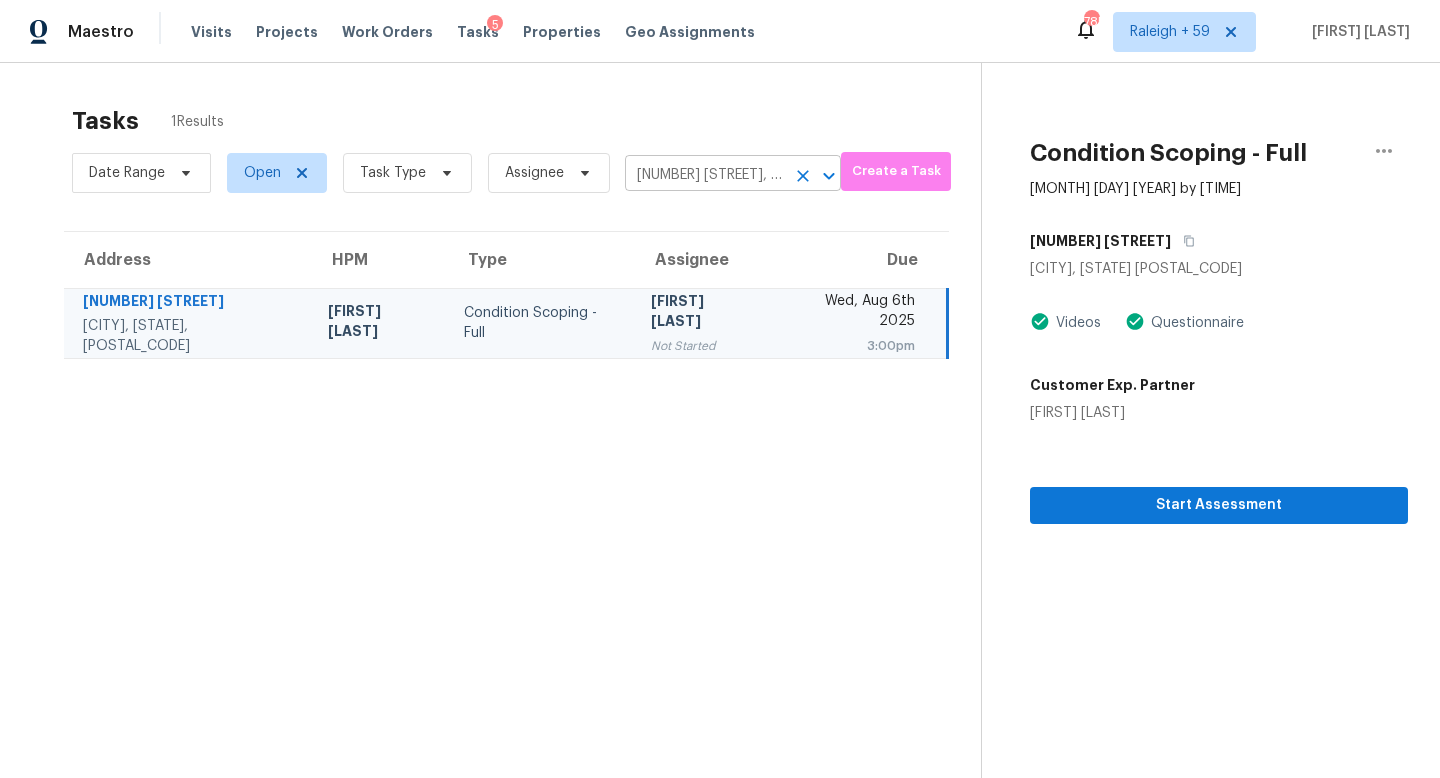 click on "9714 Sweetwell Pl, Riverview, FL 33569" at bounding box center [705, 175] 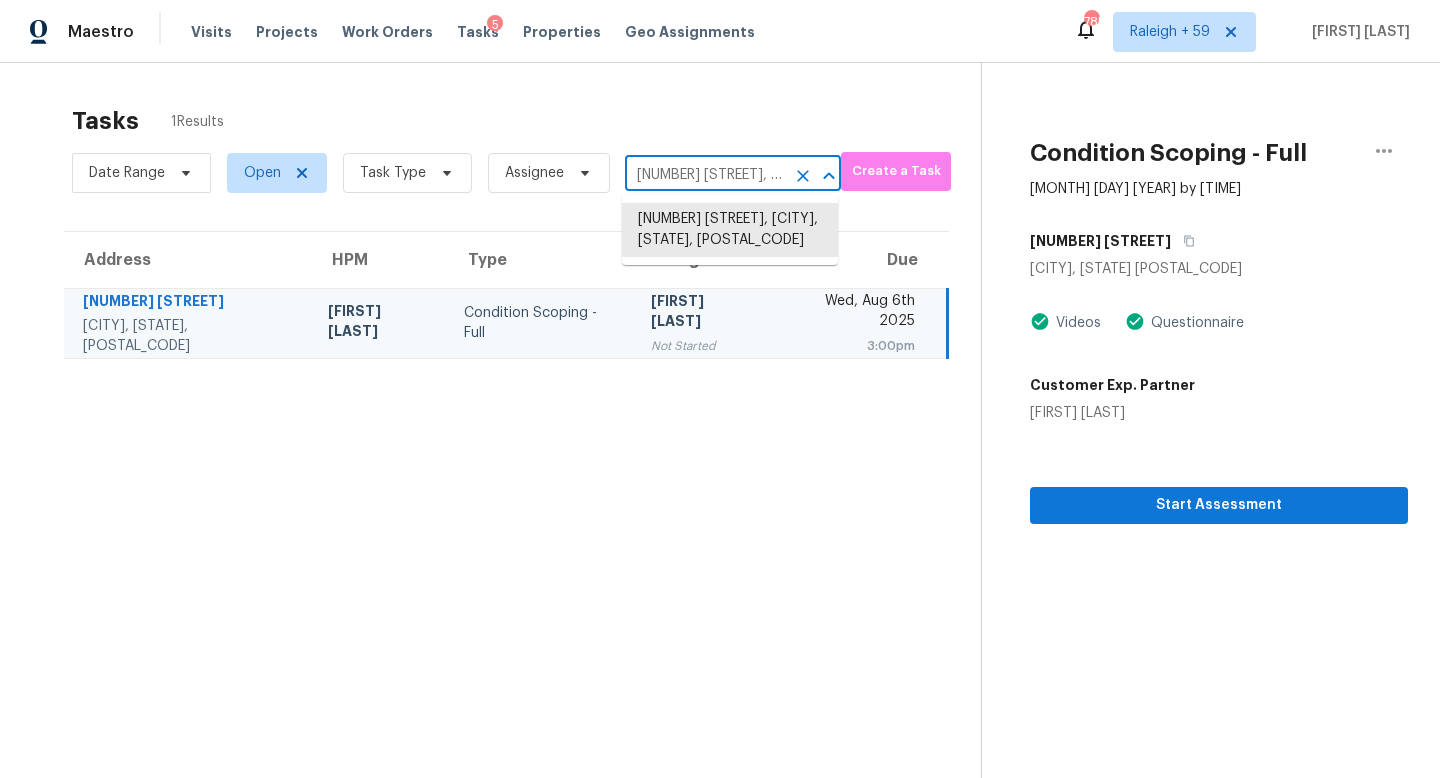 paste on "10557 Wild Meadow Way Fort Worth, TX, 76108" 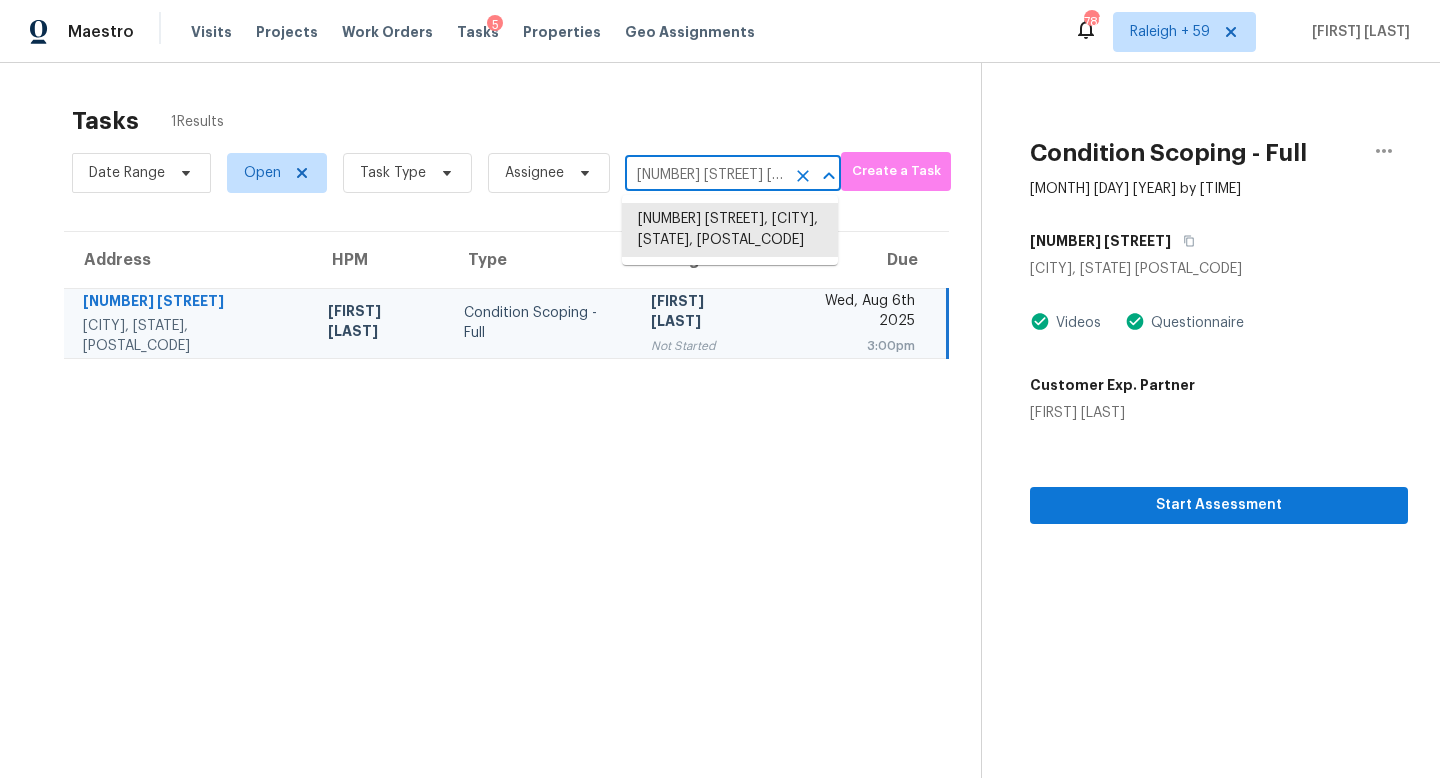 scroll, scrollTop: 0, scrollLeft: 158, axis: horizontal 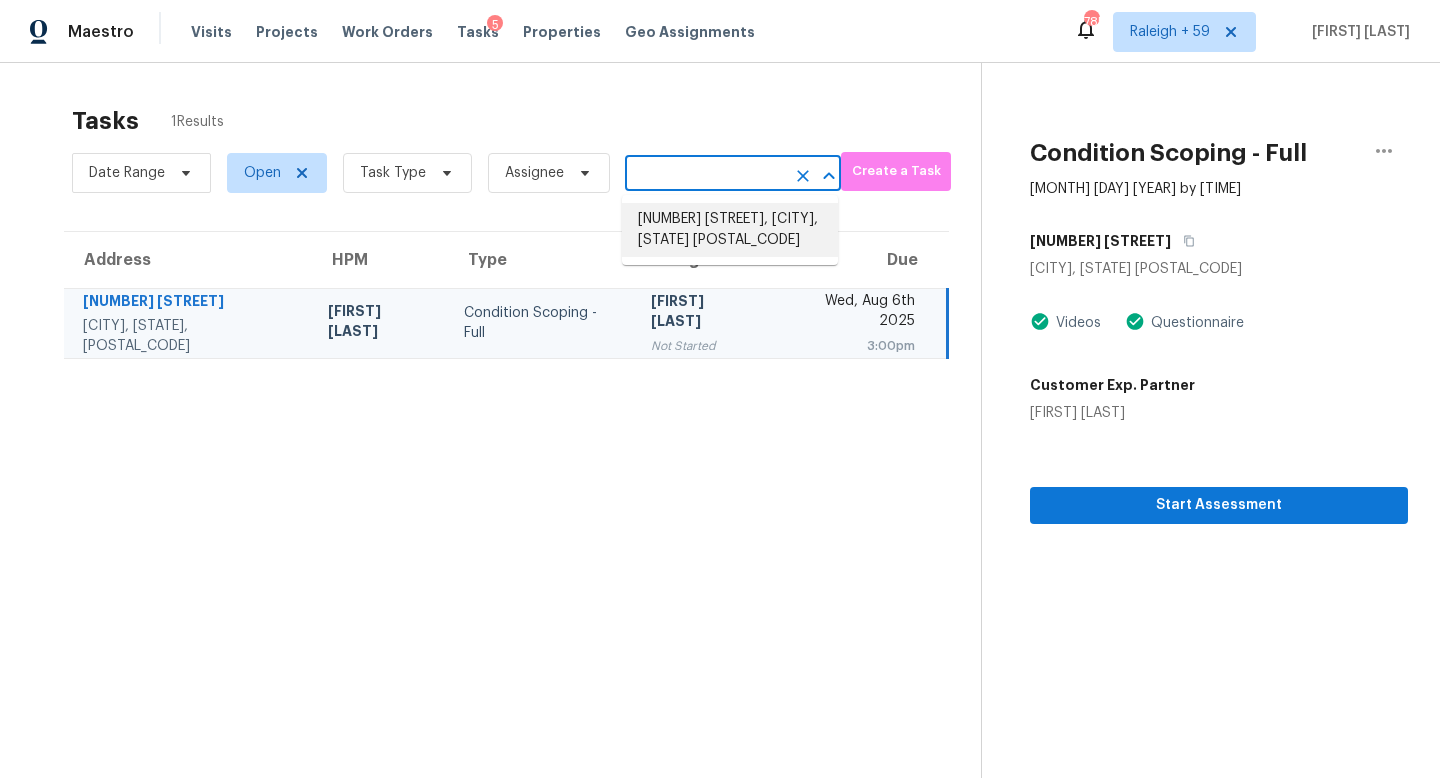 click on "10557 Wild Meadow Way, Fort Worth, TX 76108" at bounding box center (730, 230) 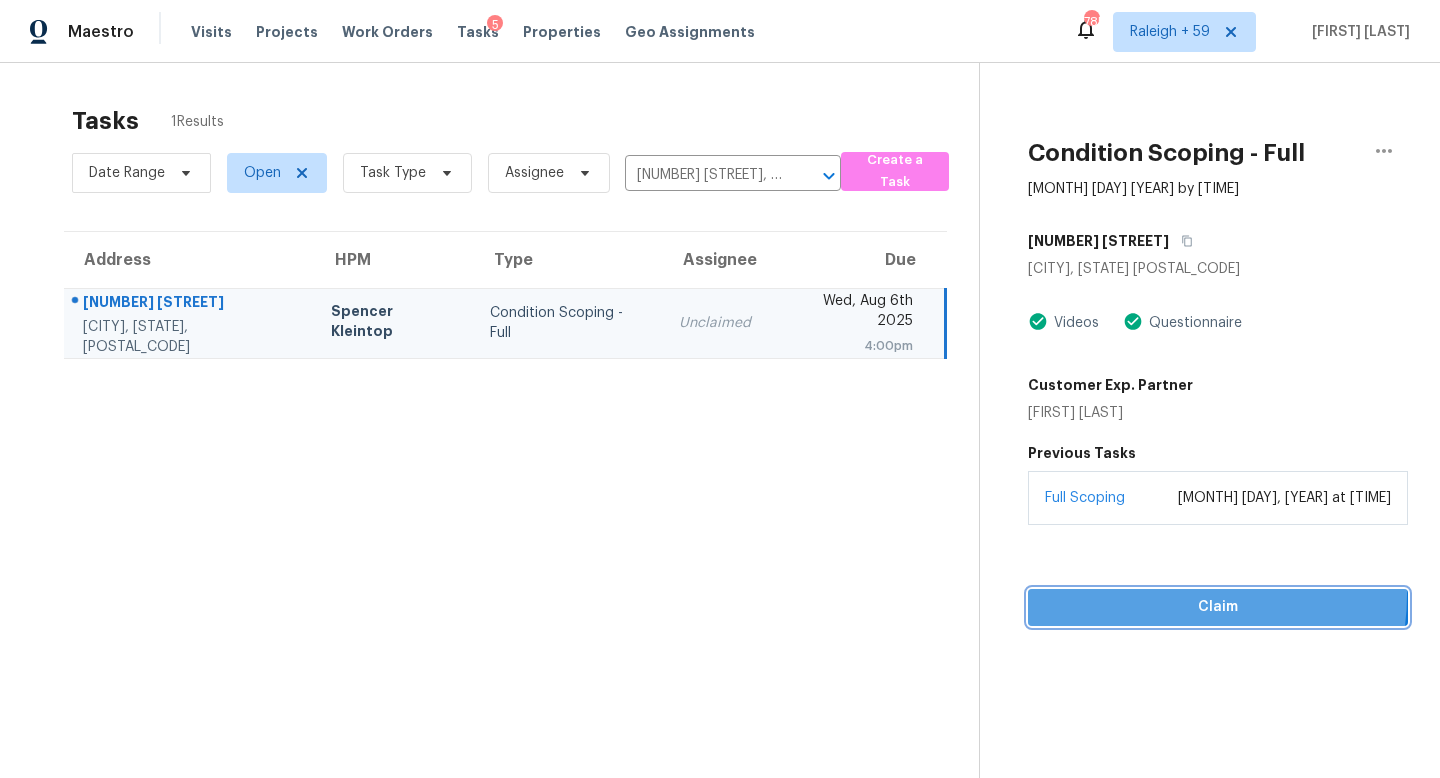 click on "Claim" at bounding box center (1218, 607) 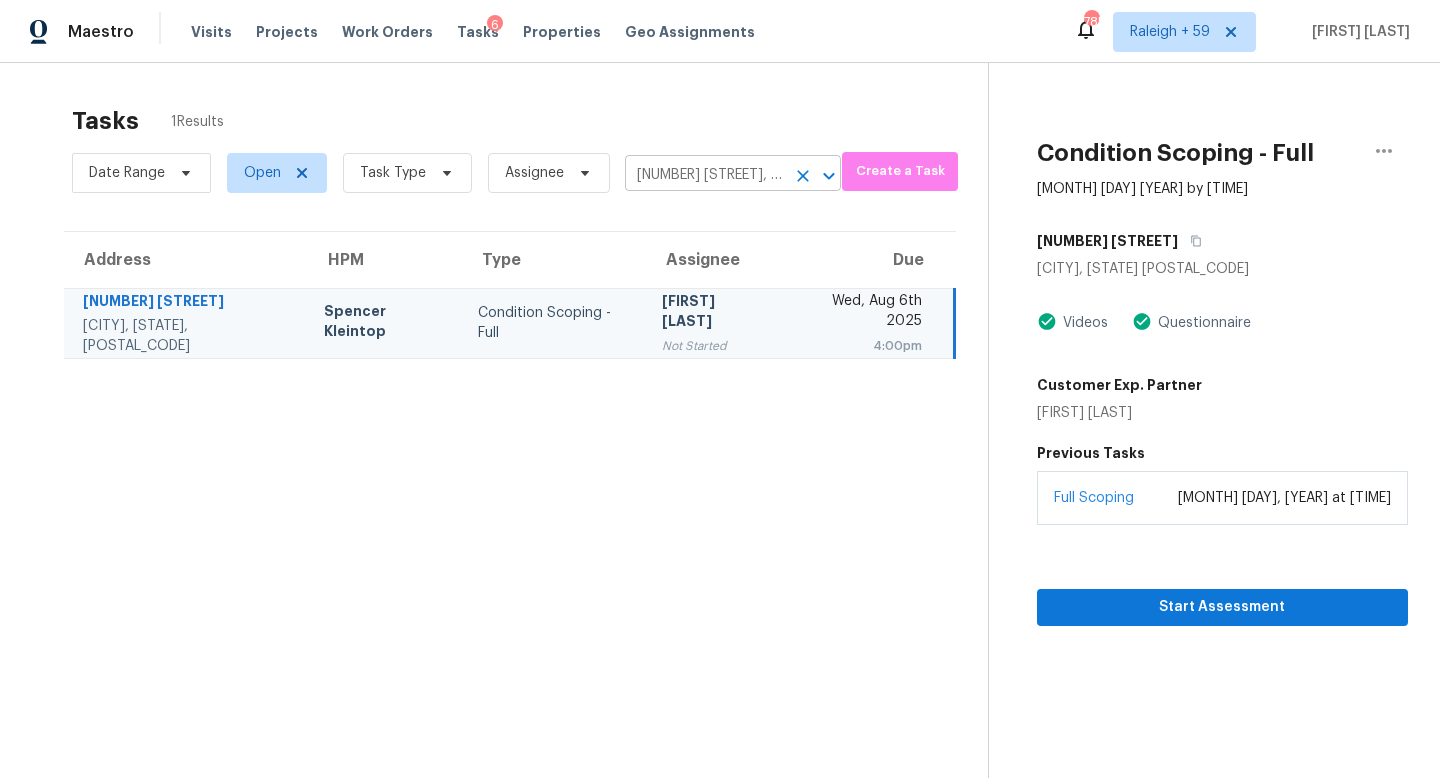 click on "10557 Wild Meadow Way, Fort Worth, TX 76108" at bounding box center (705, 175) 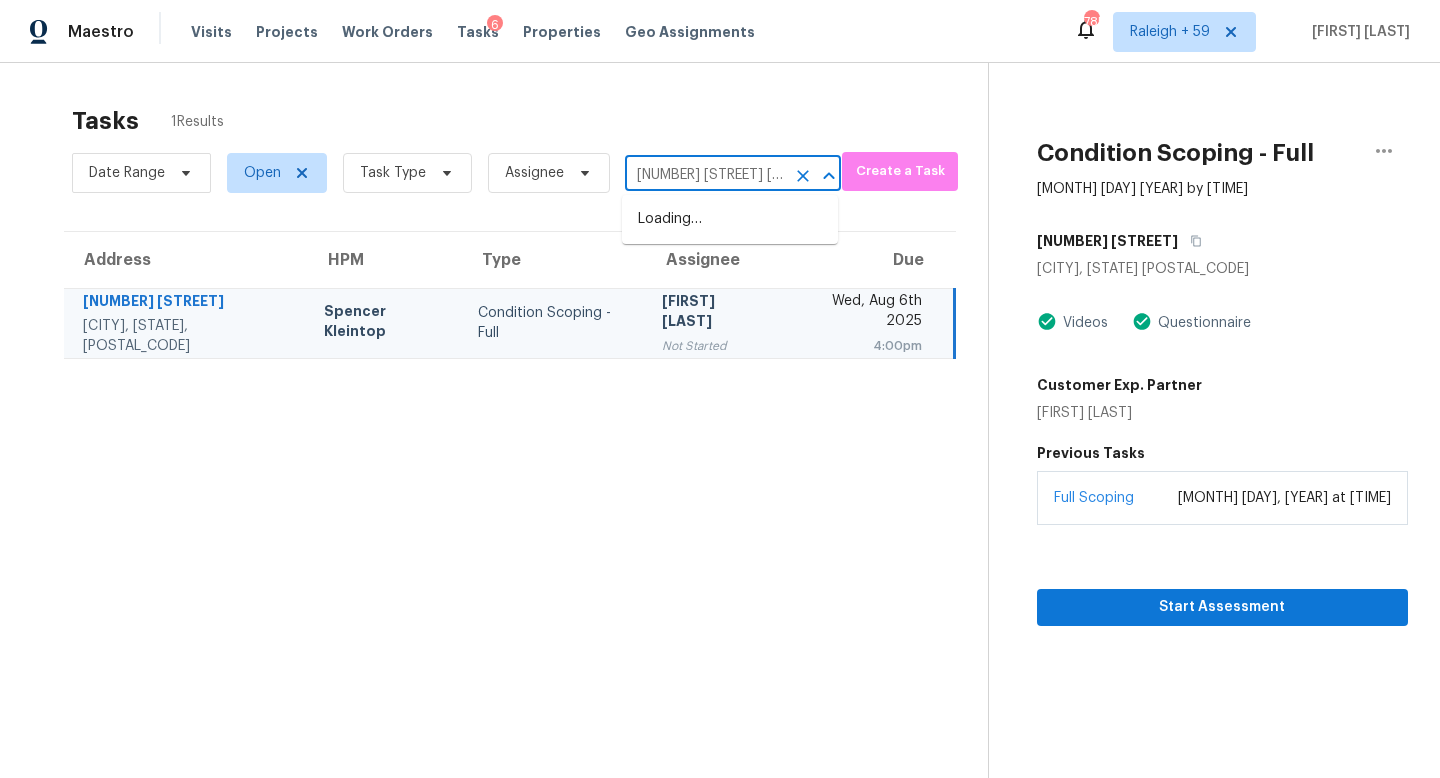 scroll, scrollTop: 0, scrollLeft: 105, axis: horizontal 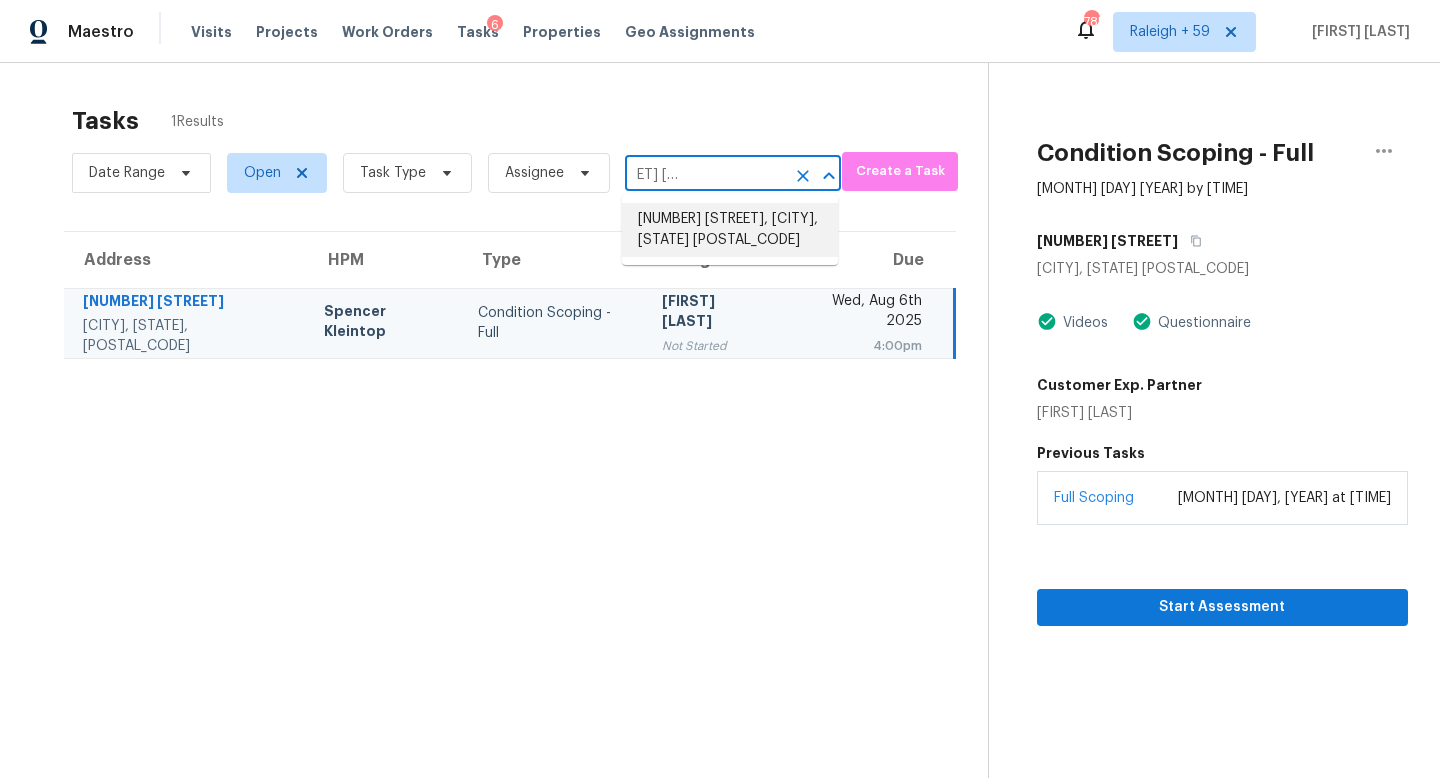 click on "6899 Valley Brook Dr, Frisco, TX 75035" at bounding box center (730, 230) 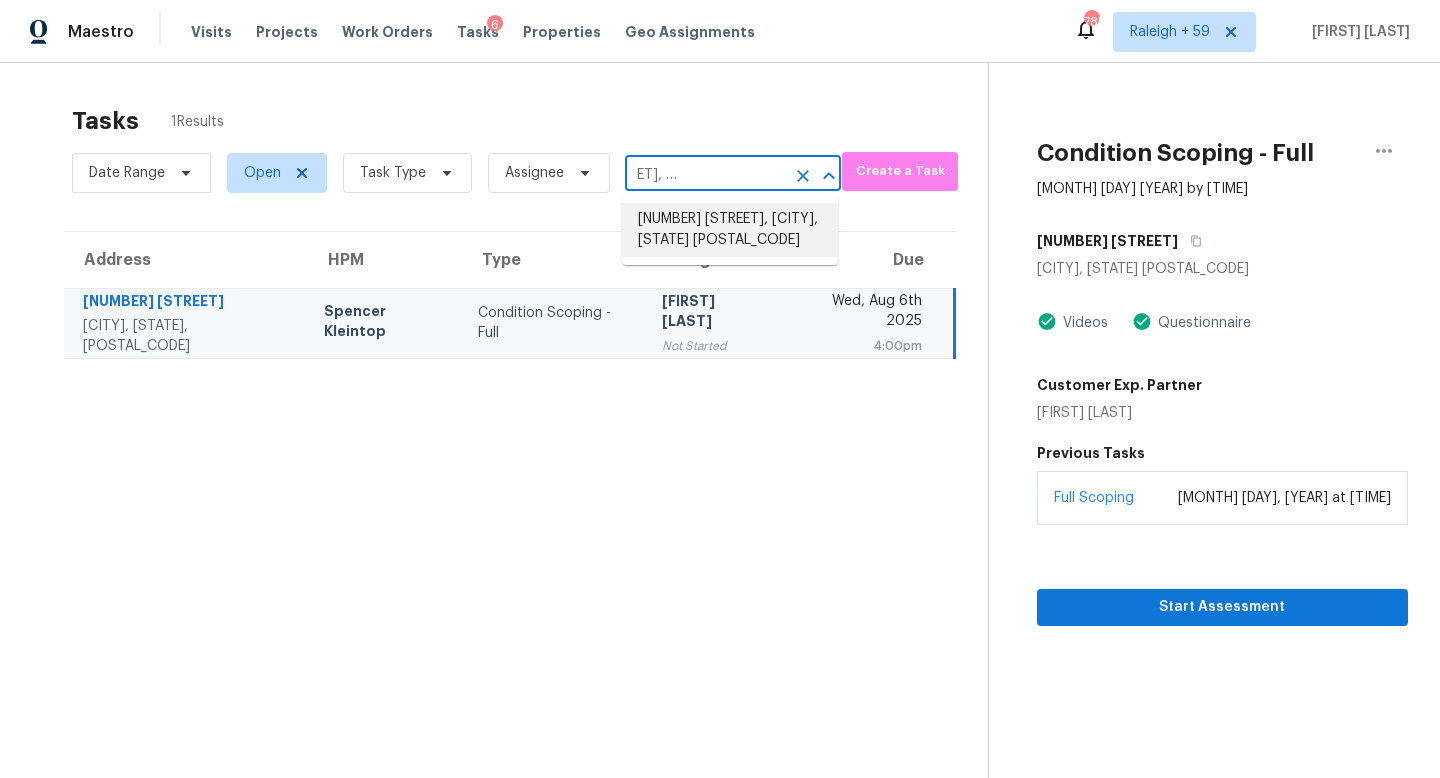 scroll, scrollTop: 0, scrollLeft: 0, axis: both 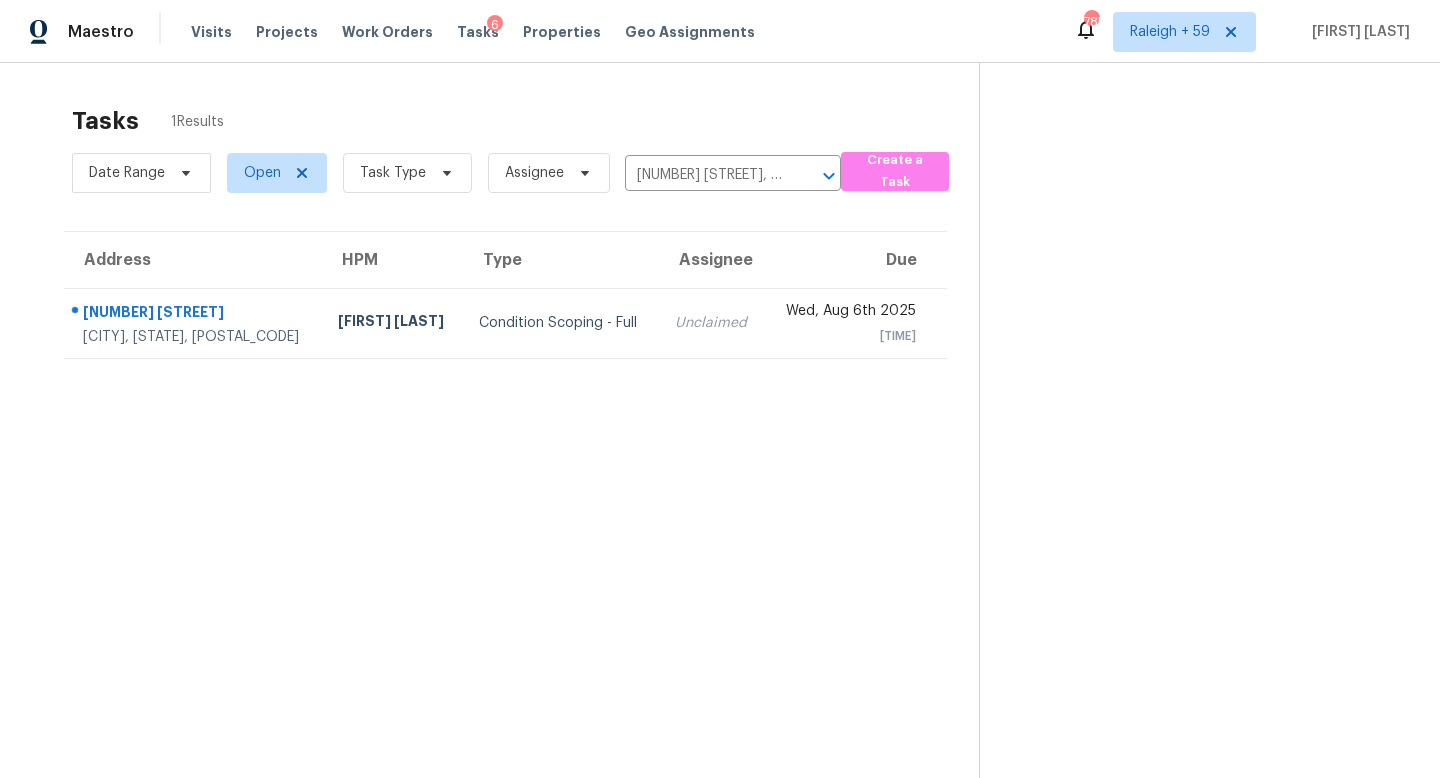 click on "Unclaimed" at bounding box center (712, 323) 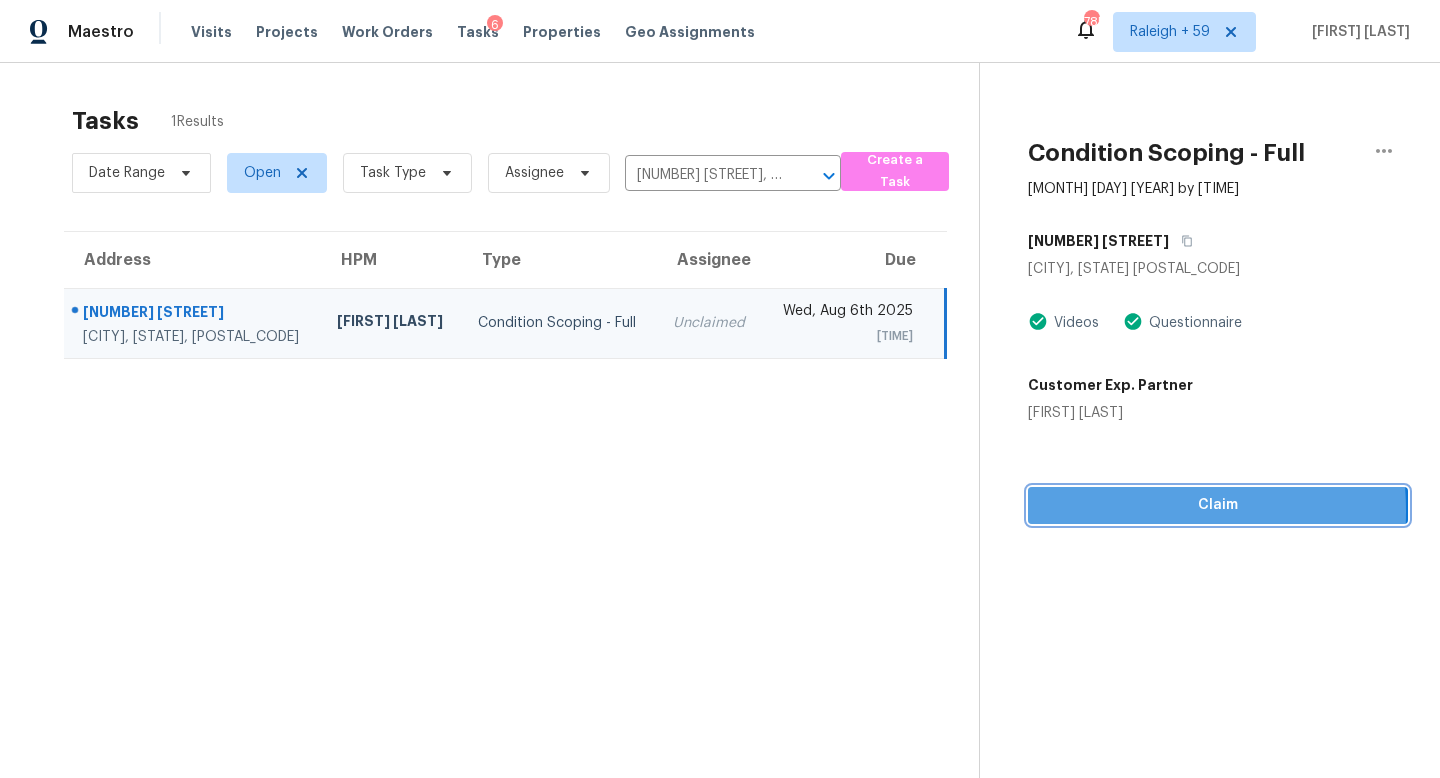 click on "Claim" at bounding box center [1218, 505] 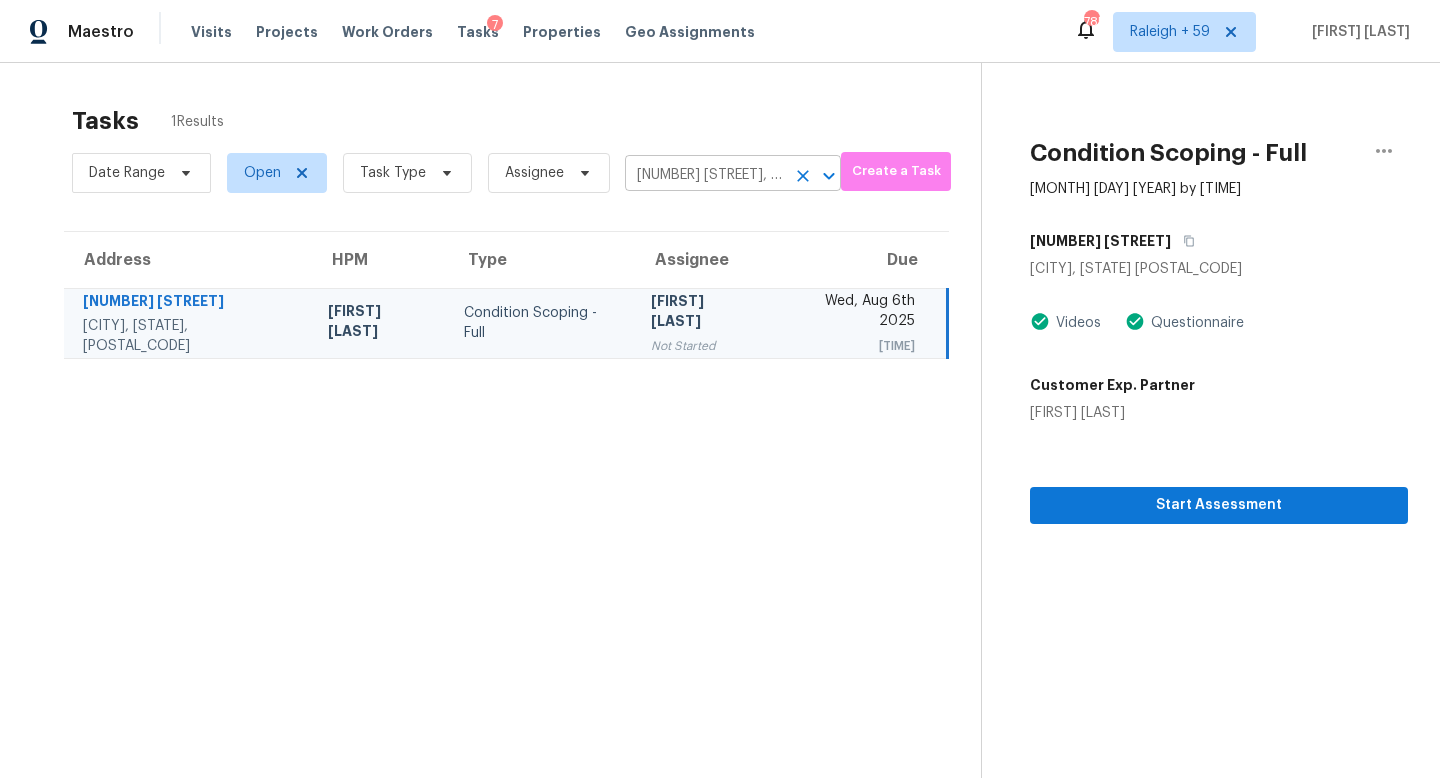 click on "6899 Valley Brook Dr, Frisco, TX 75035" at bounding box center (705, 175) 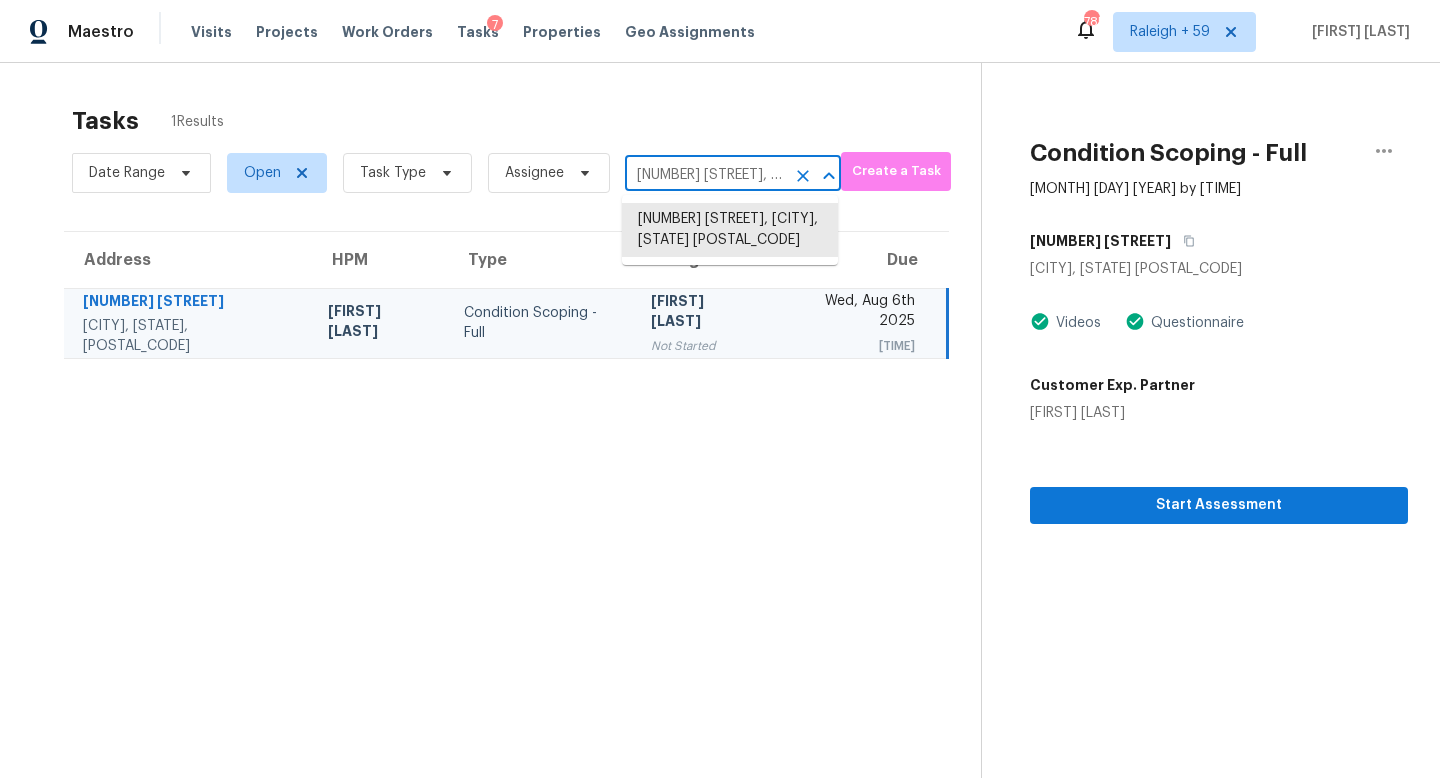 paste on "308 W Greenbriar Dr Granite Shoals, TX, 78654" 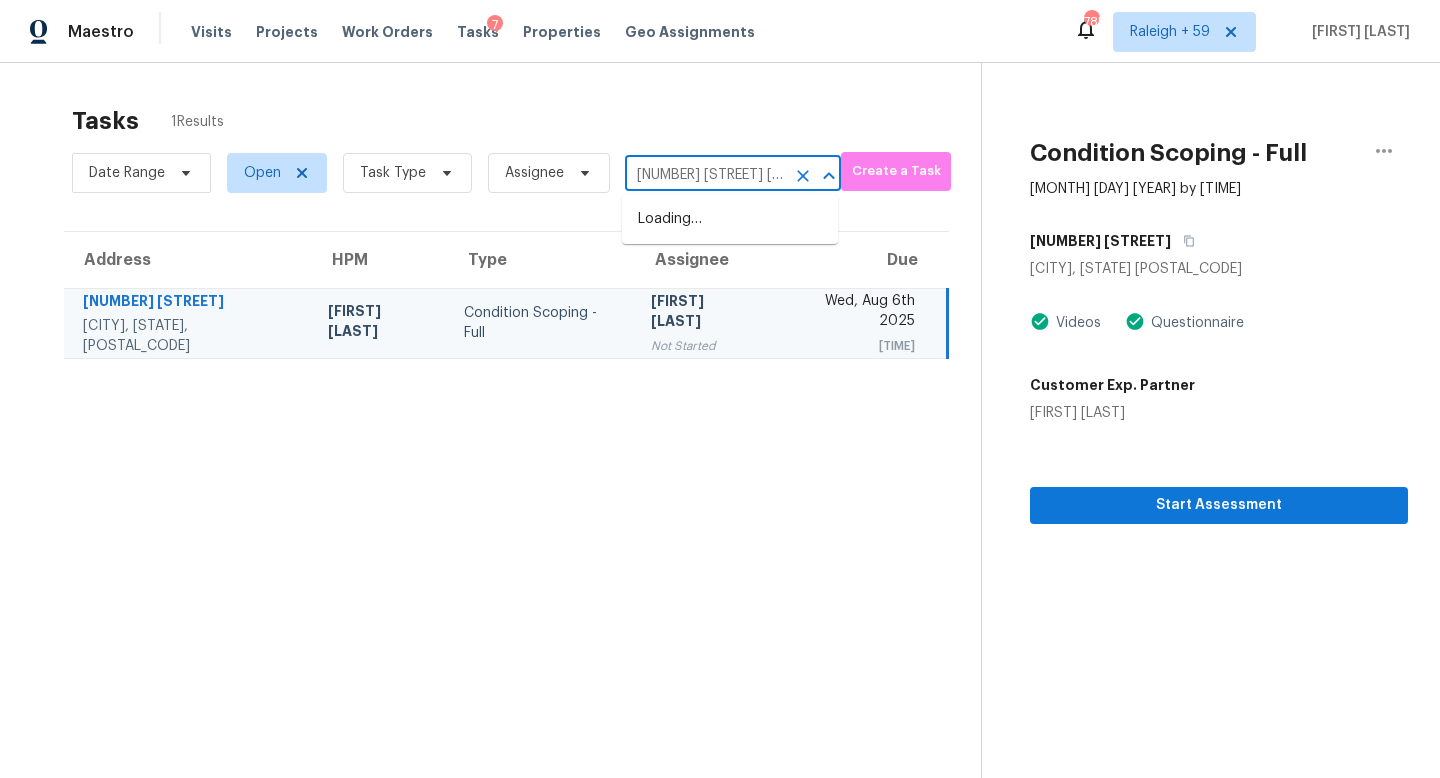 scroll, scrollTop: 0, scrollLeft: 160, axis: horizontal 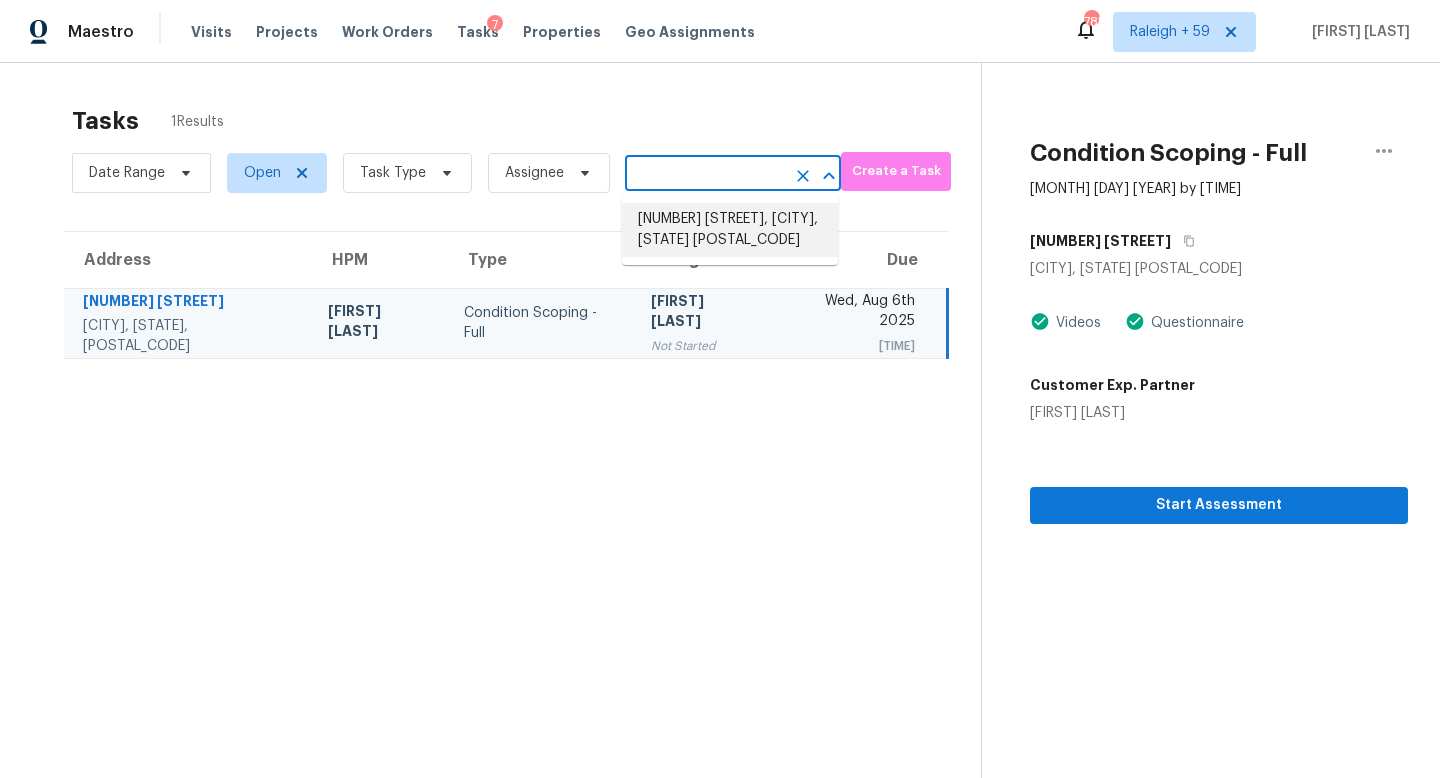 click on "308 W Greenbriar Dr, Granite Shoals, TX 78654" at bounding box center (730, 230) 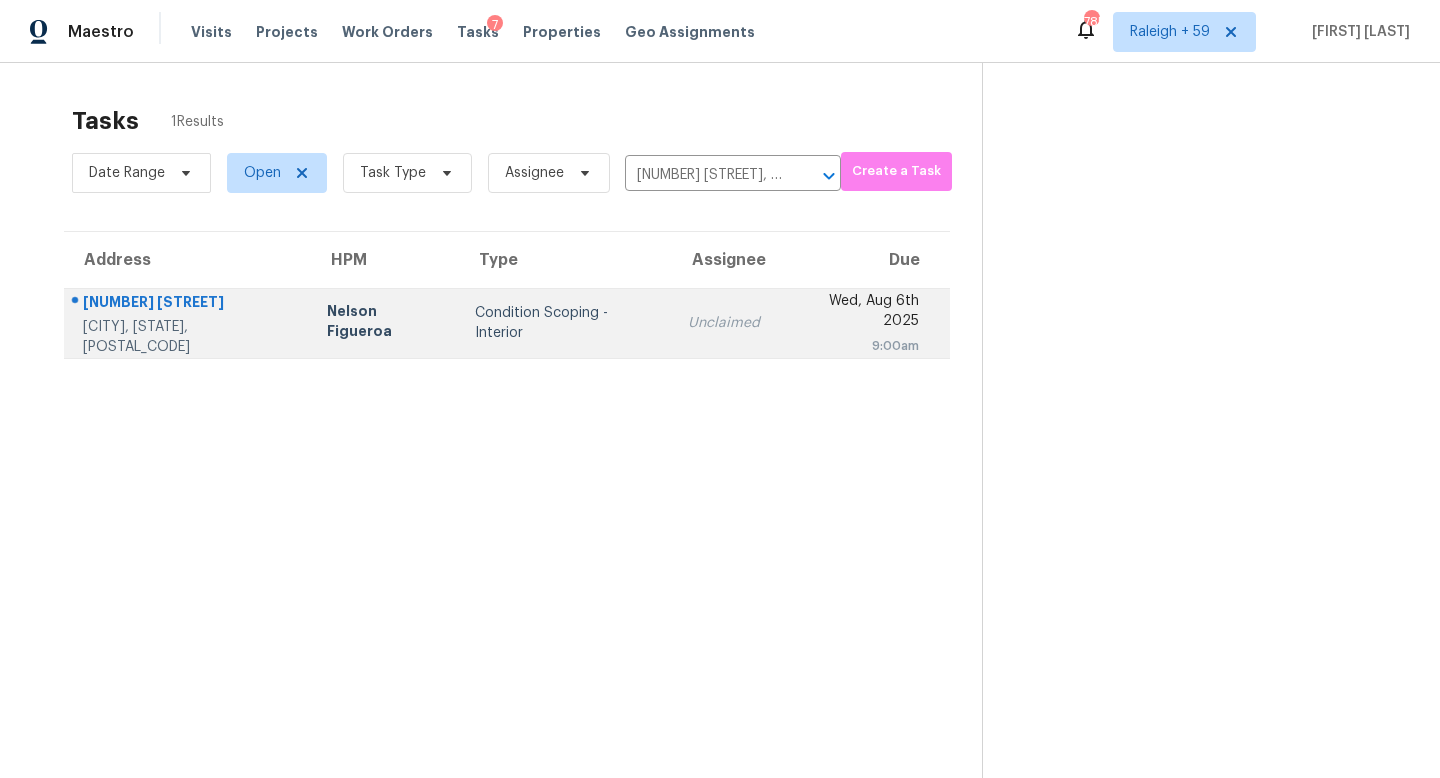 click on "Unclaimed" at bounding box center (724, 323) 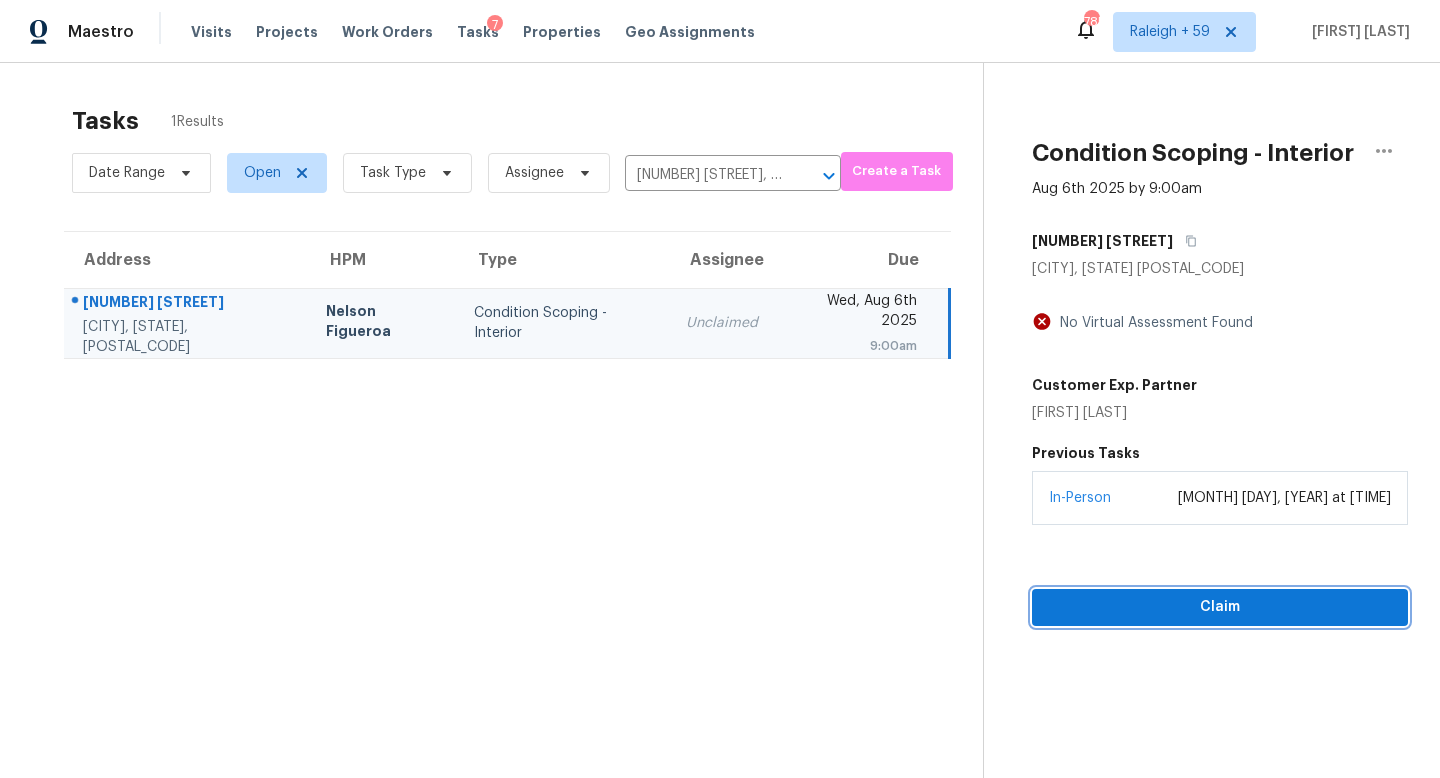 click on "Claim" at bounding box center [1220, 607] 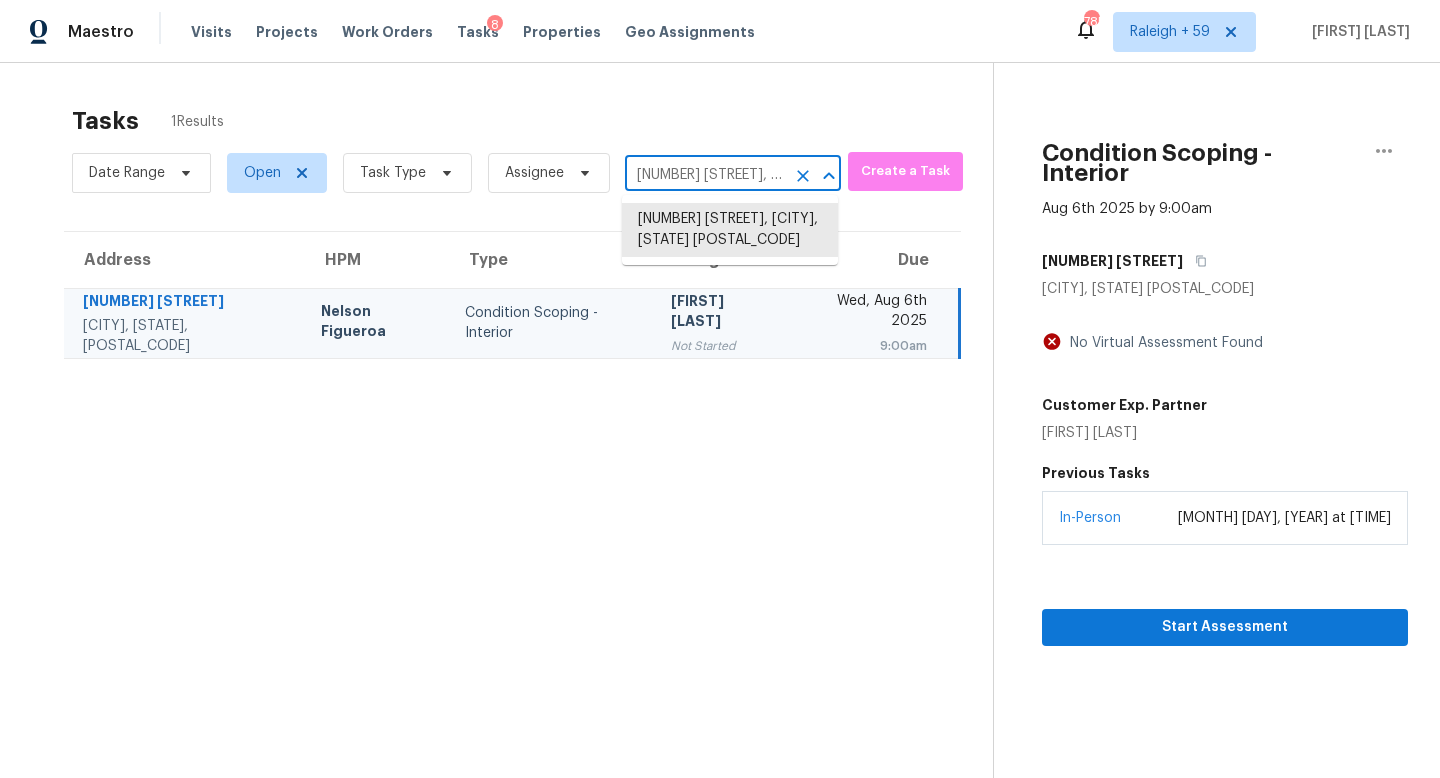 click on "308 W Greenbriar Dr, Granite Shoals, TX 78654" at bounding box center [705, 175] 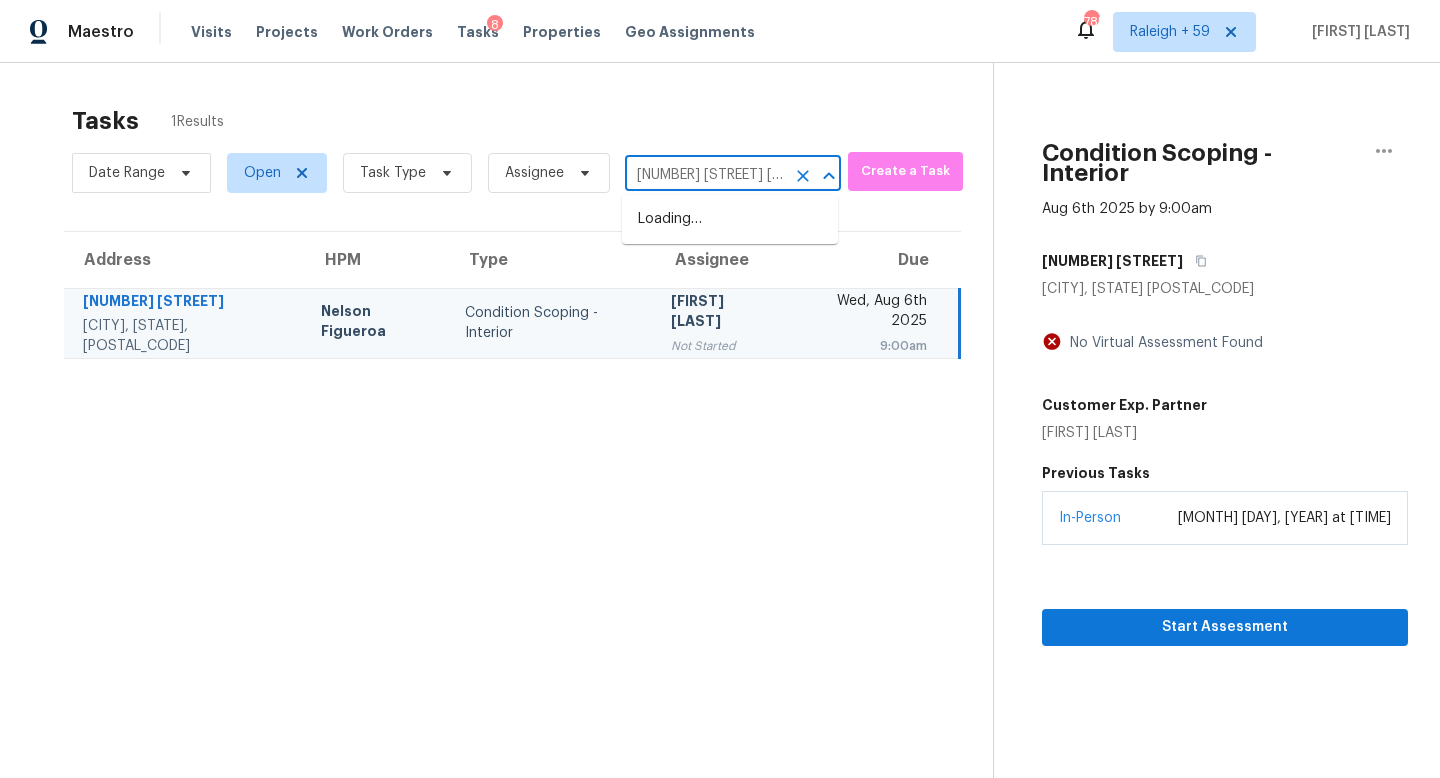 scroll, scrollTop: 0, scrollLeft: 92, axis: horizontal 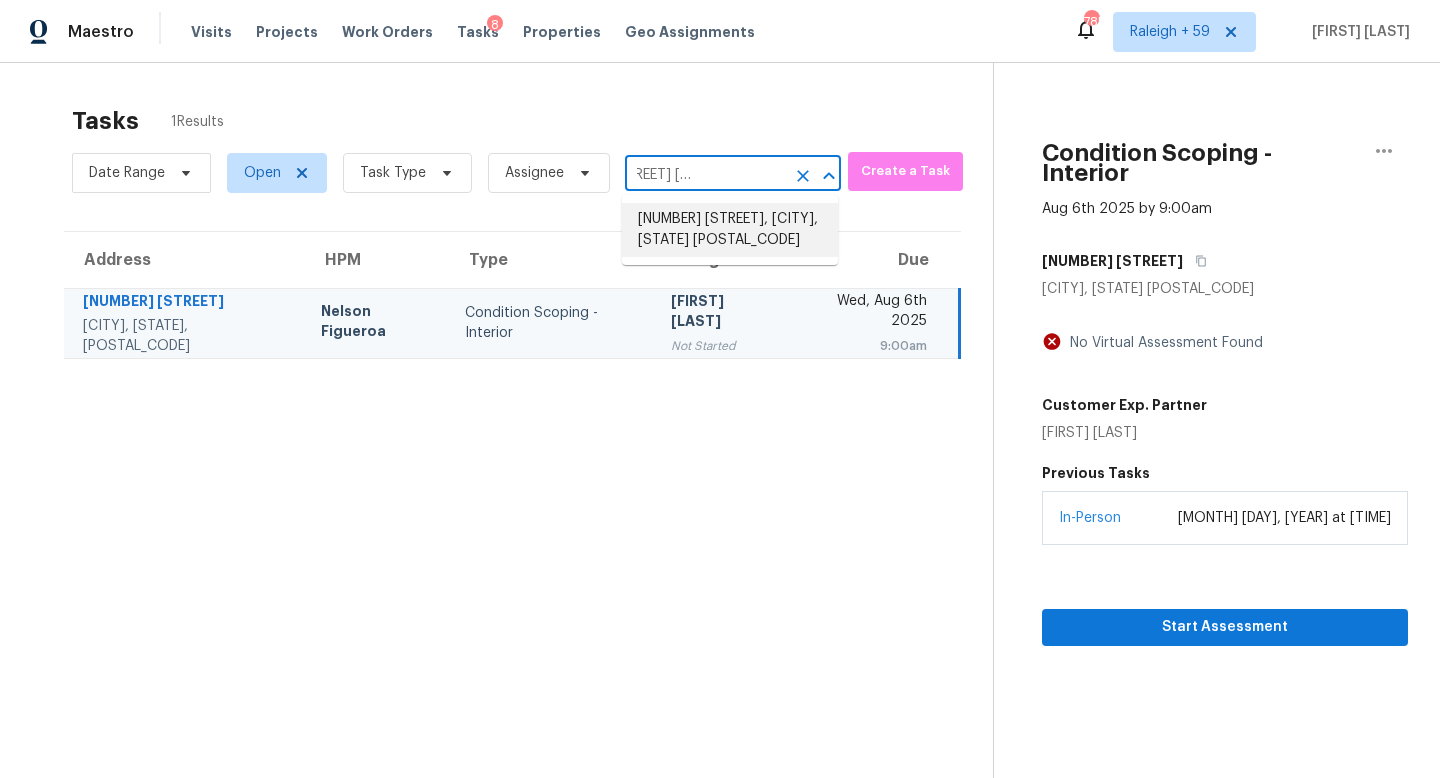 click on "115 Arthurs Ln, Covington, GA 30016" at bounding box center [730, 230] 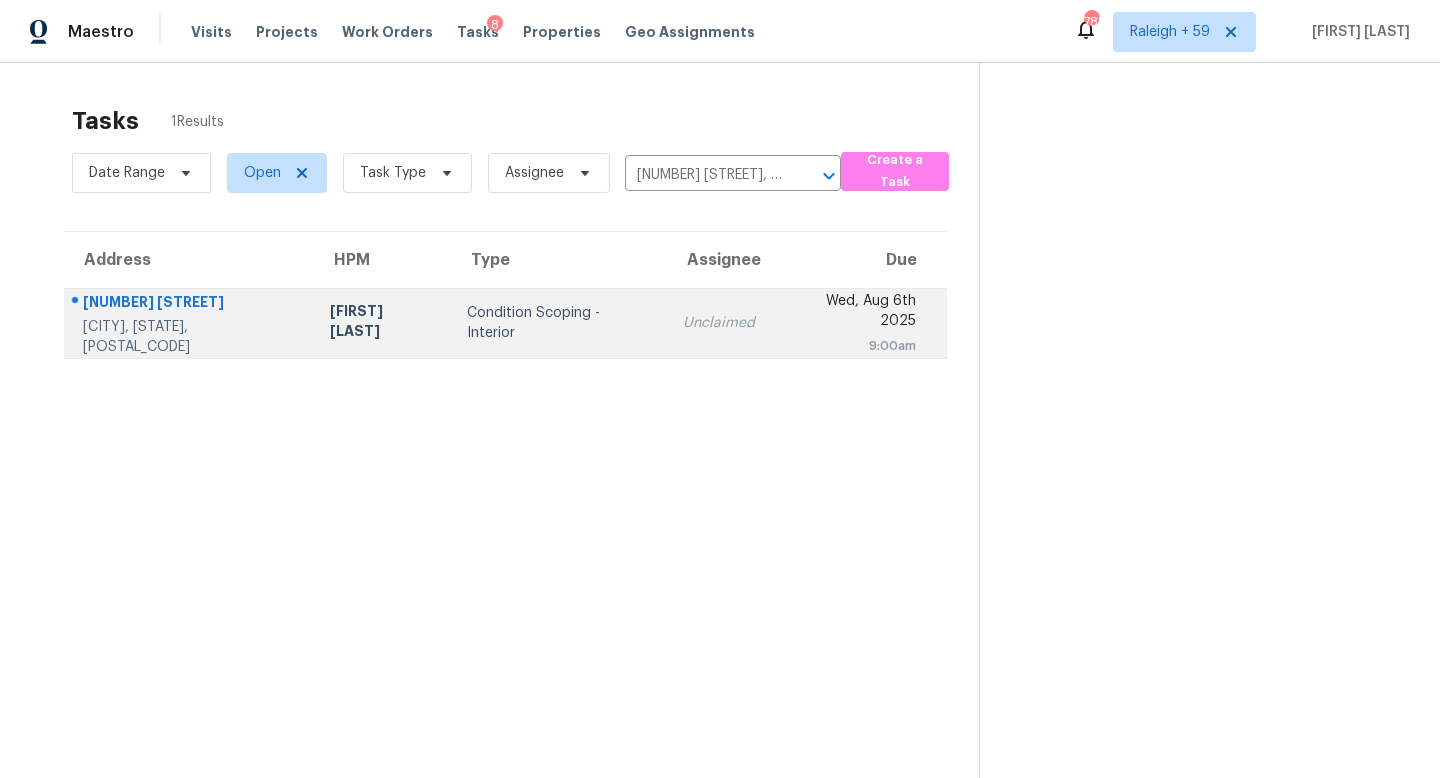 click on "Unclaimed" at bounding box center (719, 323) 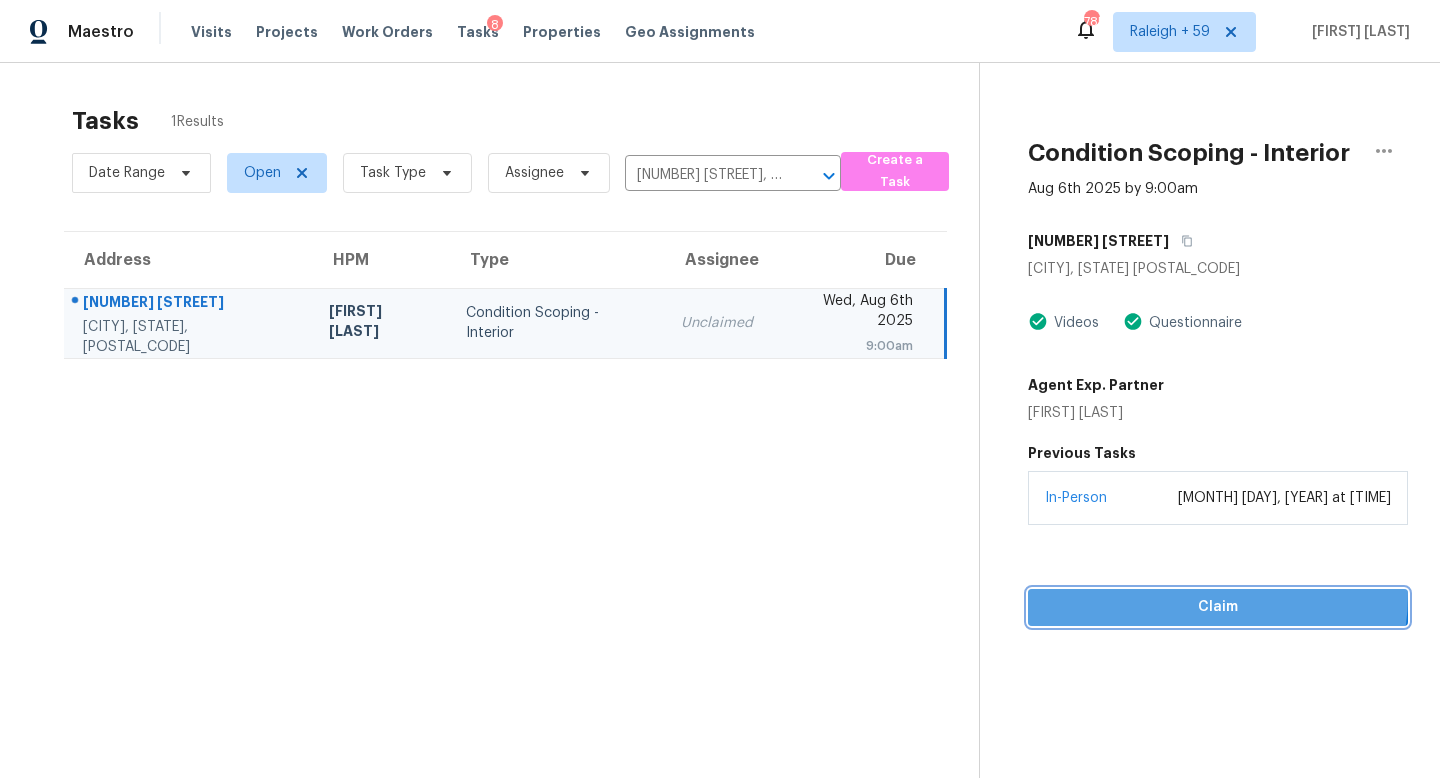 click on "Claim" at bounding box center [1218, 607] 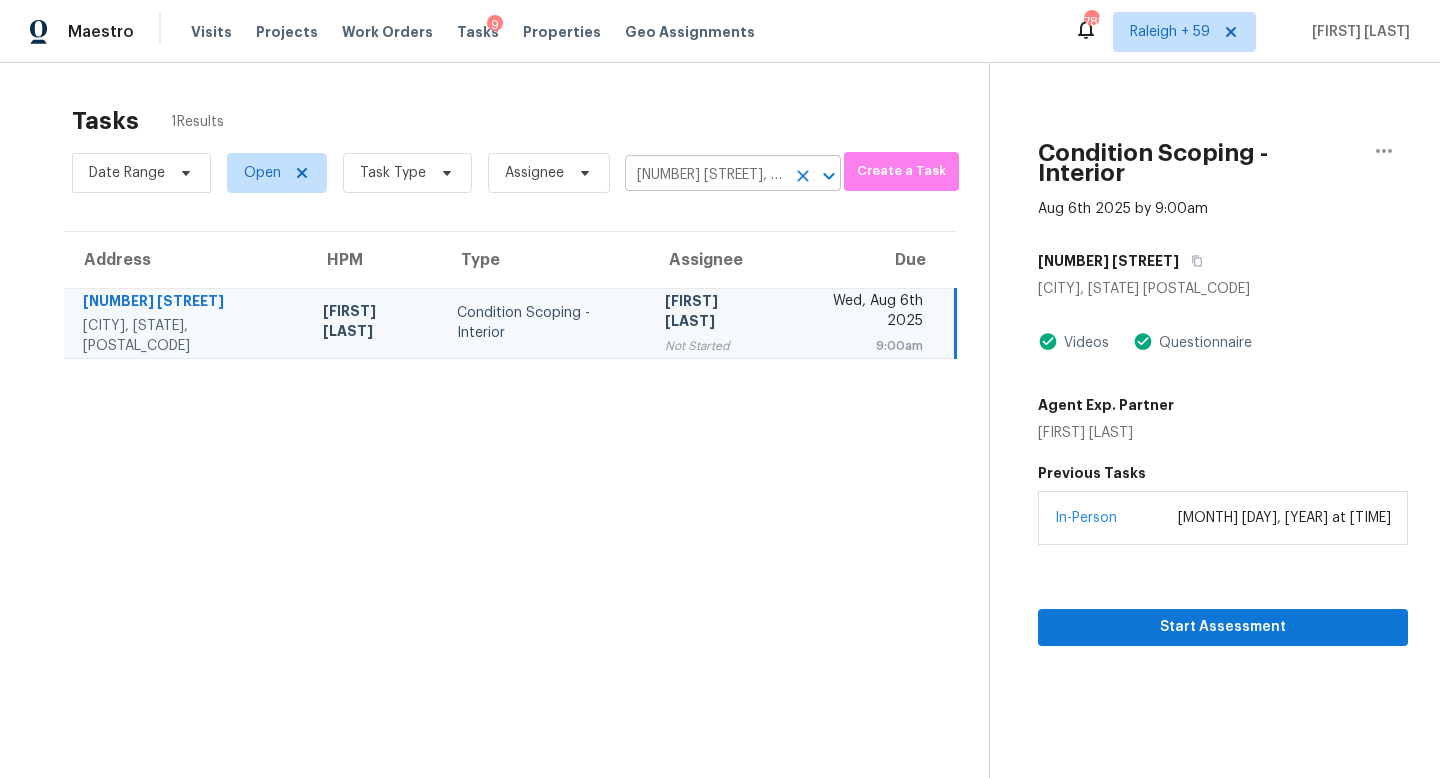 click on "115 Arthurs Ln, Covington, GA 30016" at bounding box center [705, 175] 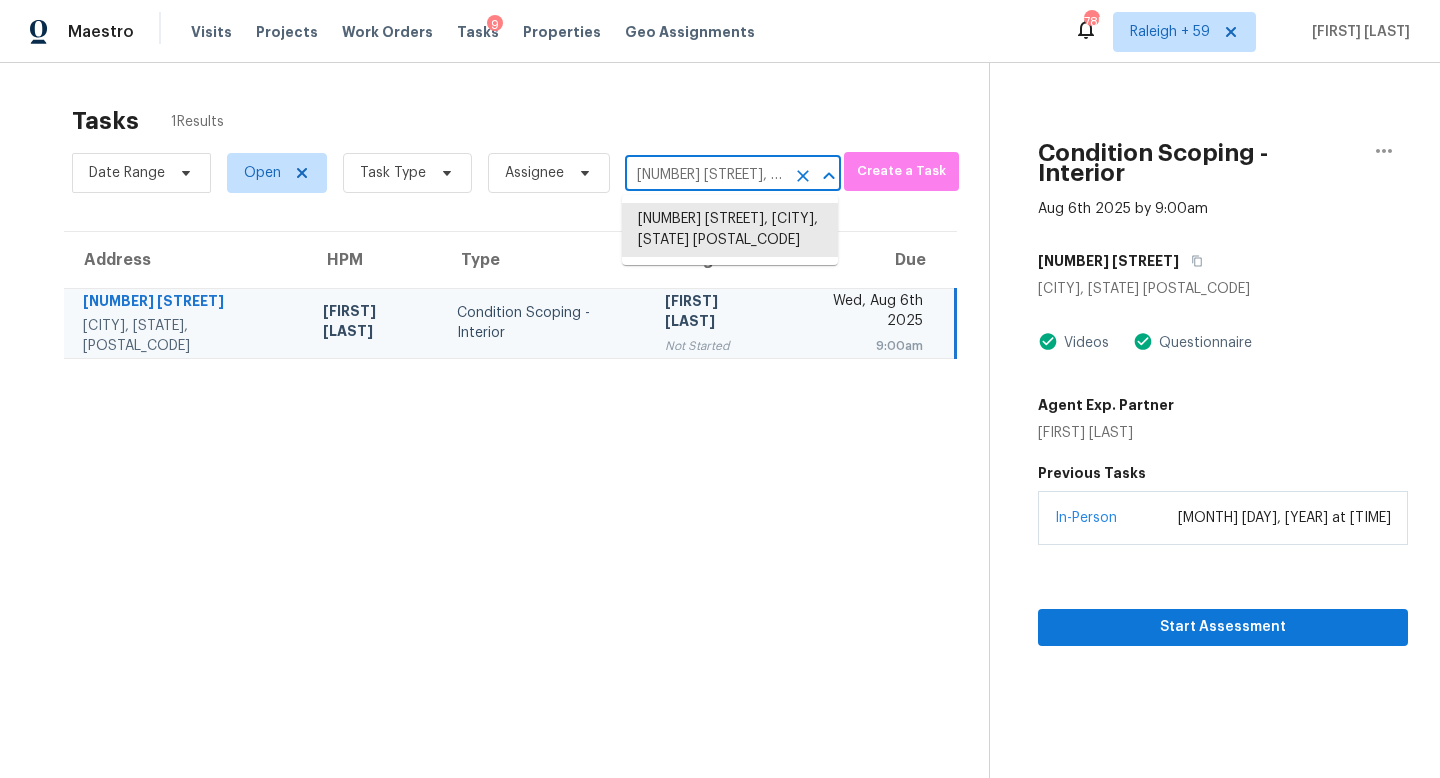 paste on "7216 Springhill Dr San Antonio, TX, 78232" 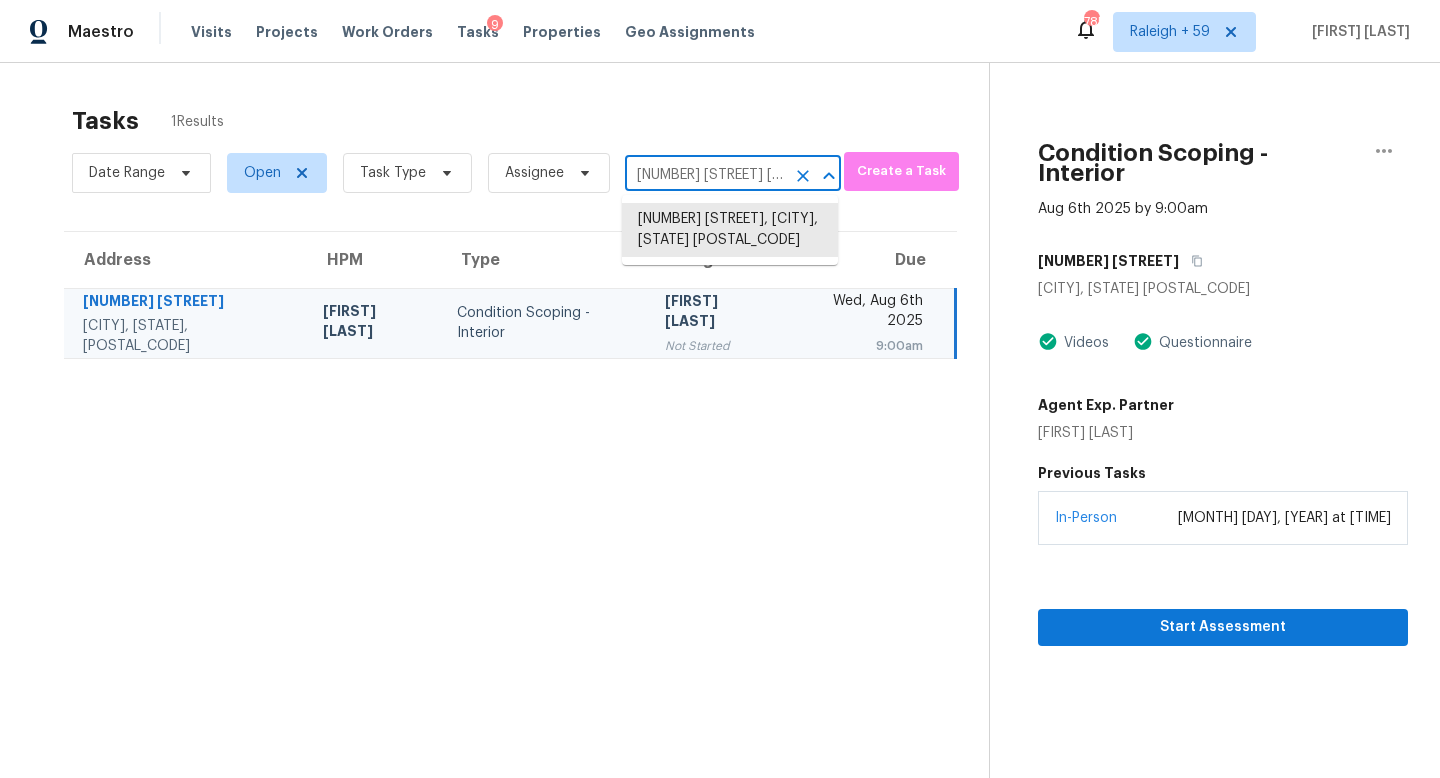 scroll, scrollTop: 0, scrollLeft: 127, axis: horizontal 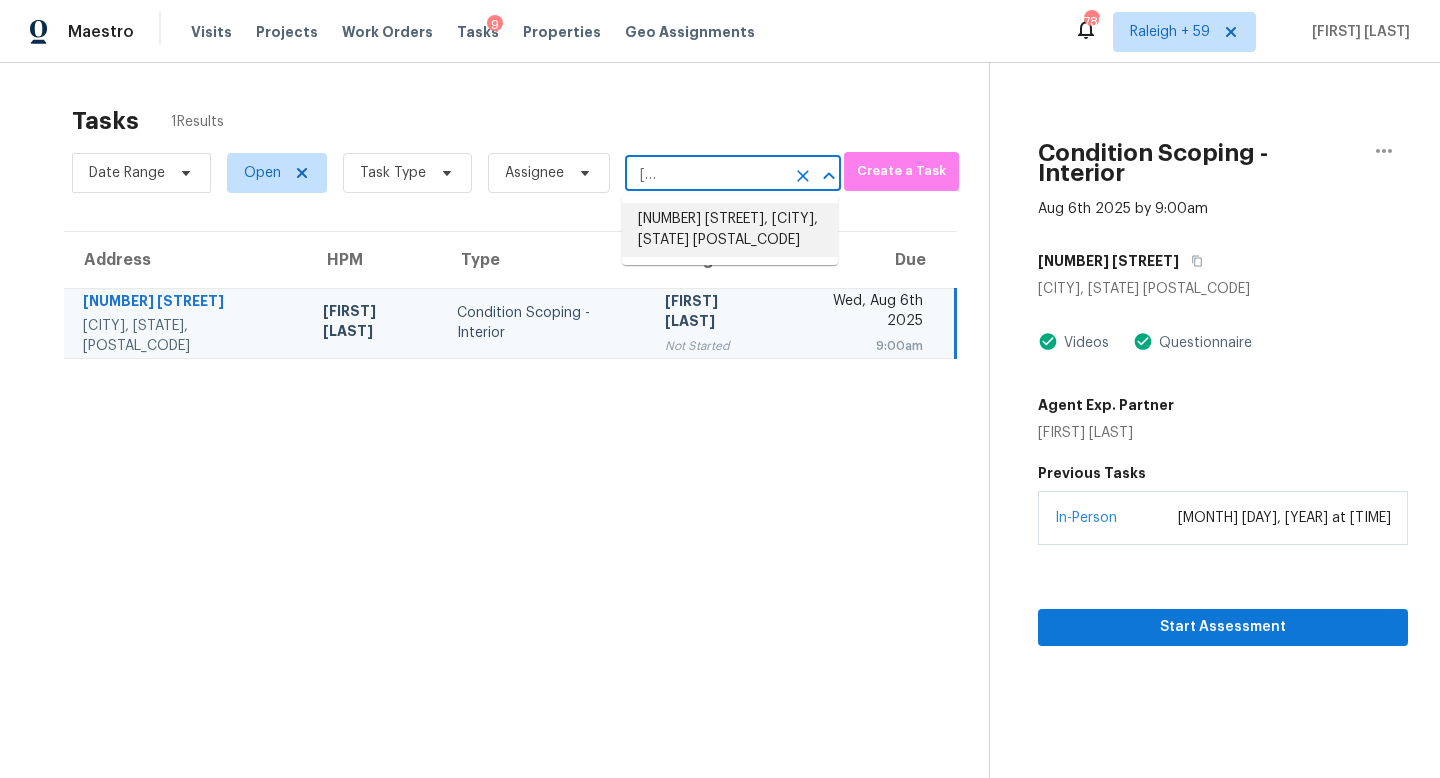 click on "17216 Springhill Dr, San Antonio, TX 78232" at bounding box center [730, 230] 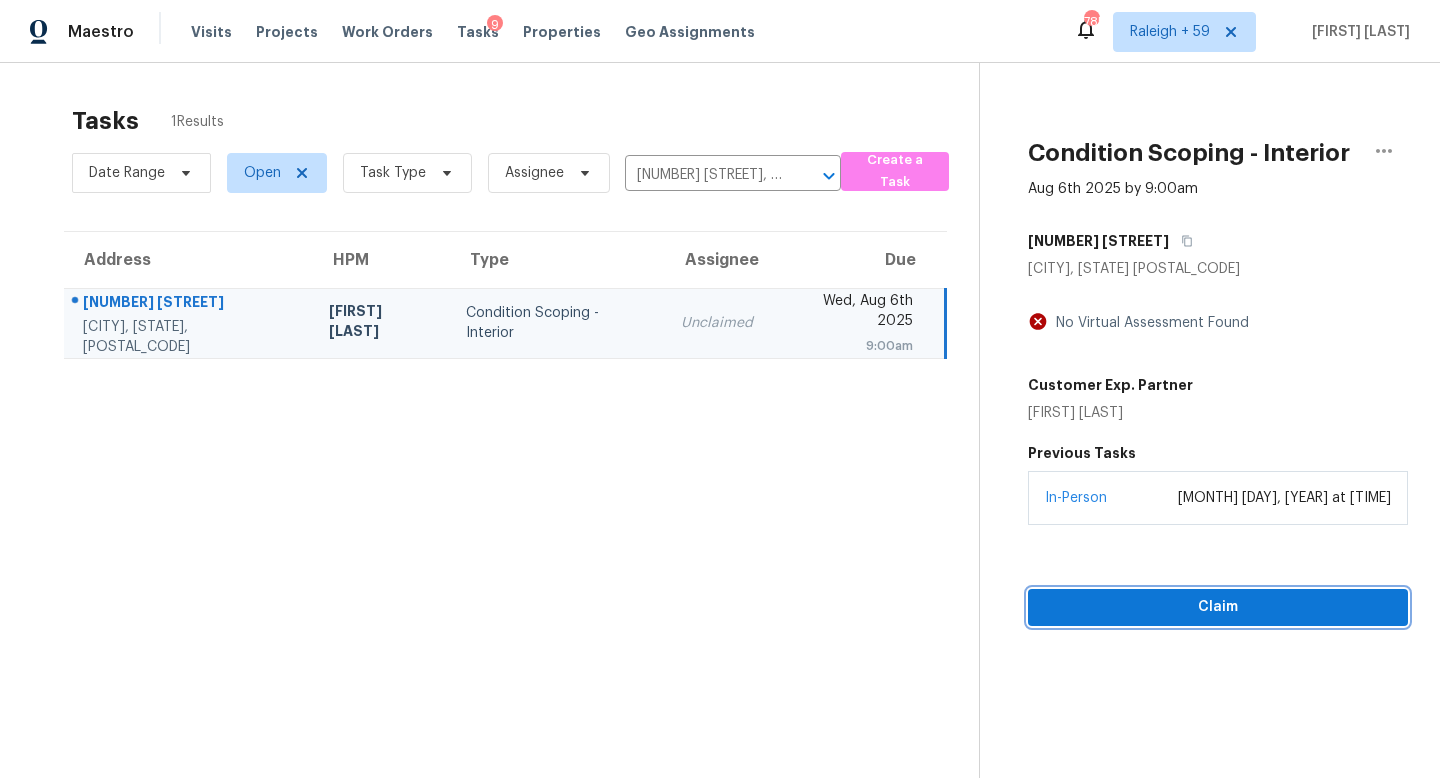 click on "Claim" at bounding box center (1218, 607) 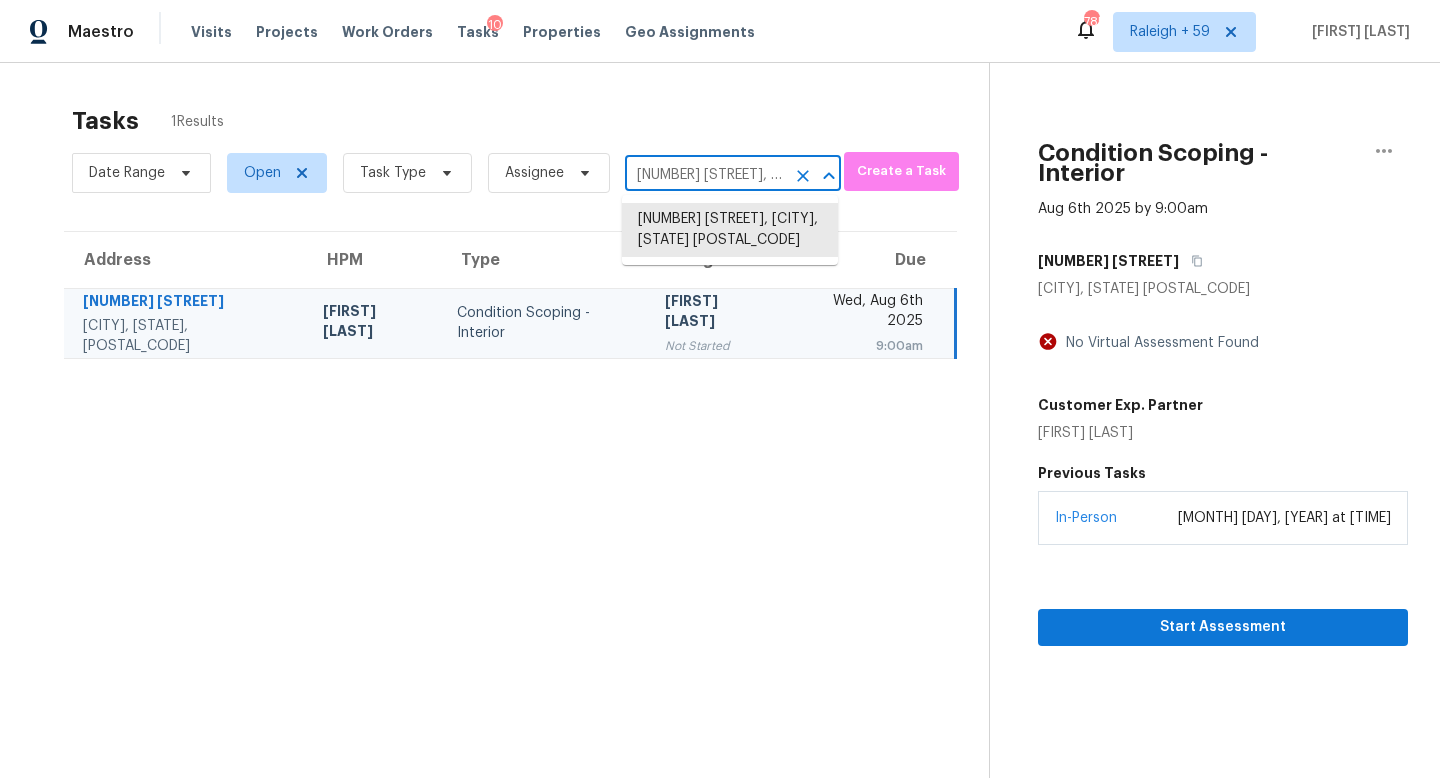 click on "17216 Springhill Dr, San Antonio, TX 78232" at bounding box center (705, 175) 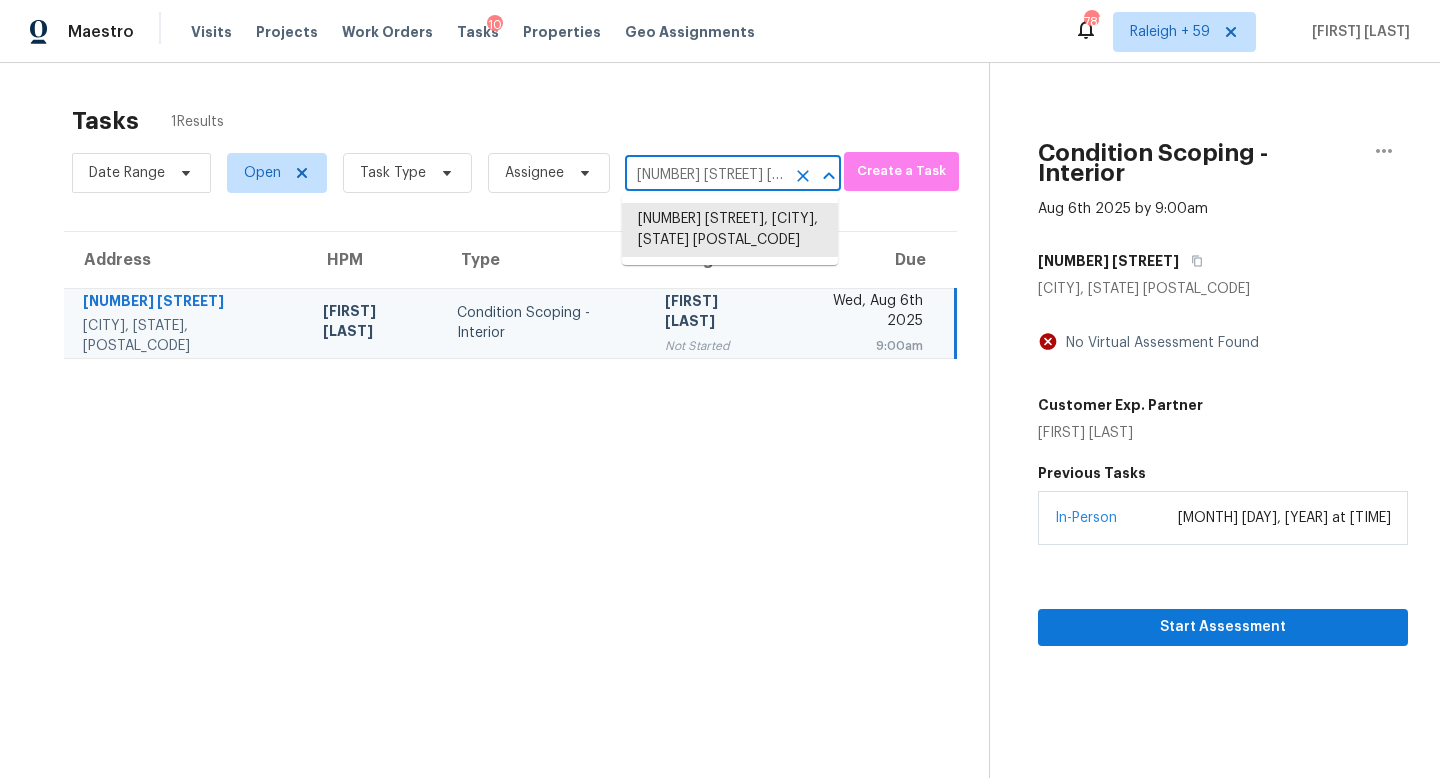 scroll, scrollTop: 0, scrollLeft: 130, axis: horizontal 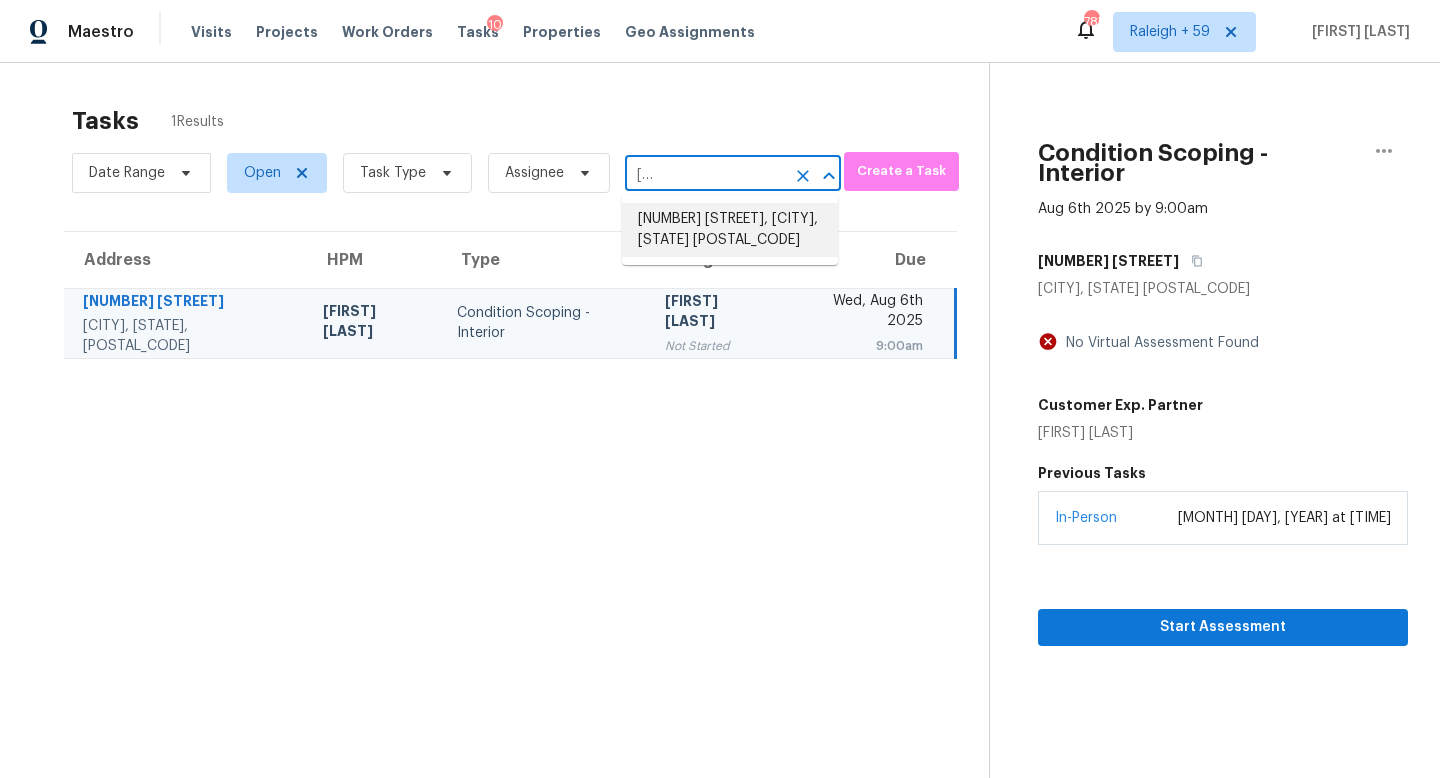 click on "8112 Dearborn Dr, Prairie Village, KS 66208" at bounding box center (730, 230) 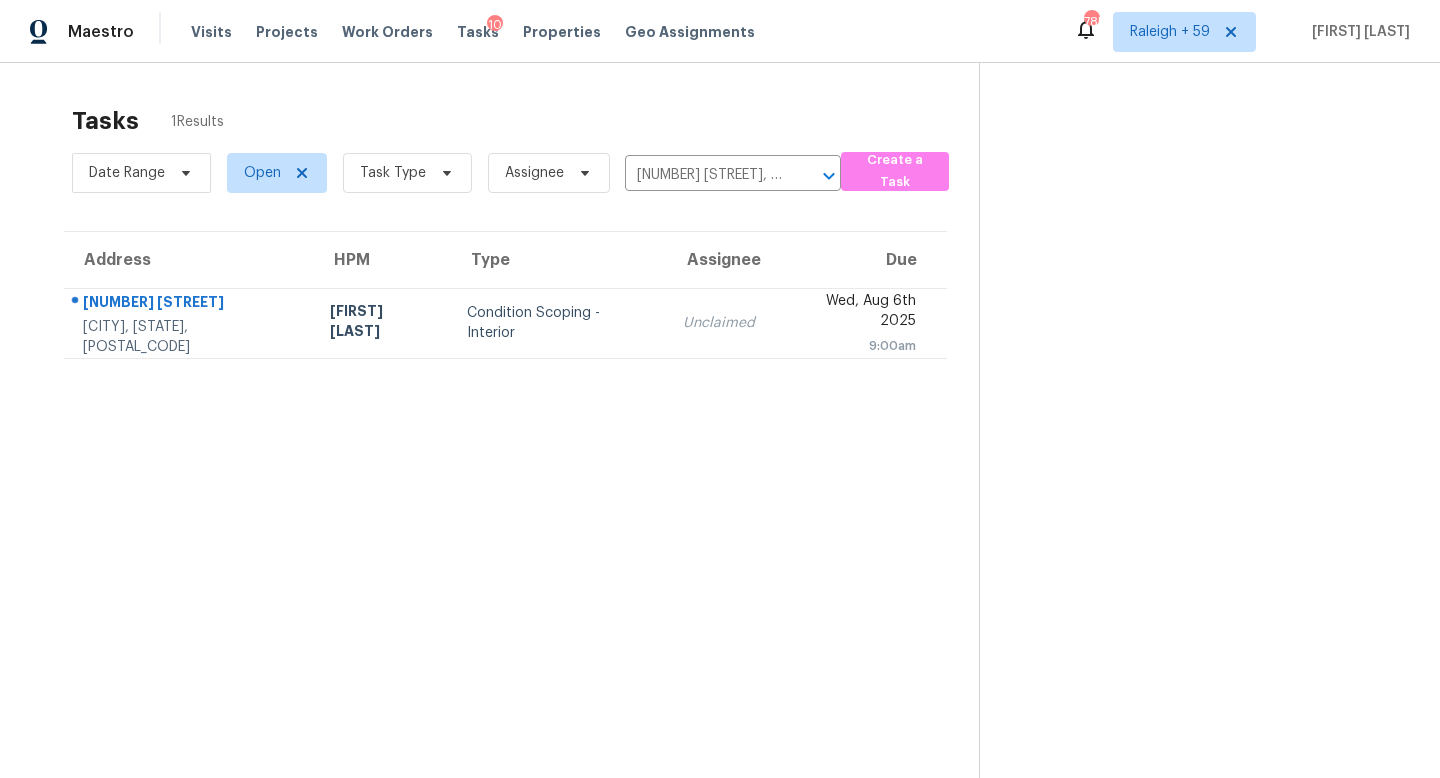 click on "Unclaimed" at bounding box center [719, 323] 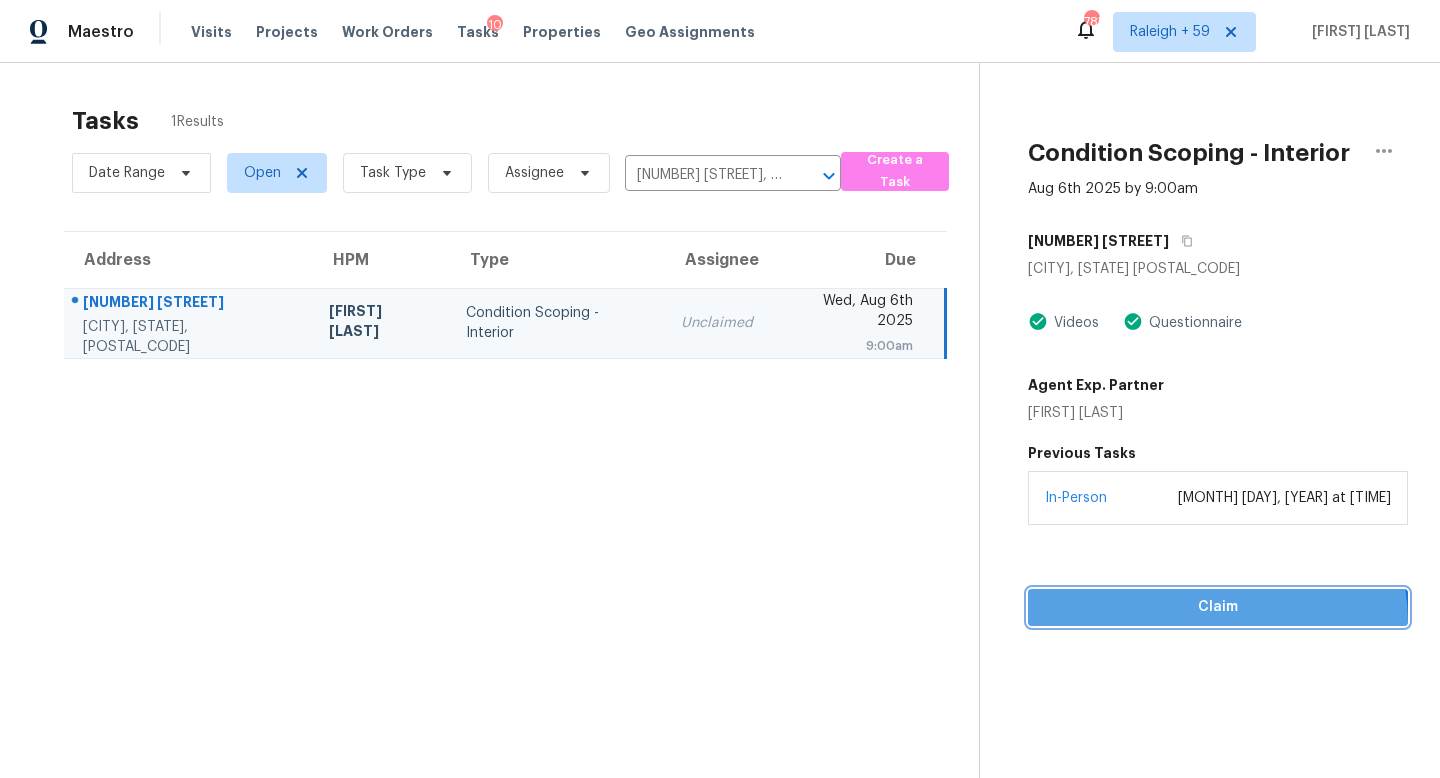 click on "Claim" at bounding box center [1218, 607] 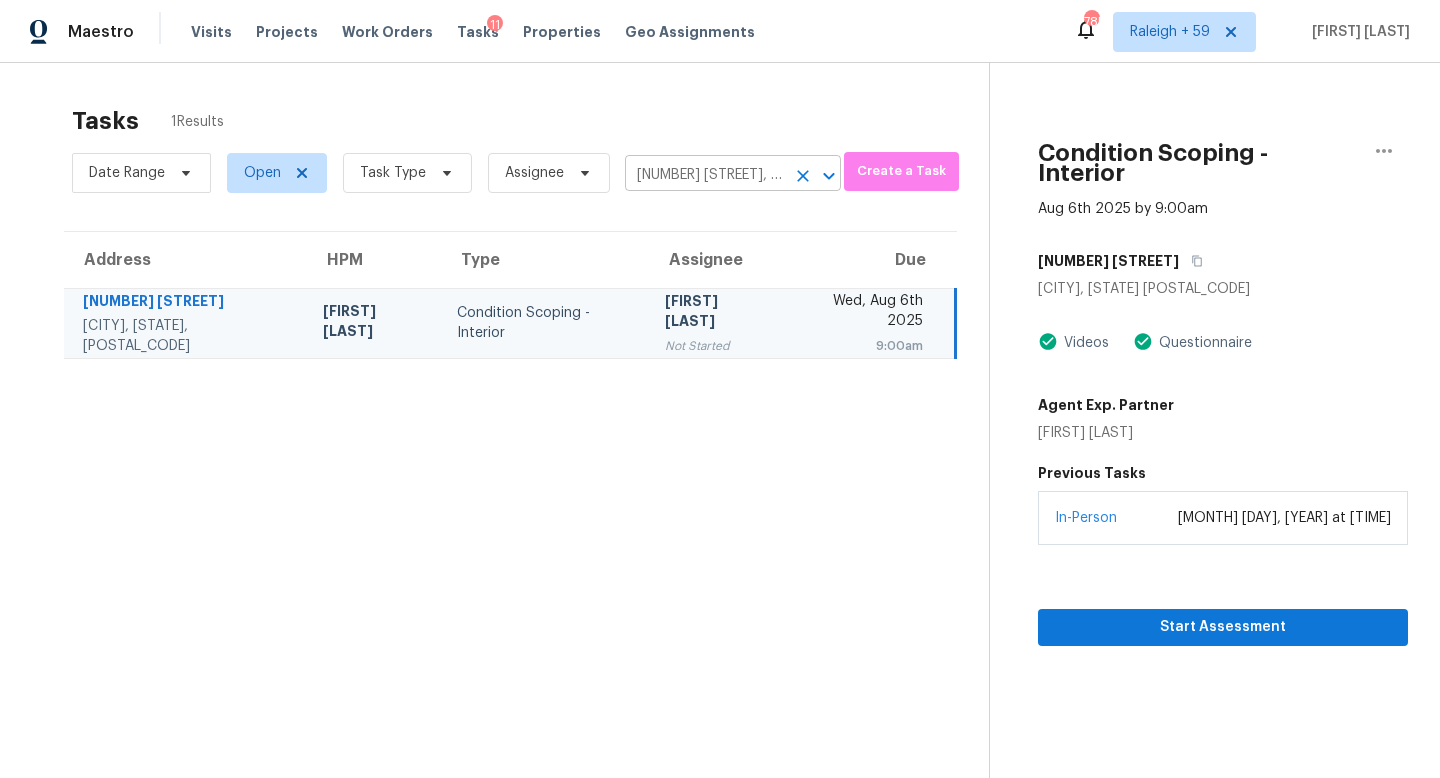 click on "8112 Dearborn Dr, Prairie Village, KS 66208" at bounding box center (705, 175) 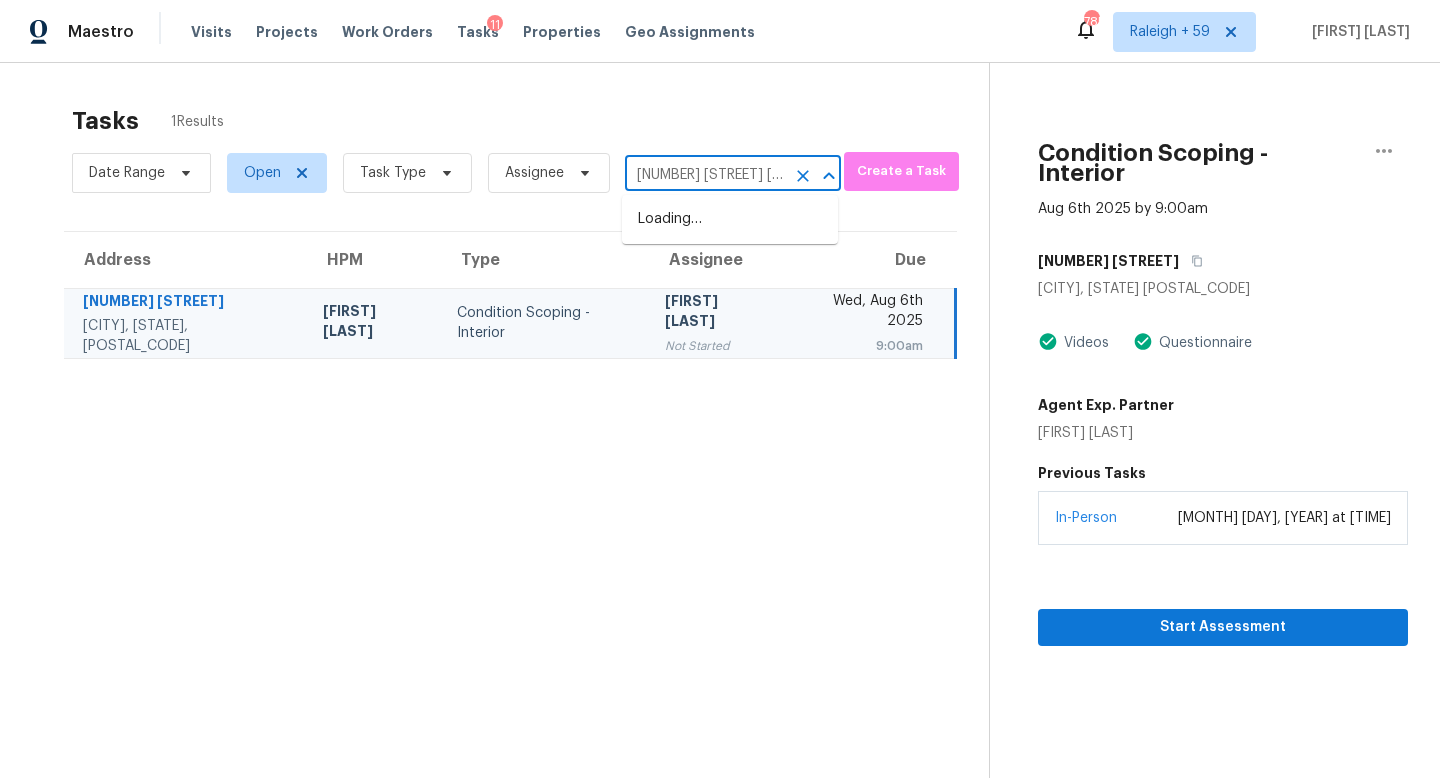 scroll, scrollTop: 0, scrollLeft: 113, axis: horizontal 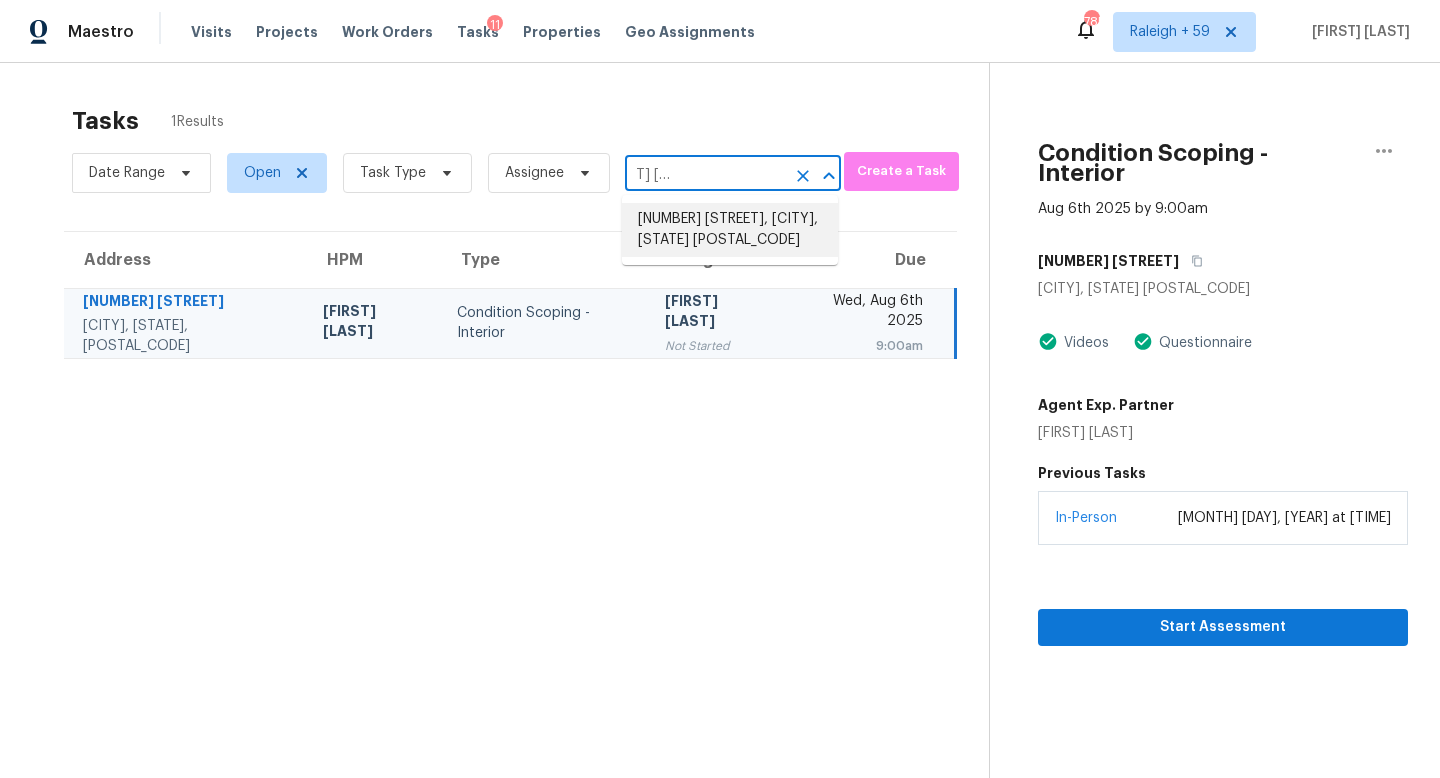 click on "9387 Bennoel Way, Elk Grove, CA 95758" at bounding box center (730, 230) 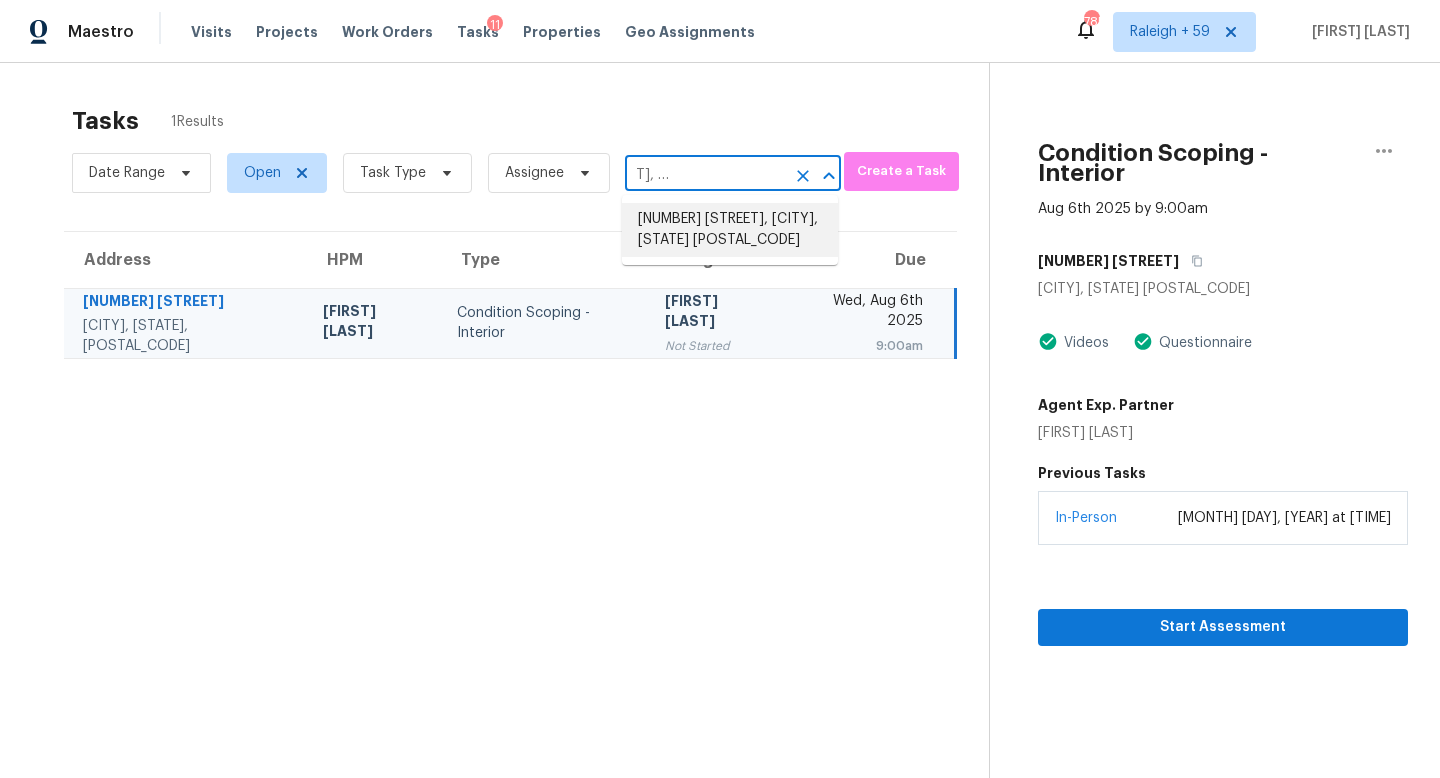 scroll, scrollTop: 0, scrollLeft: 0, axis: both 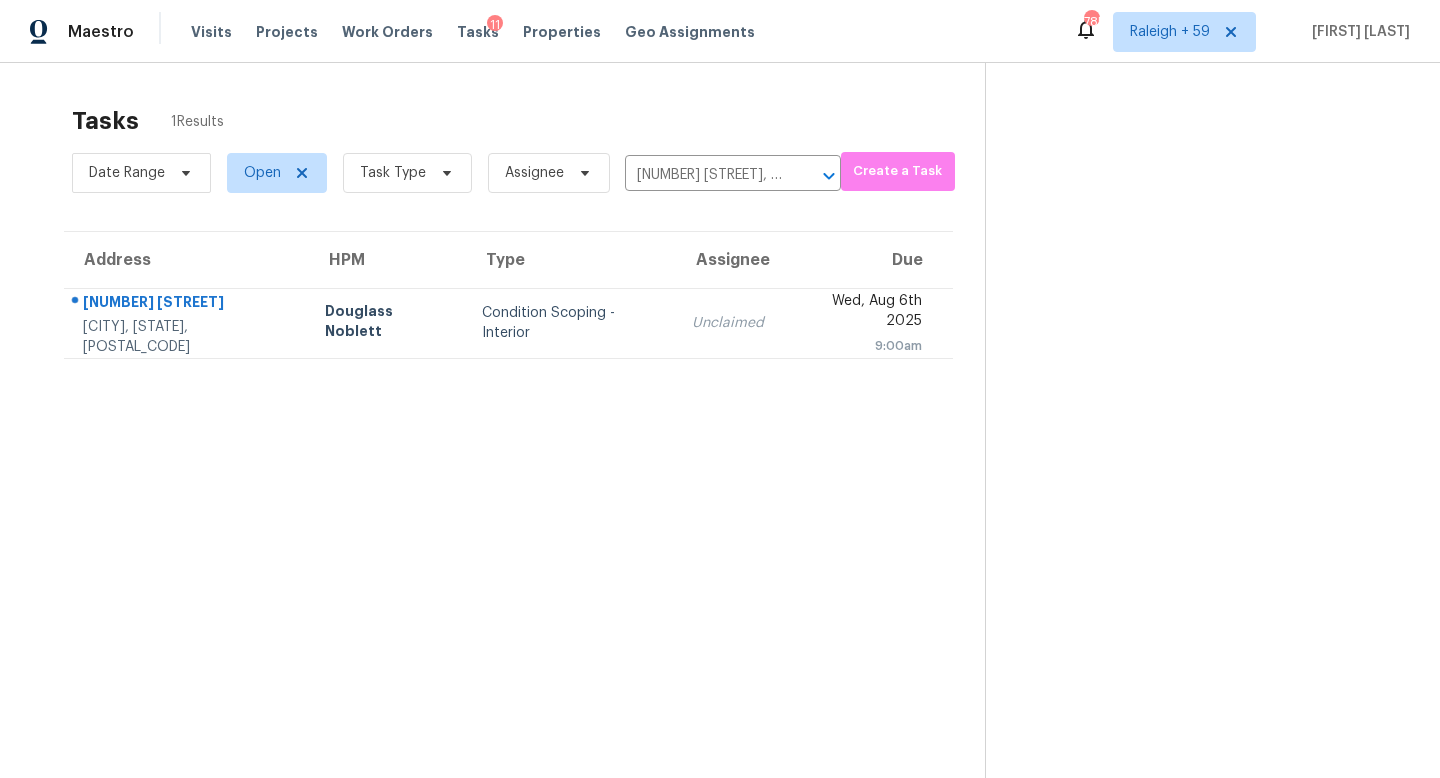click on "Unclaimed" at bounding box center [728, 323] 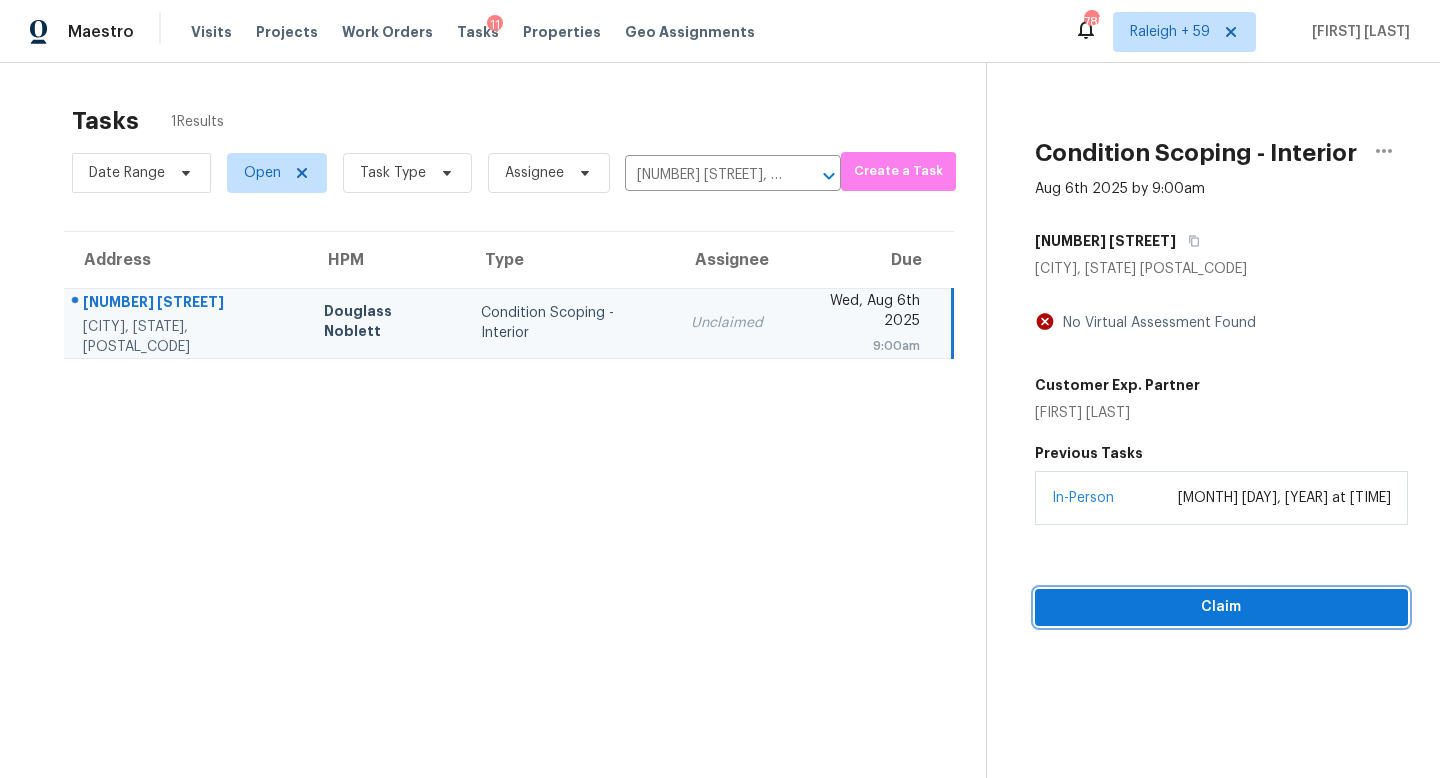 click on "Claim" at bounding box center [1221, 607] 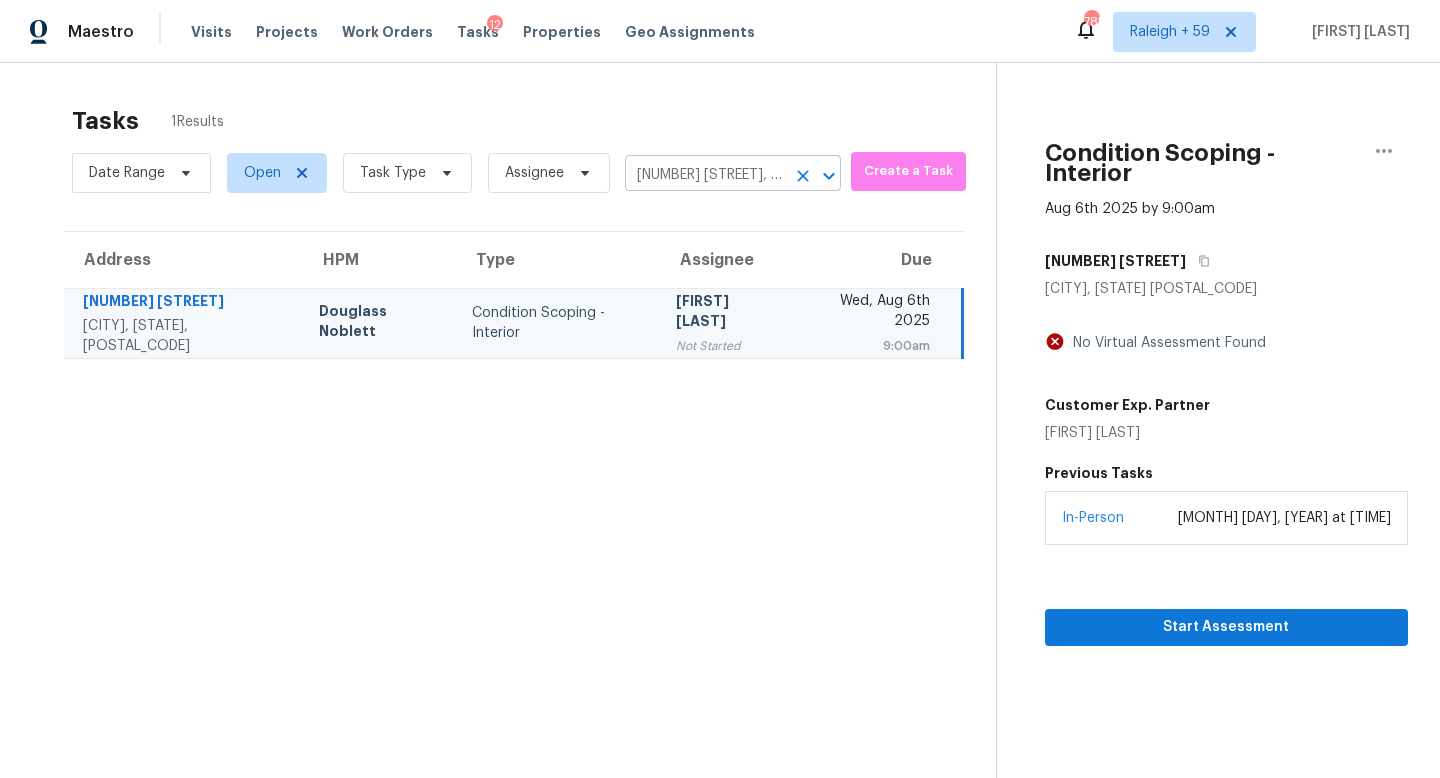 click on "9387 Bennoel Way, Elk Grove, CA 95758" at bounding box center [705, 175] 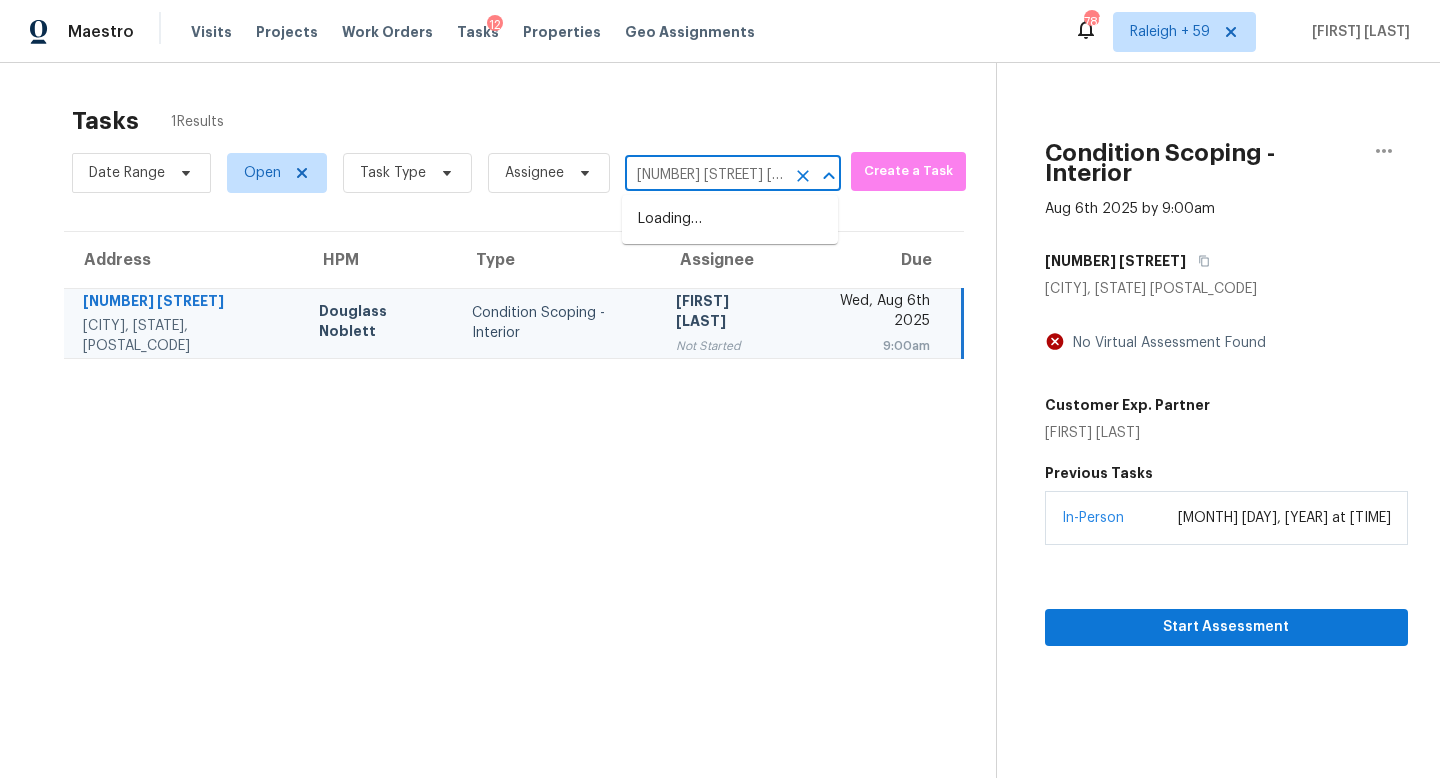 scroll, scrollTop: 0, scrollLeft: 71, axis: horizontal 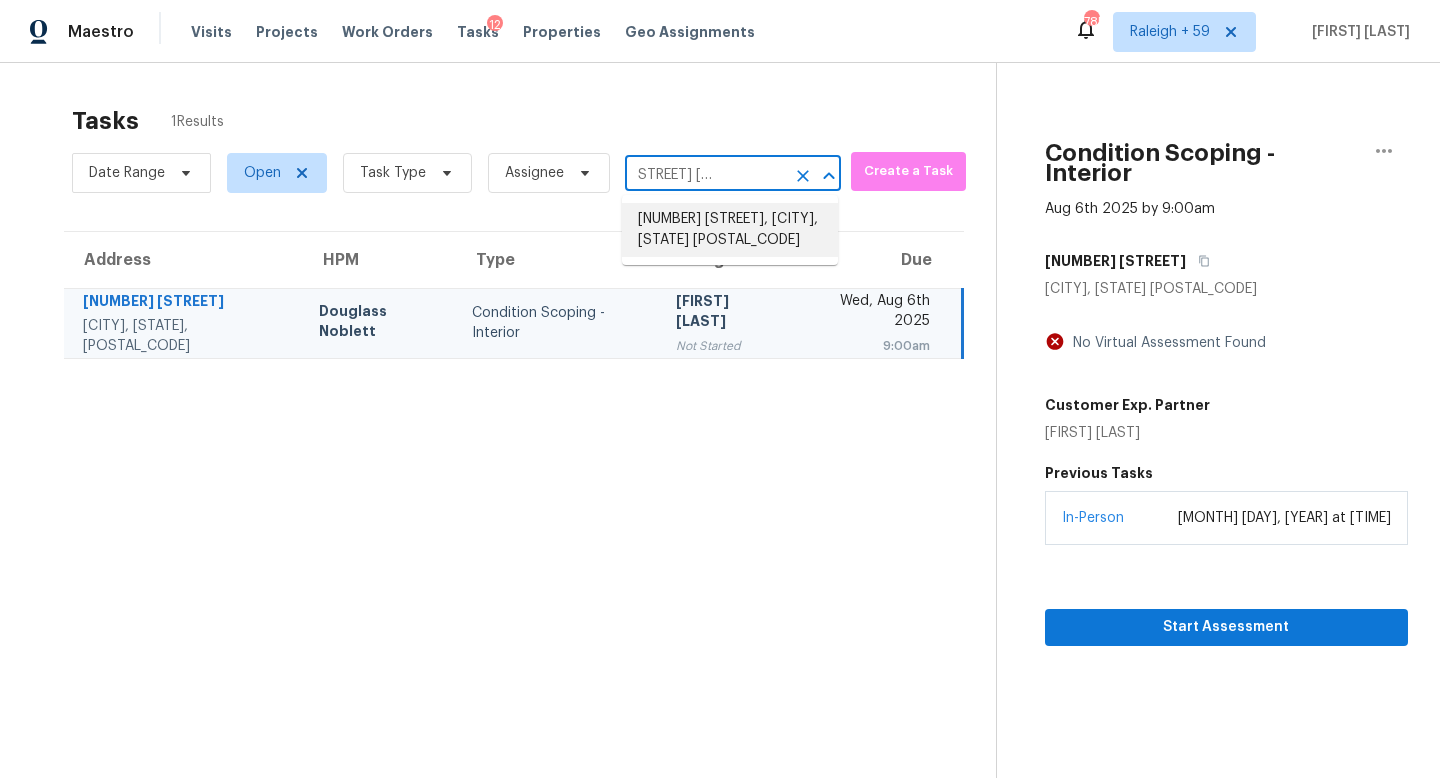 click on "1071 Shepard Ln, Lavon, TX 75166" at bounding box center [730, 230] 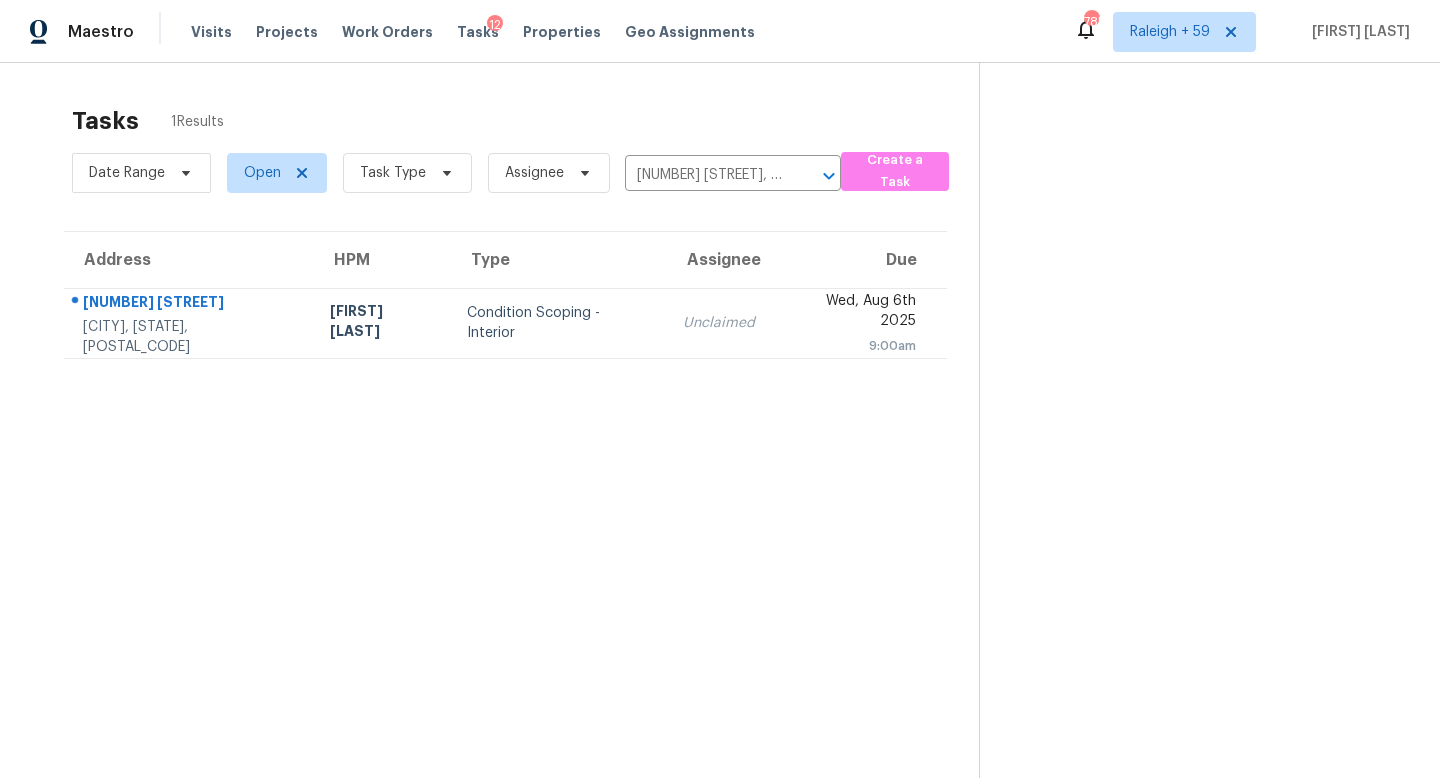 click on "Unclaimed" at bounding box center (719, 323) 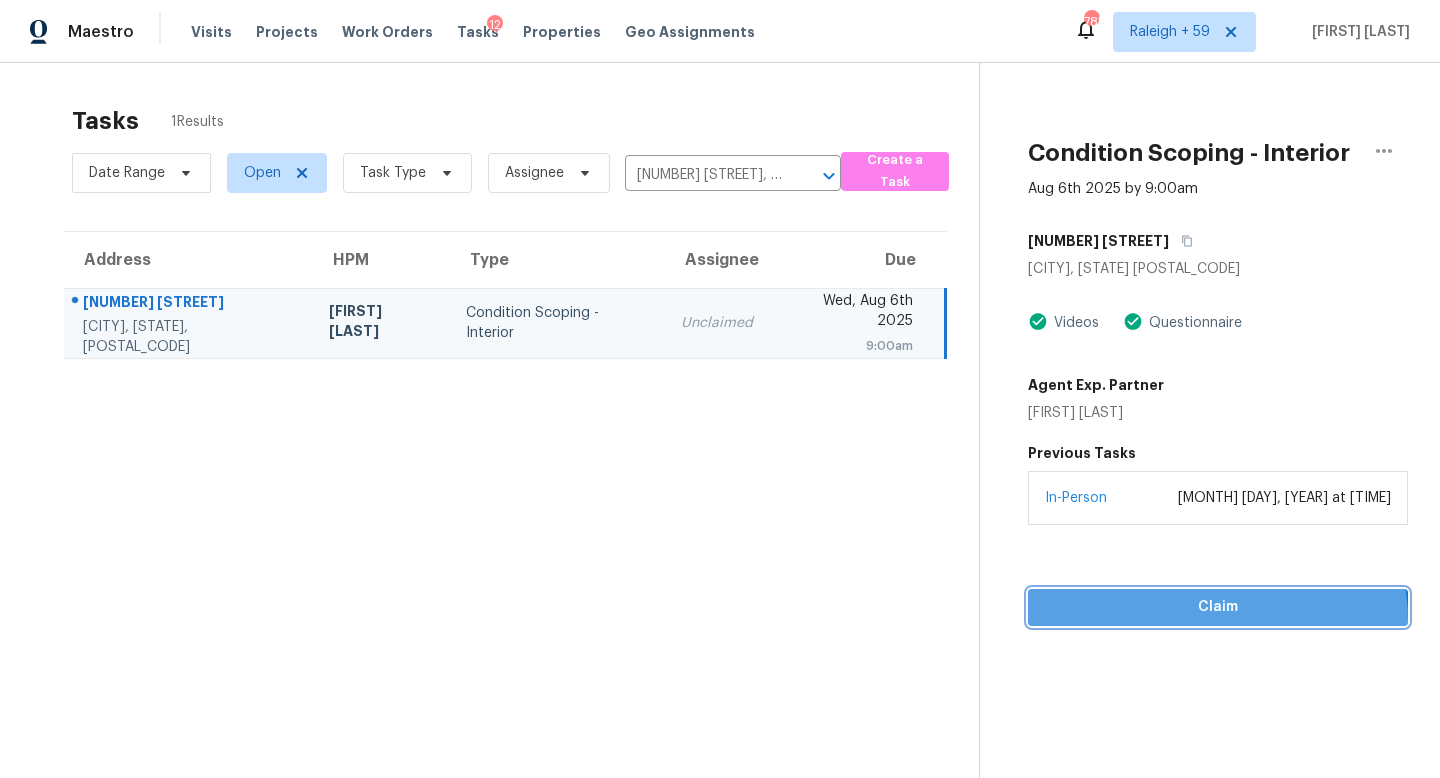 click on "Claim" at bounding box center [1218, 607] 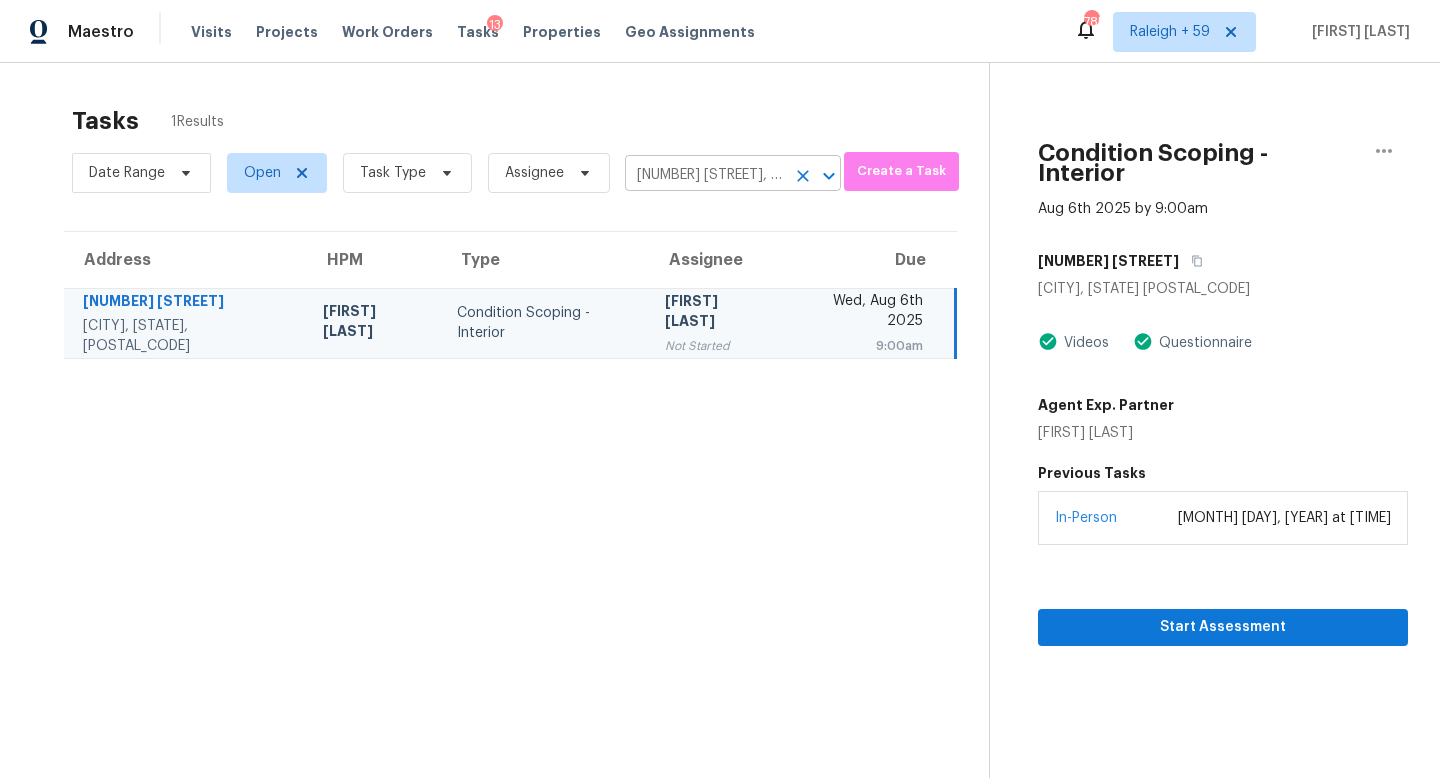 click on "1071 Shepard Ln, Lavon, TX 75166" at bounding box center [705, 175] 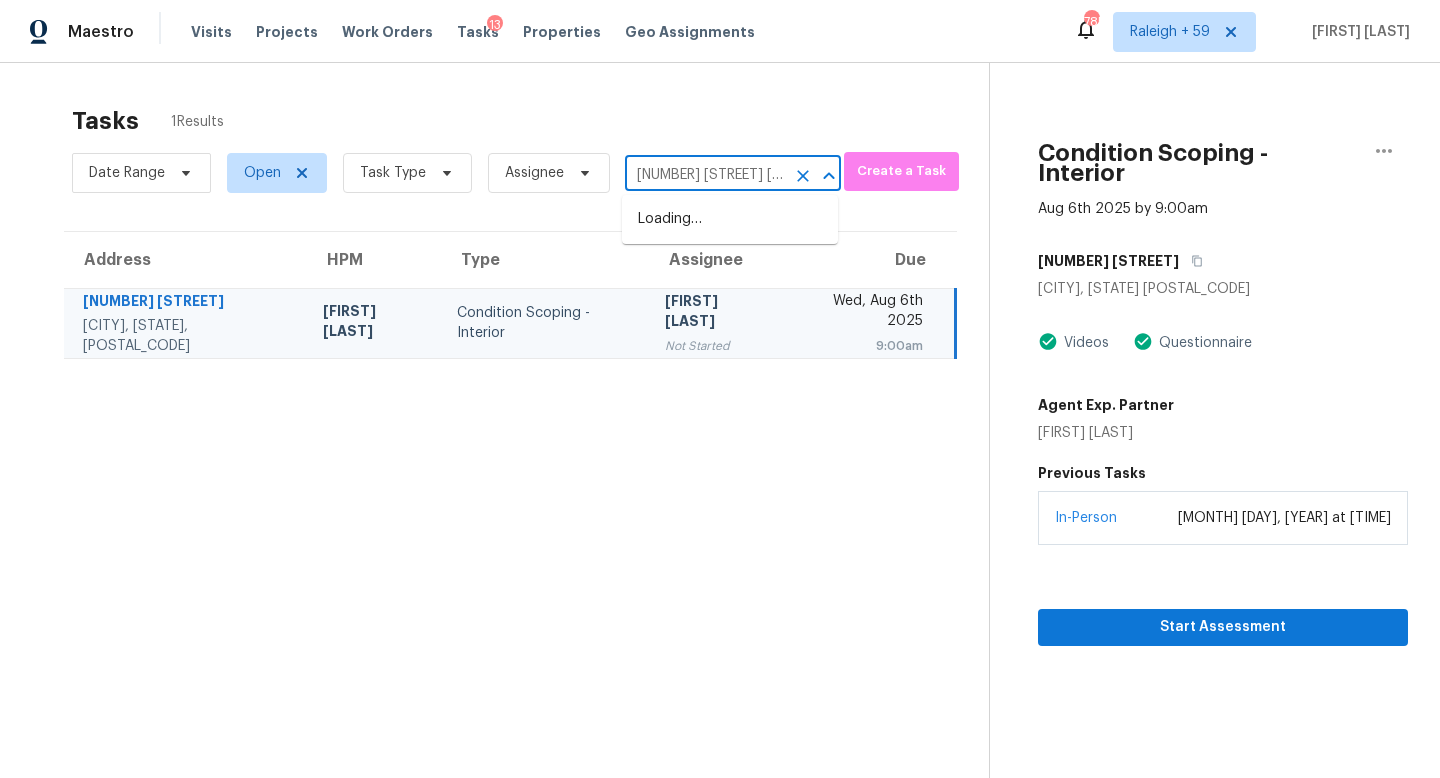 scroll, scrollTop: 0, scrollLeft: 126, axis: horizontal 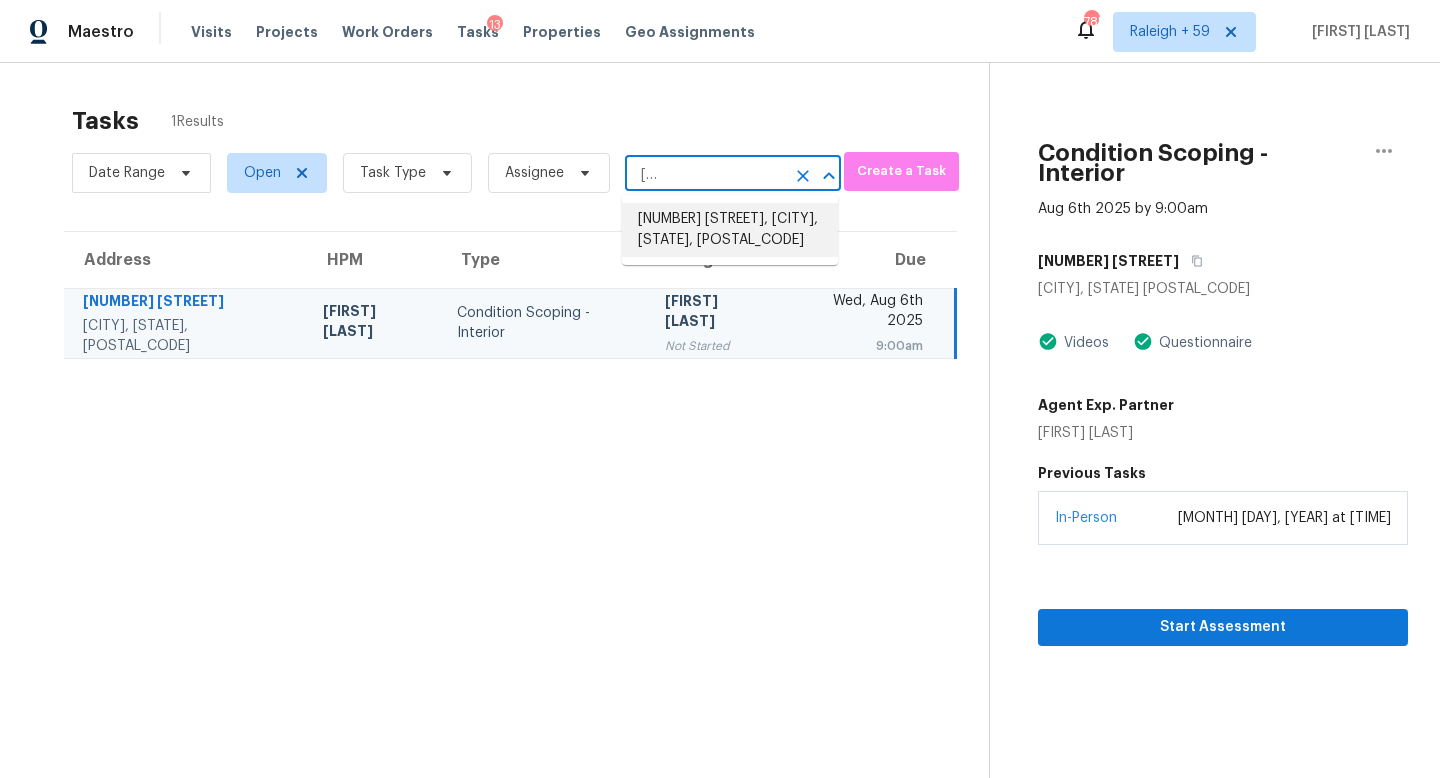 click on "436 Manhasset Ct, Blythewood, SC 29016" at bounding box center [730, 230] 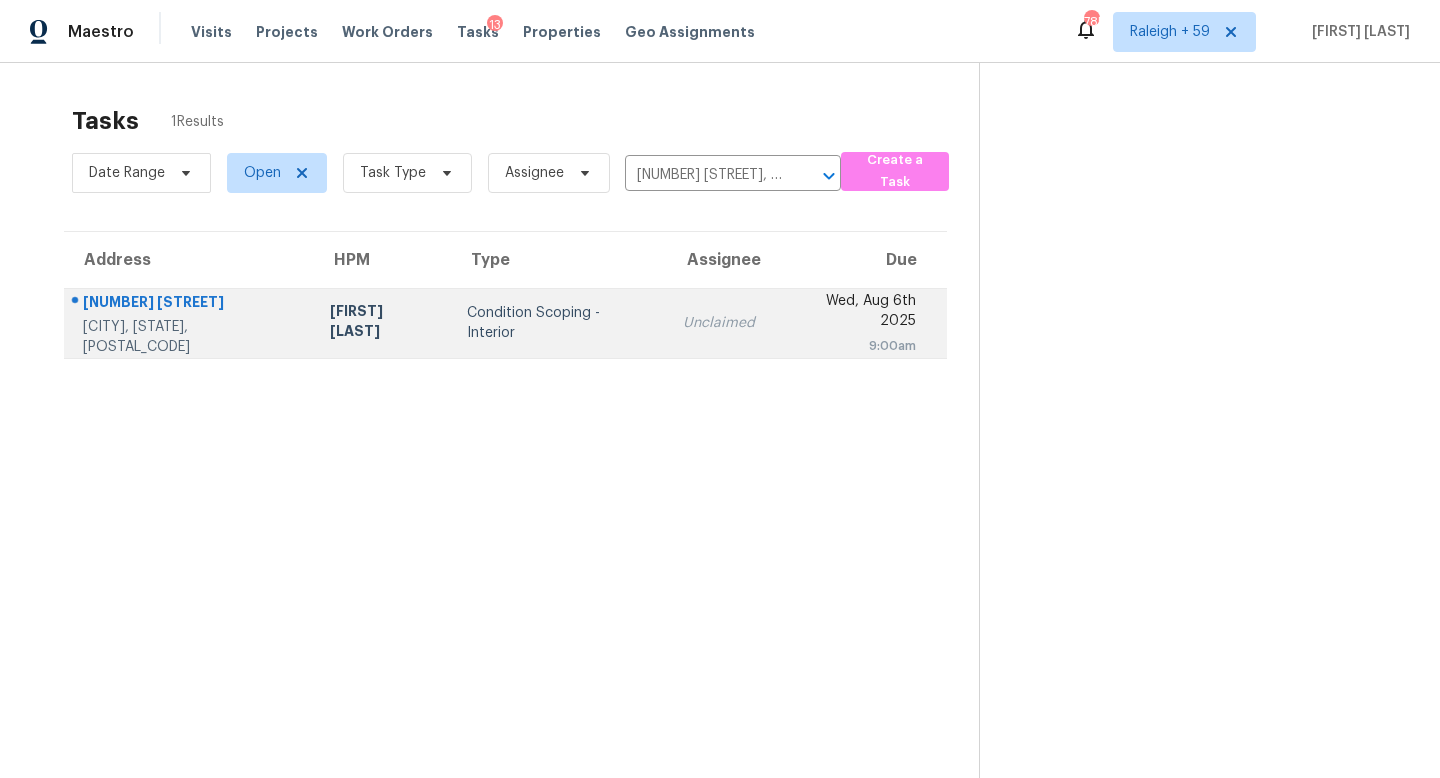 click on "Unclaimed" at bounding box center [719, 323] 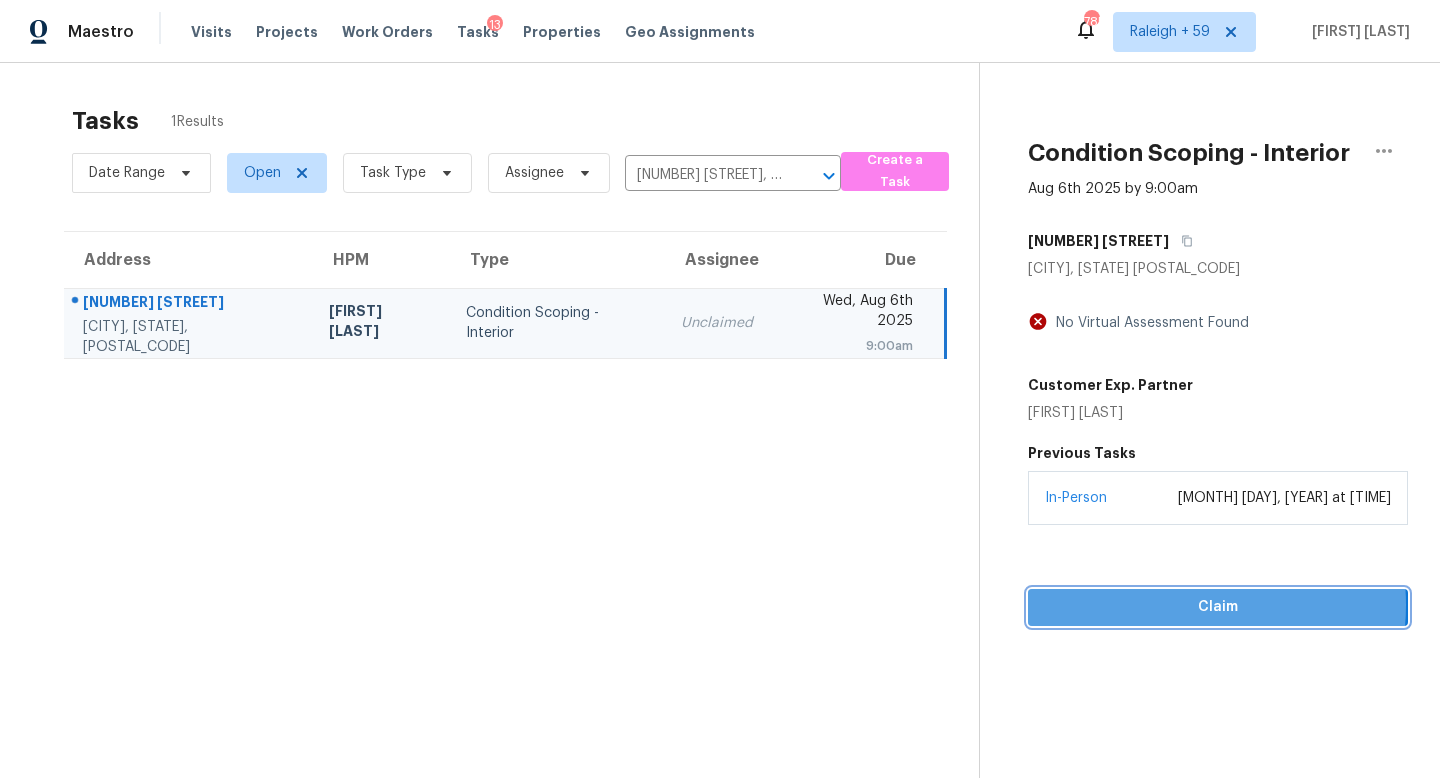 click on "Claim" at bounding box center (1218, 607) 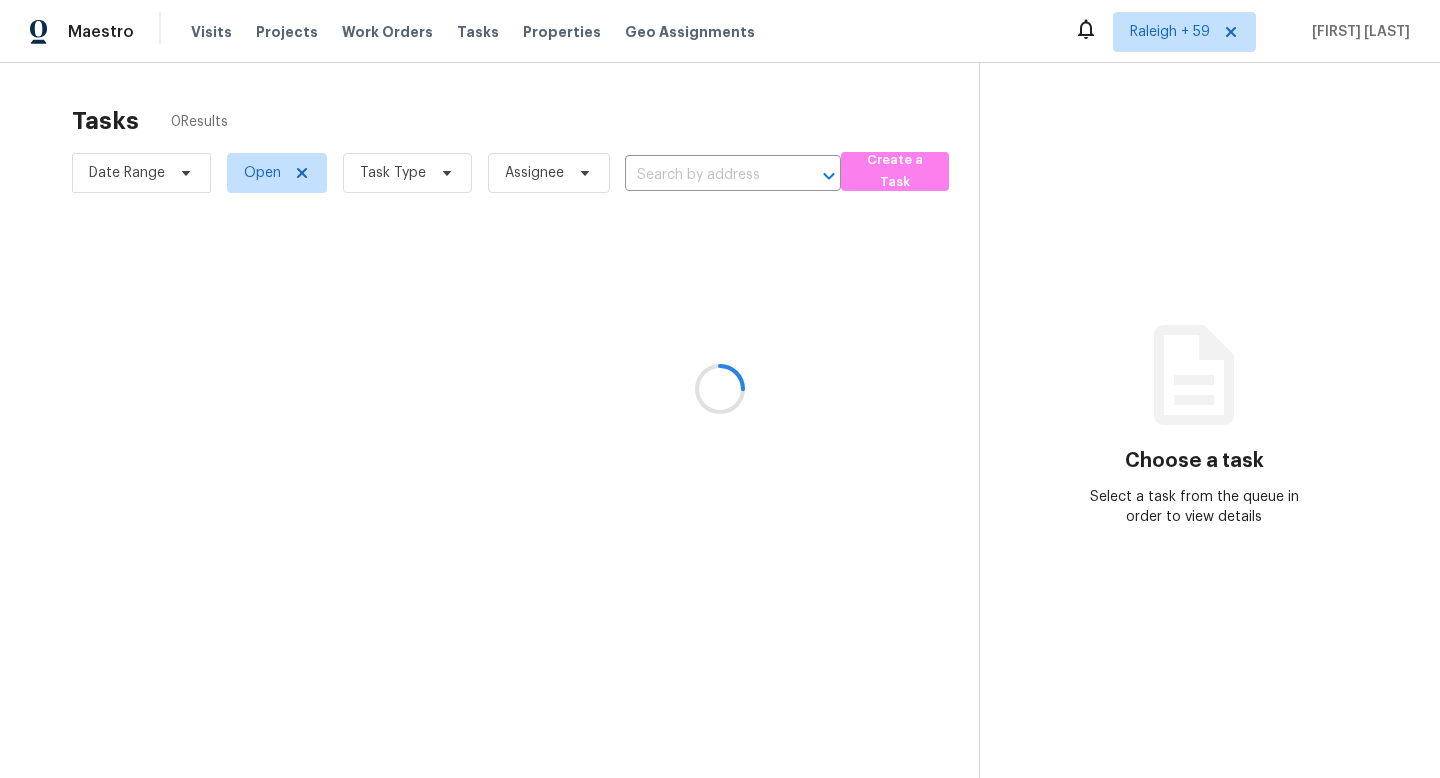 scroll, scrollTop: 0, scrollLeft: 0, axis: both 